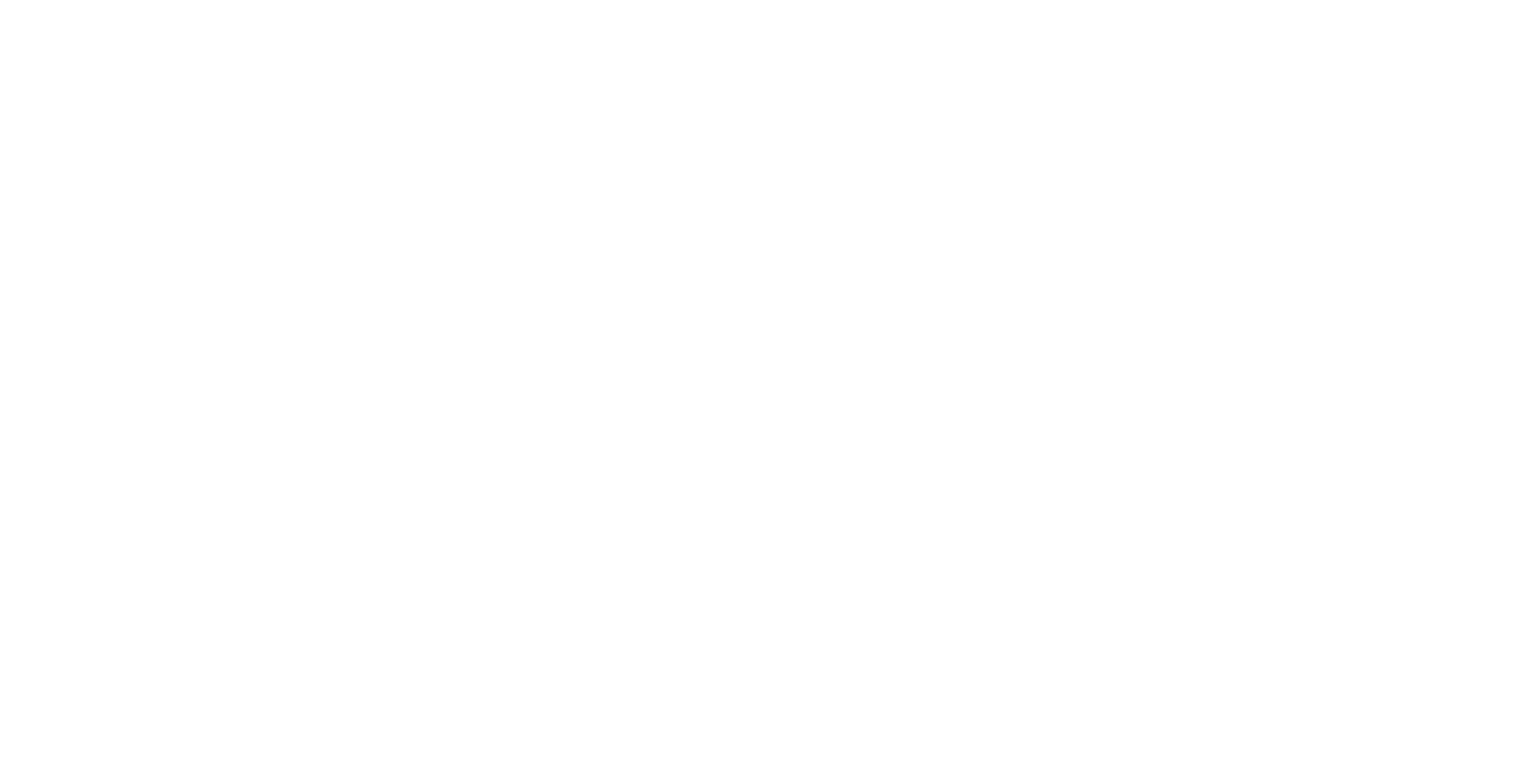 scroll, scrollTop: 0, scrollLeft: 0, axis: both 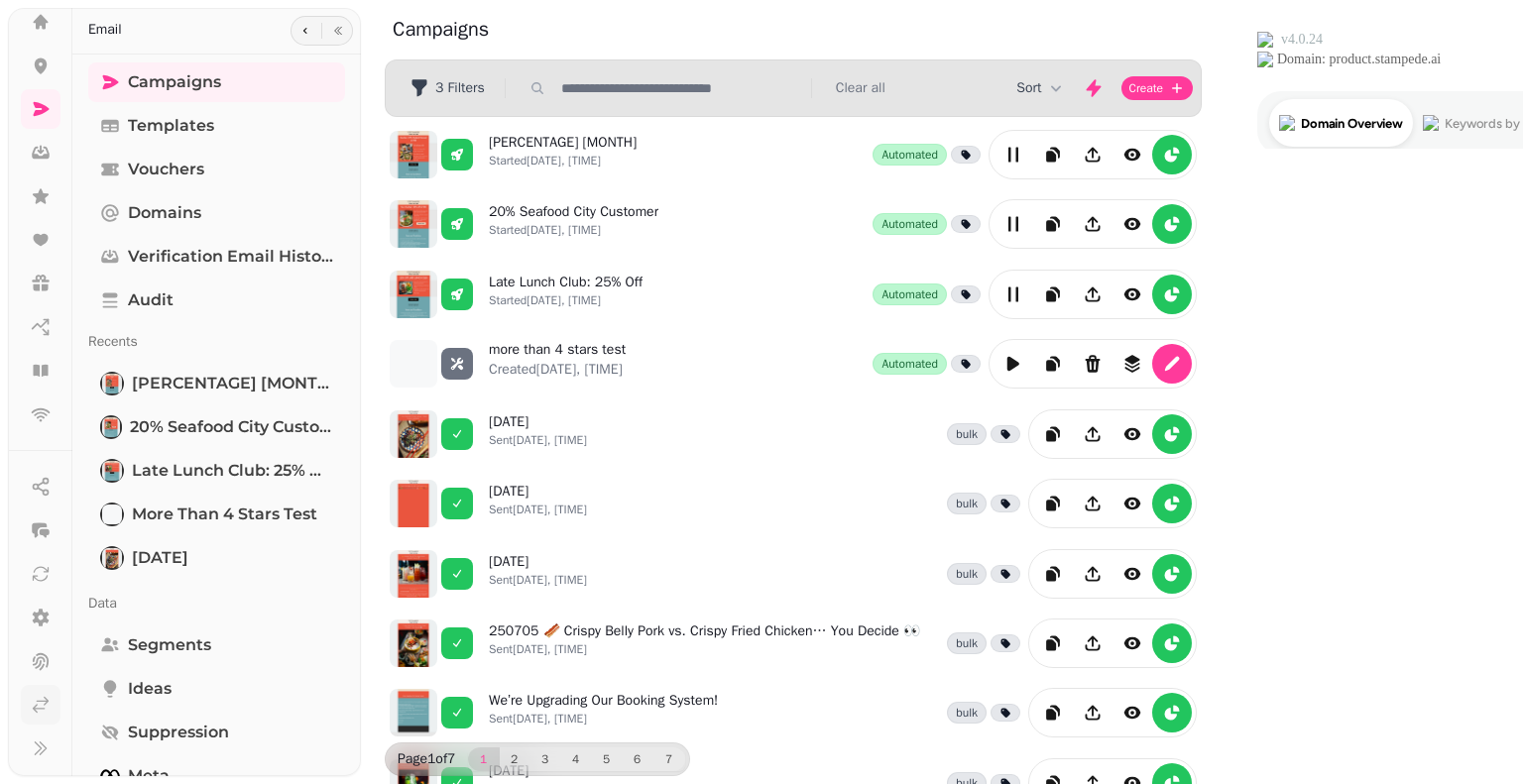 click 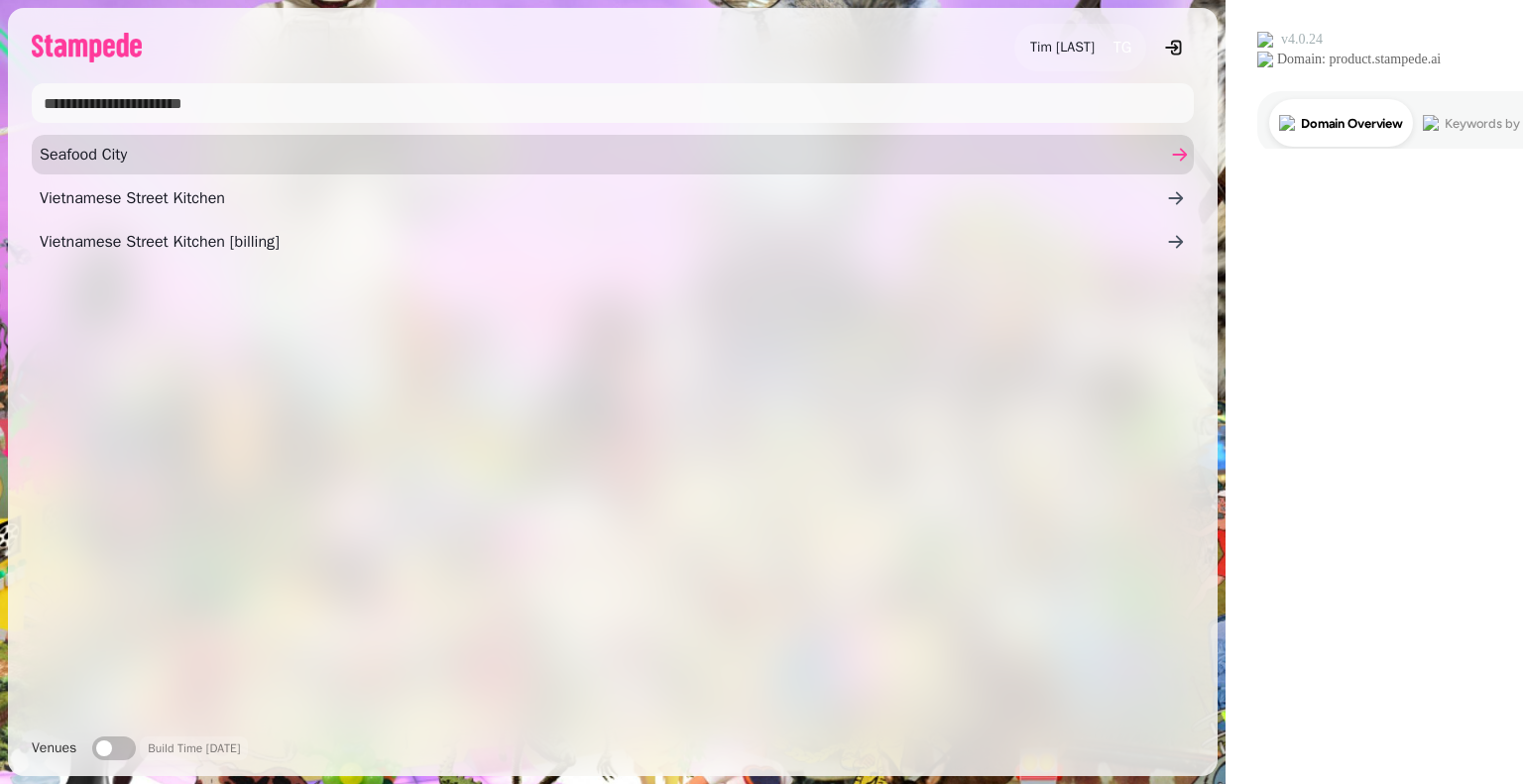 click on "Seafood City" at bounding box center [603, 155] 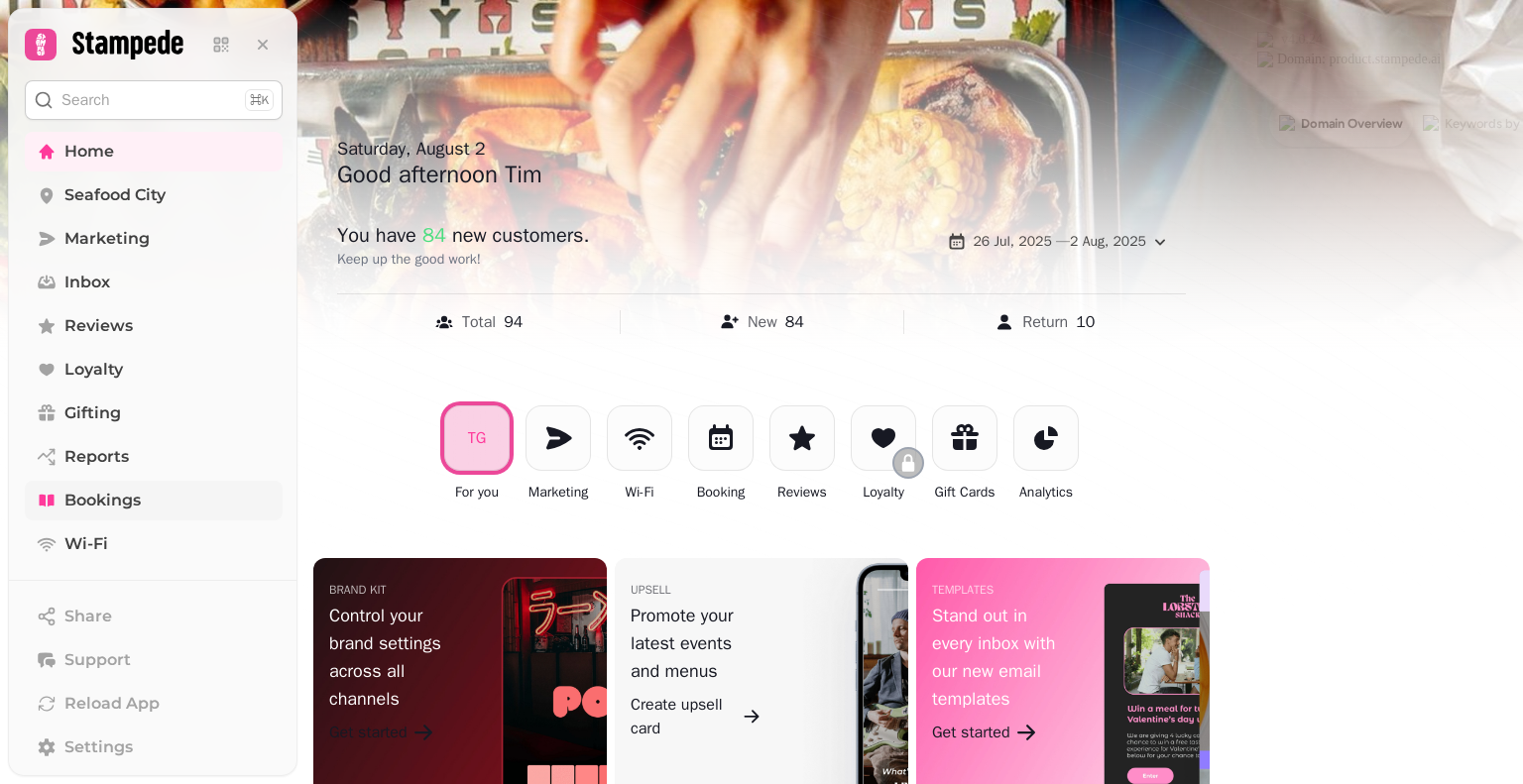 click on "Bookings" at bounding box center (102, 501) 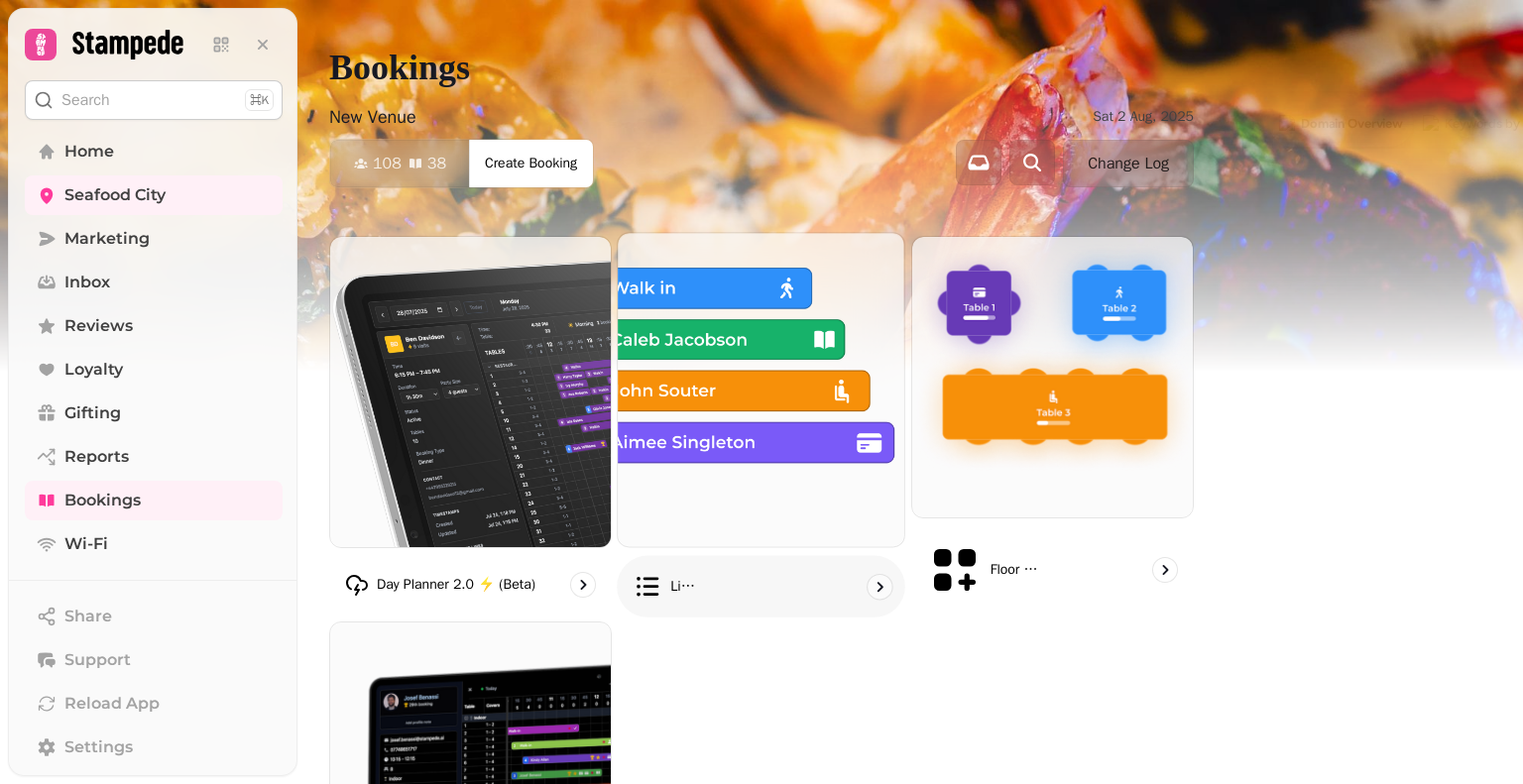 click at bounding box center [762, 390] 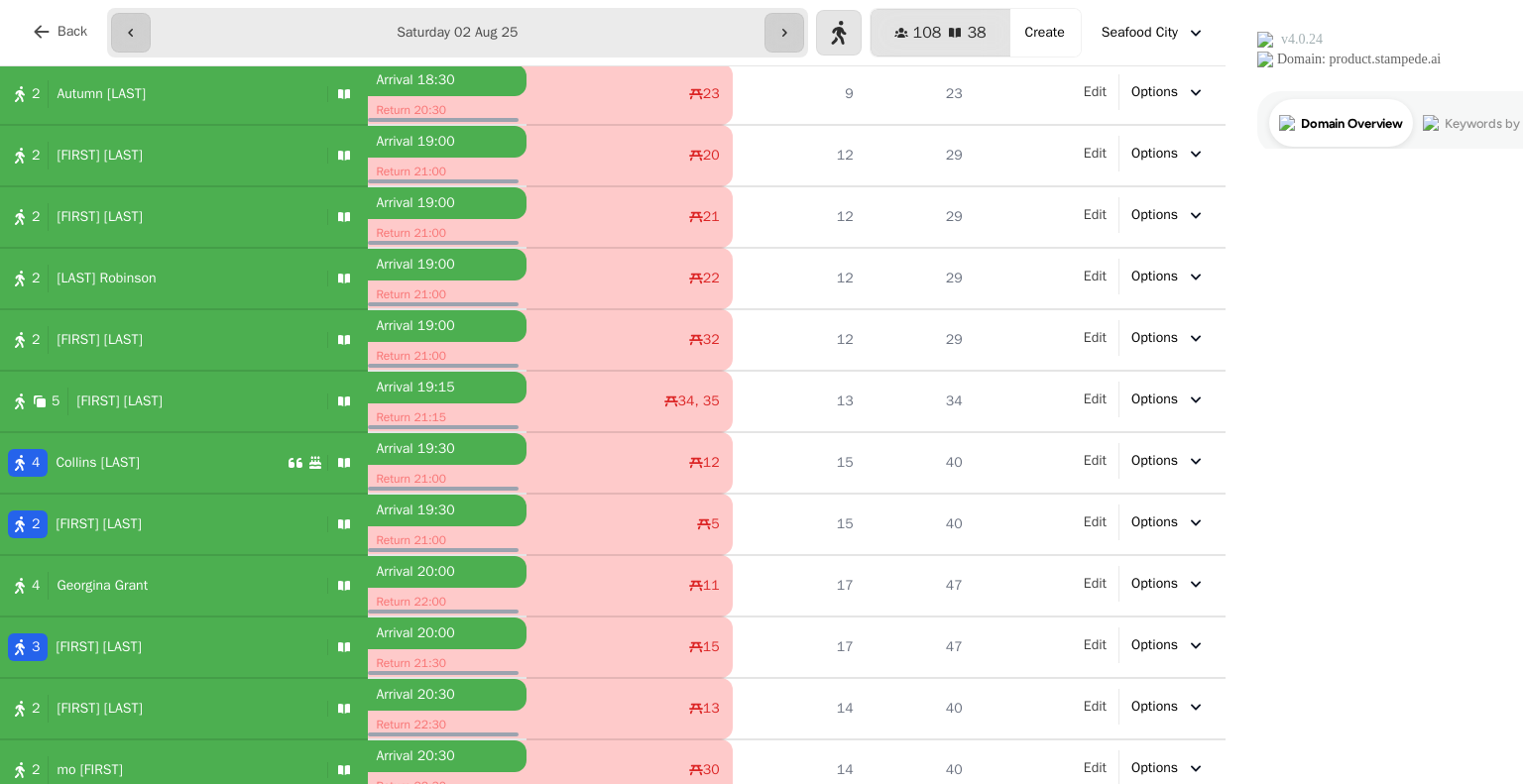 scroll, scrollTop: 1252, scrollLeft: 0, axis: vertical 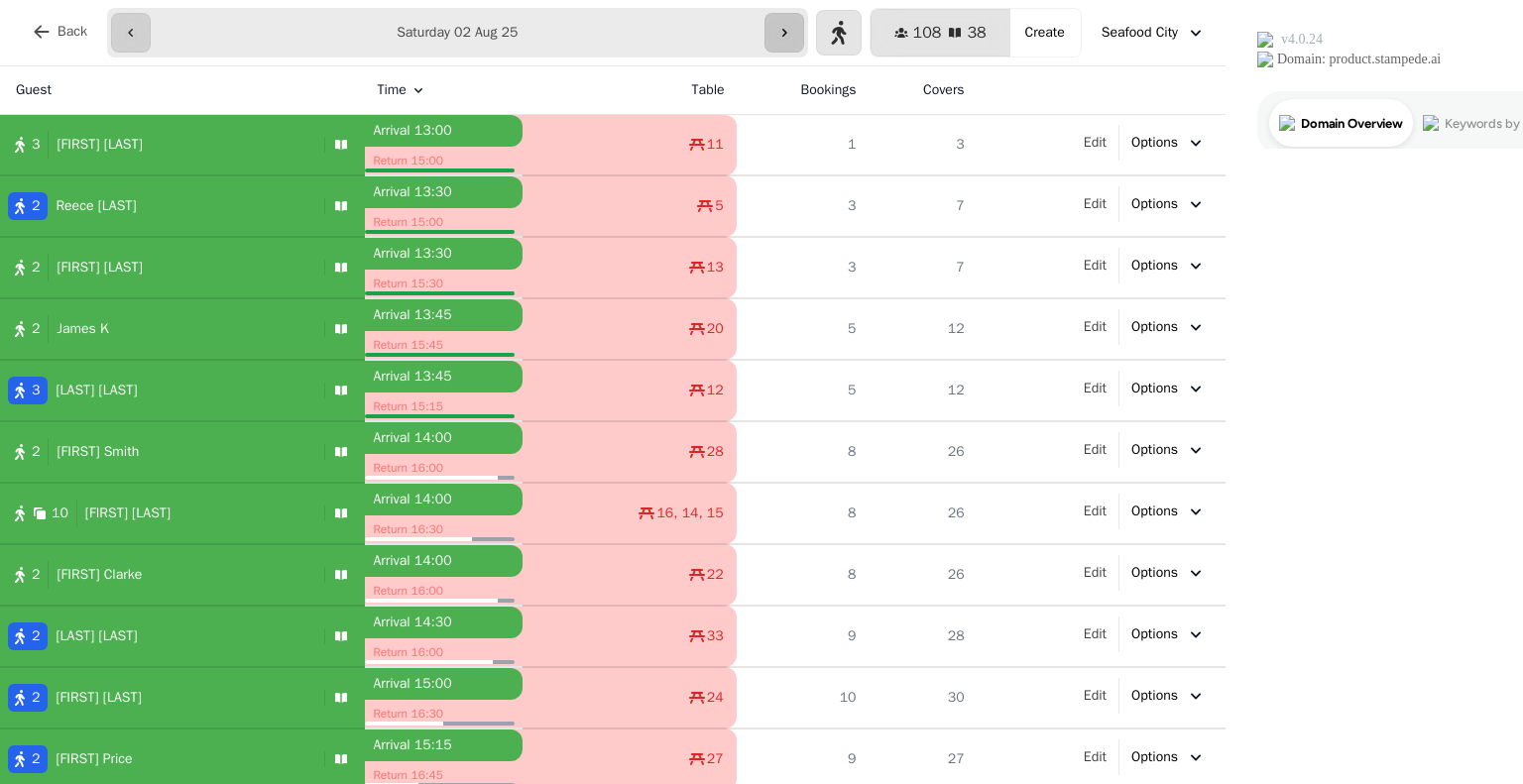 click 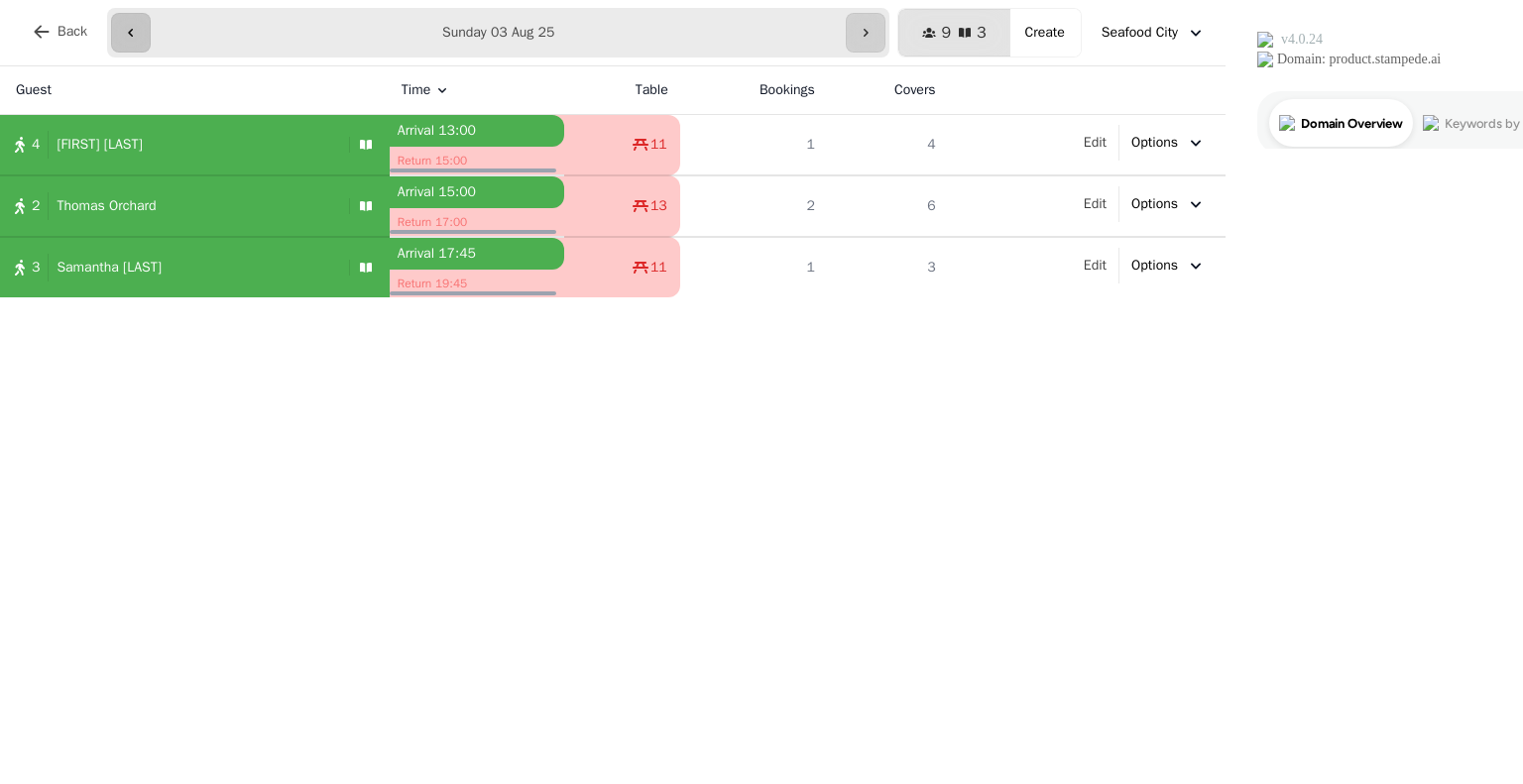 click at bounding box center (131, 33) 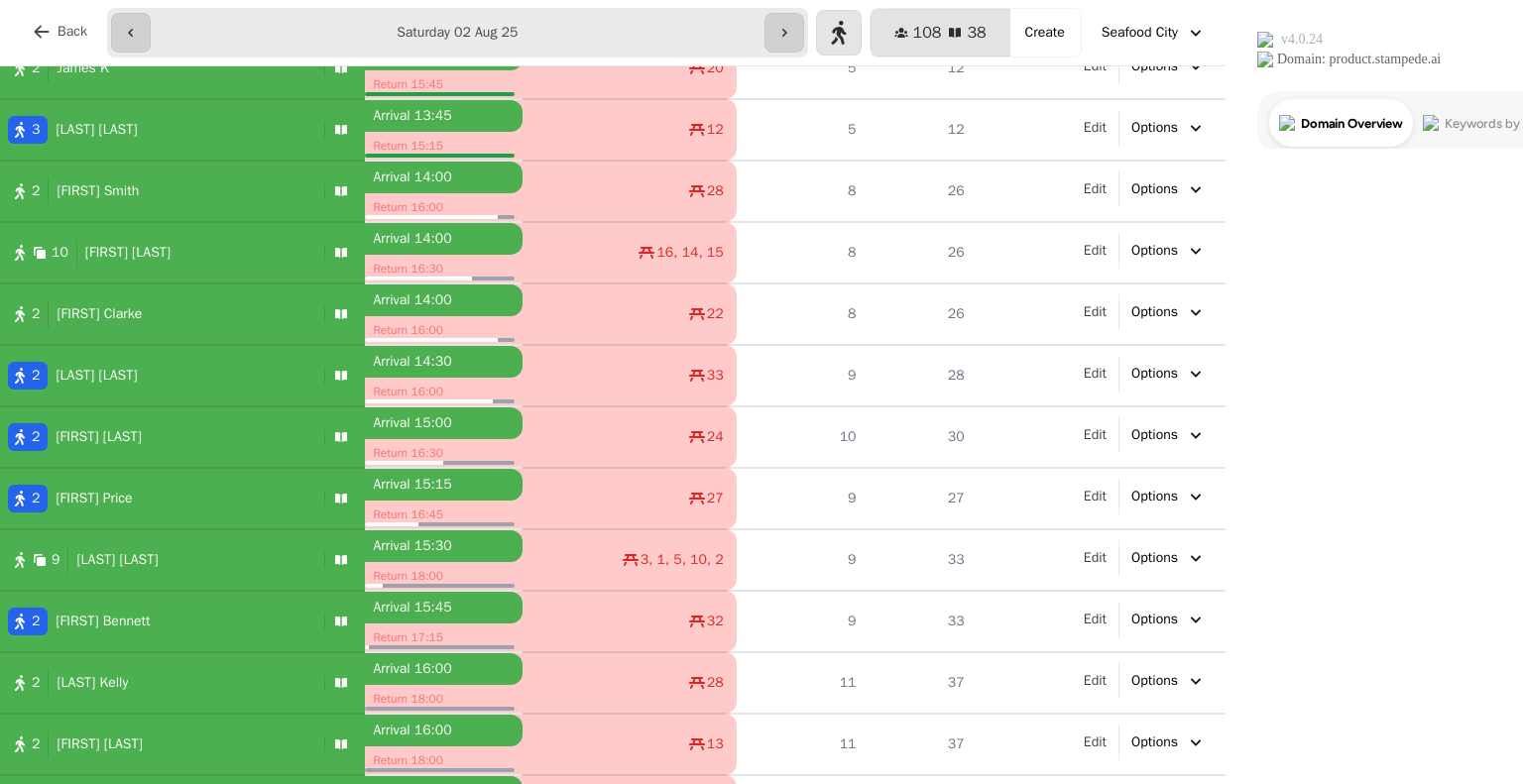 scroll, scrollTop: 0, scrollLeft: 0, axis: both 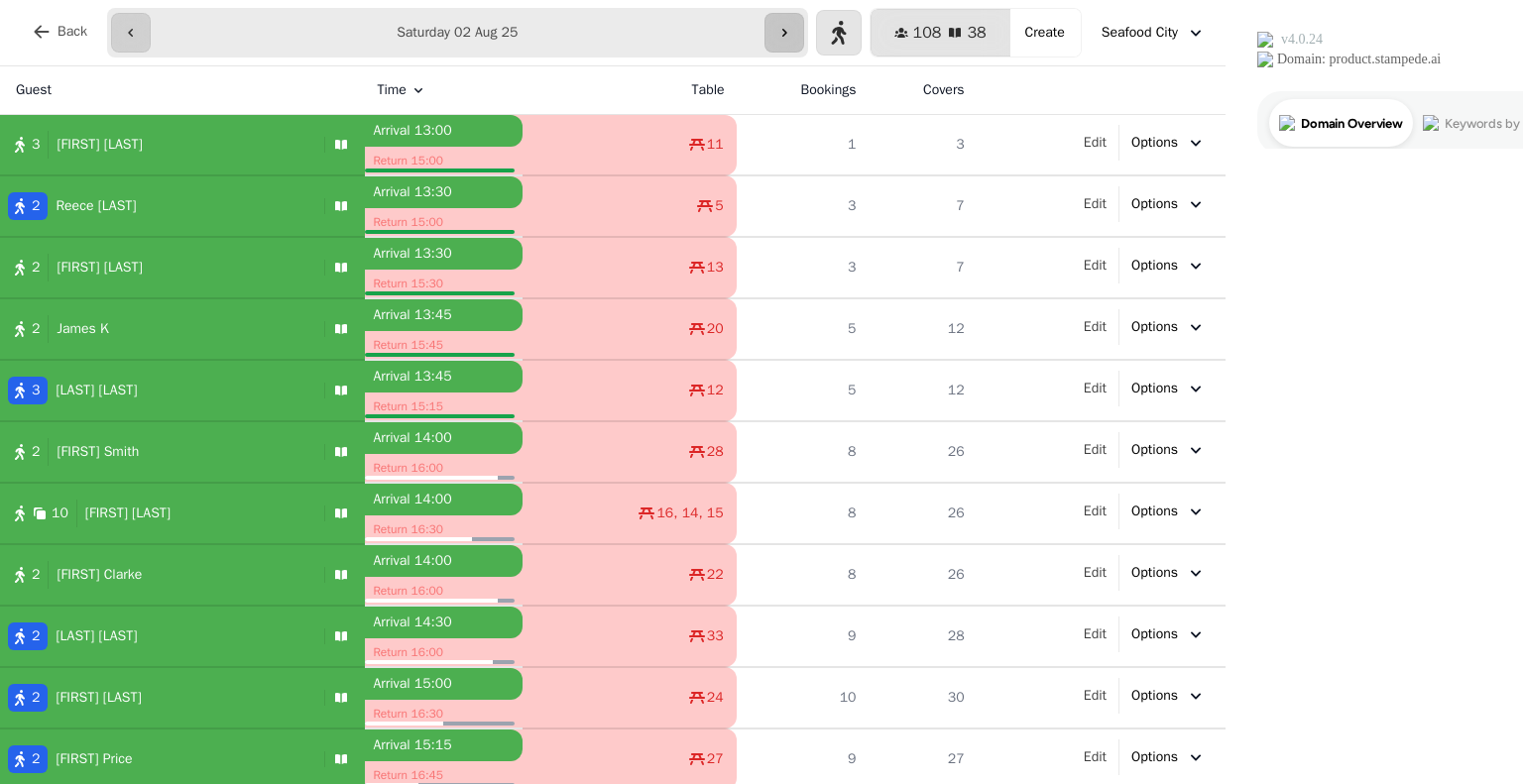 click 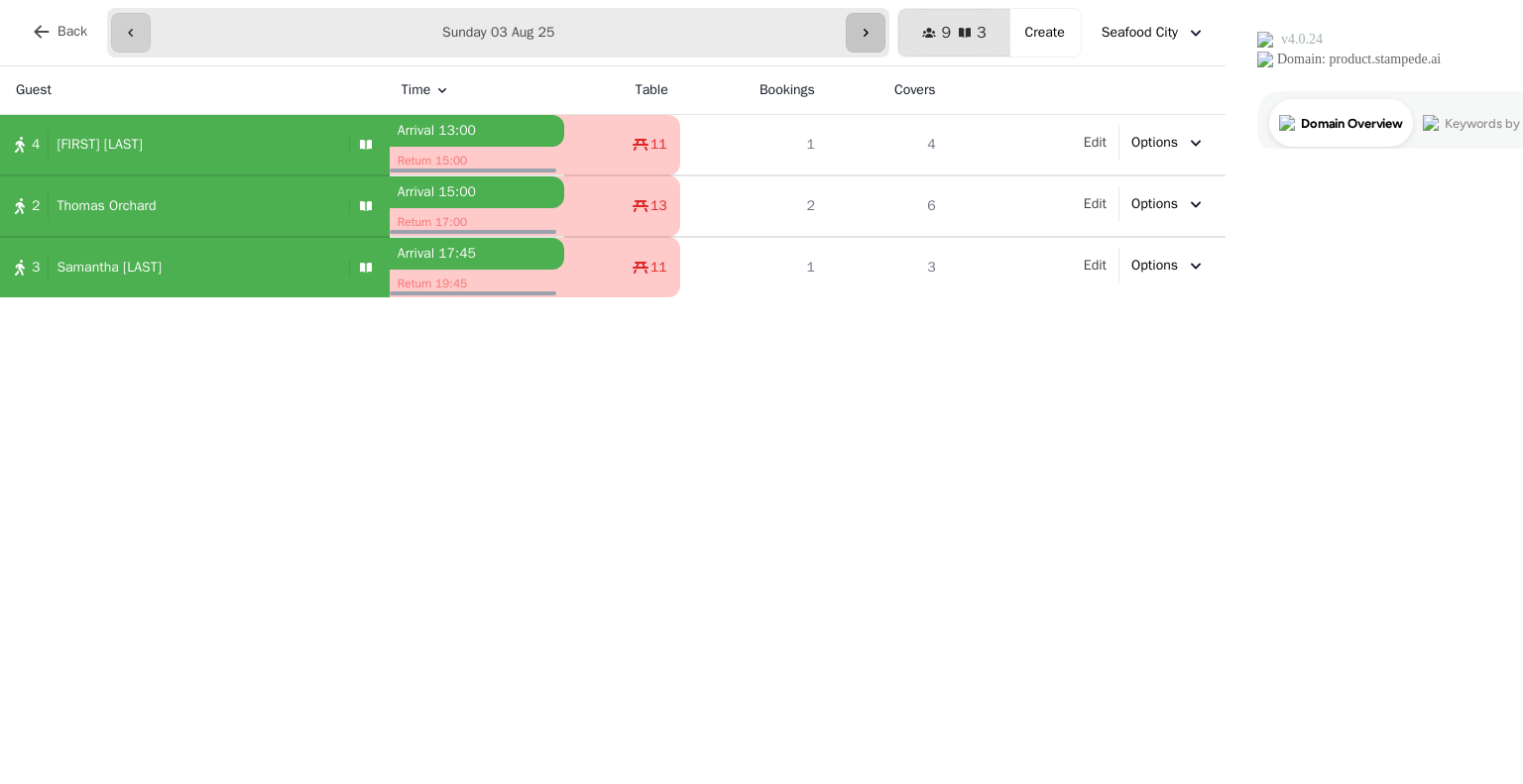 click at bounding box center [866, 33] 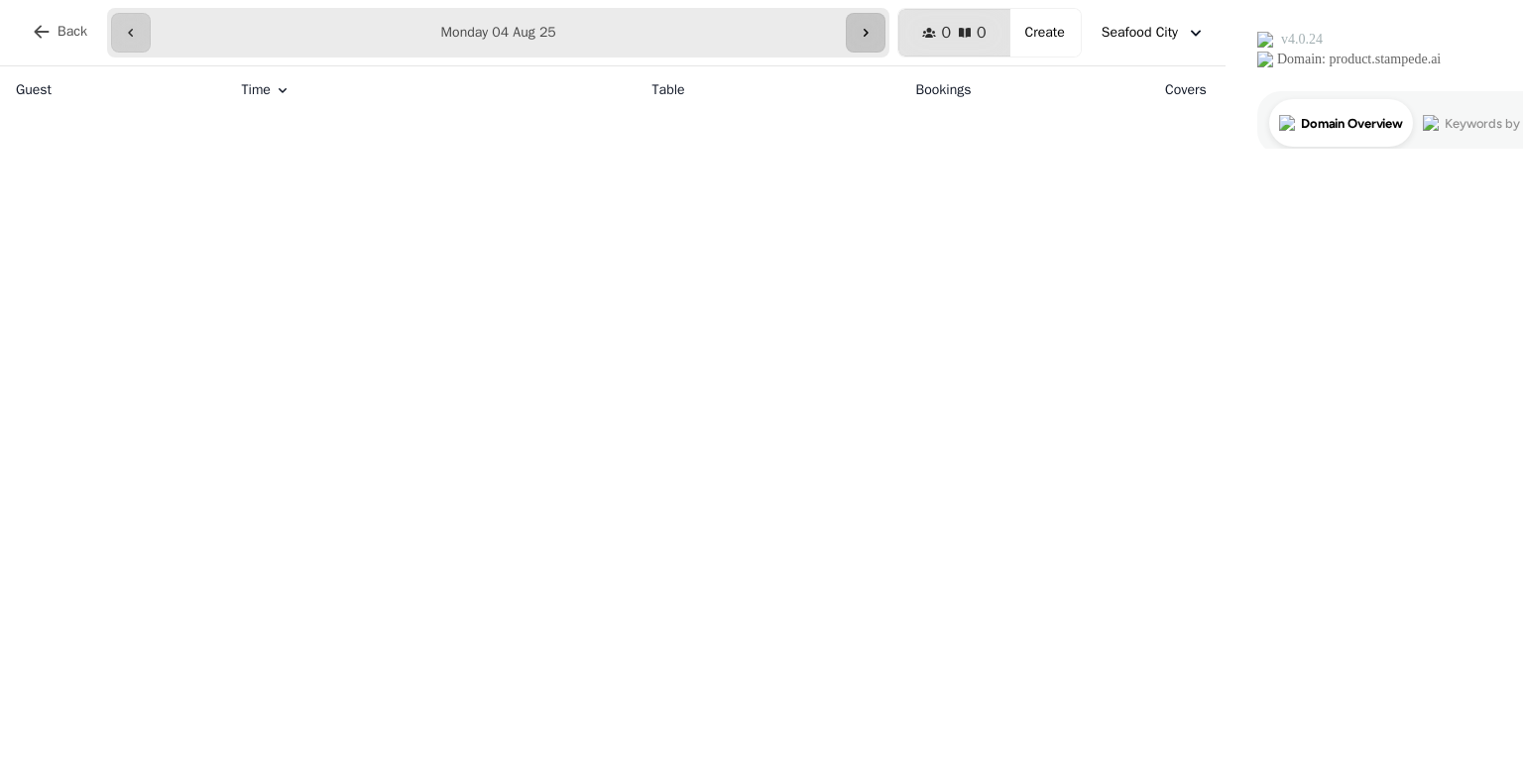 click at bounding box center (866, 33) 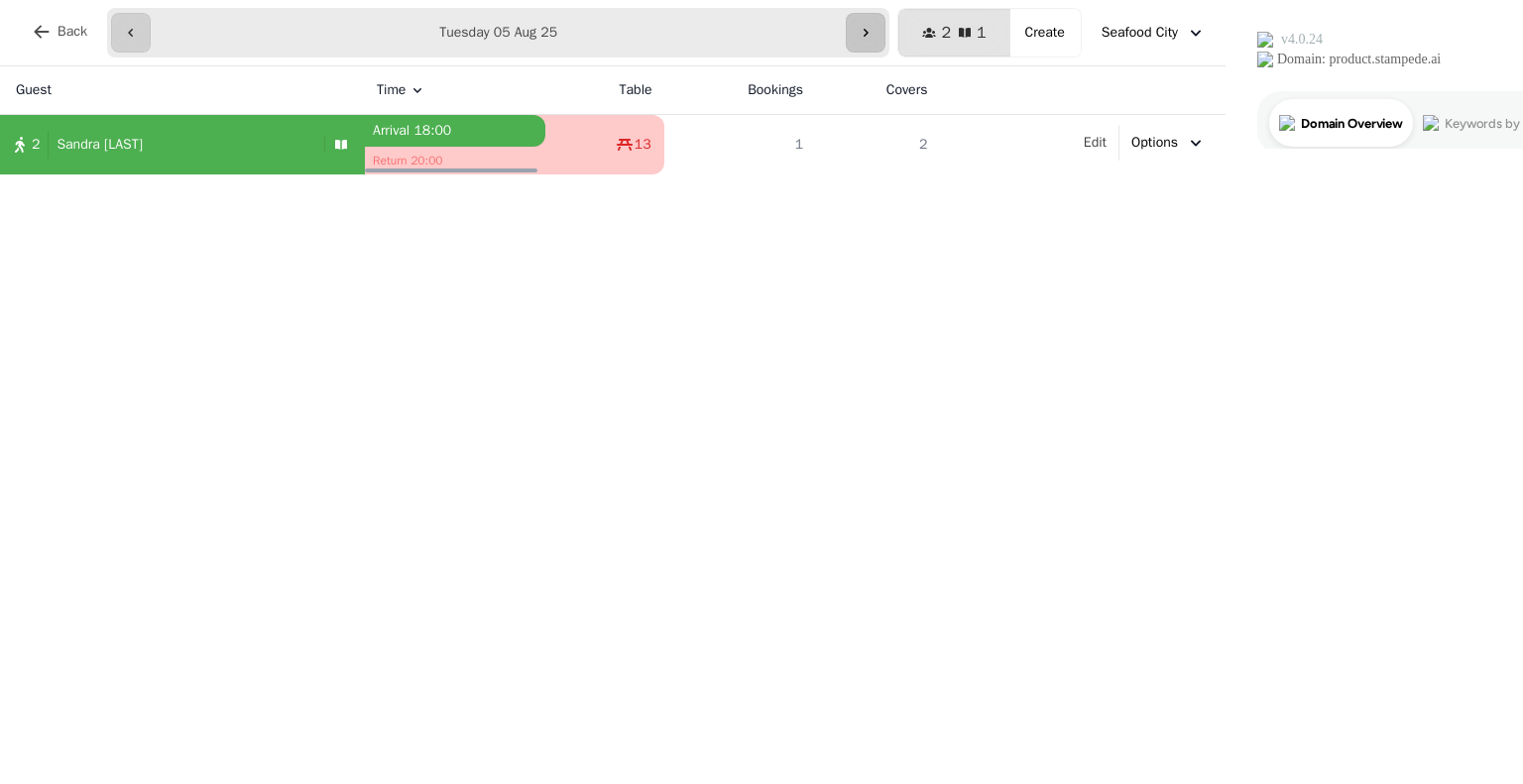 click 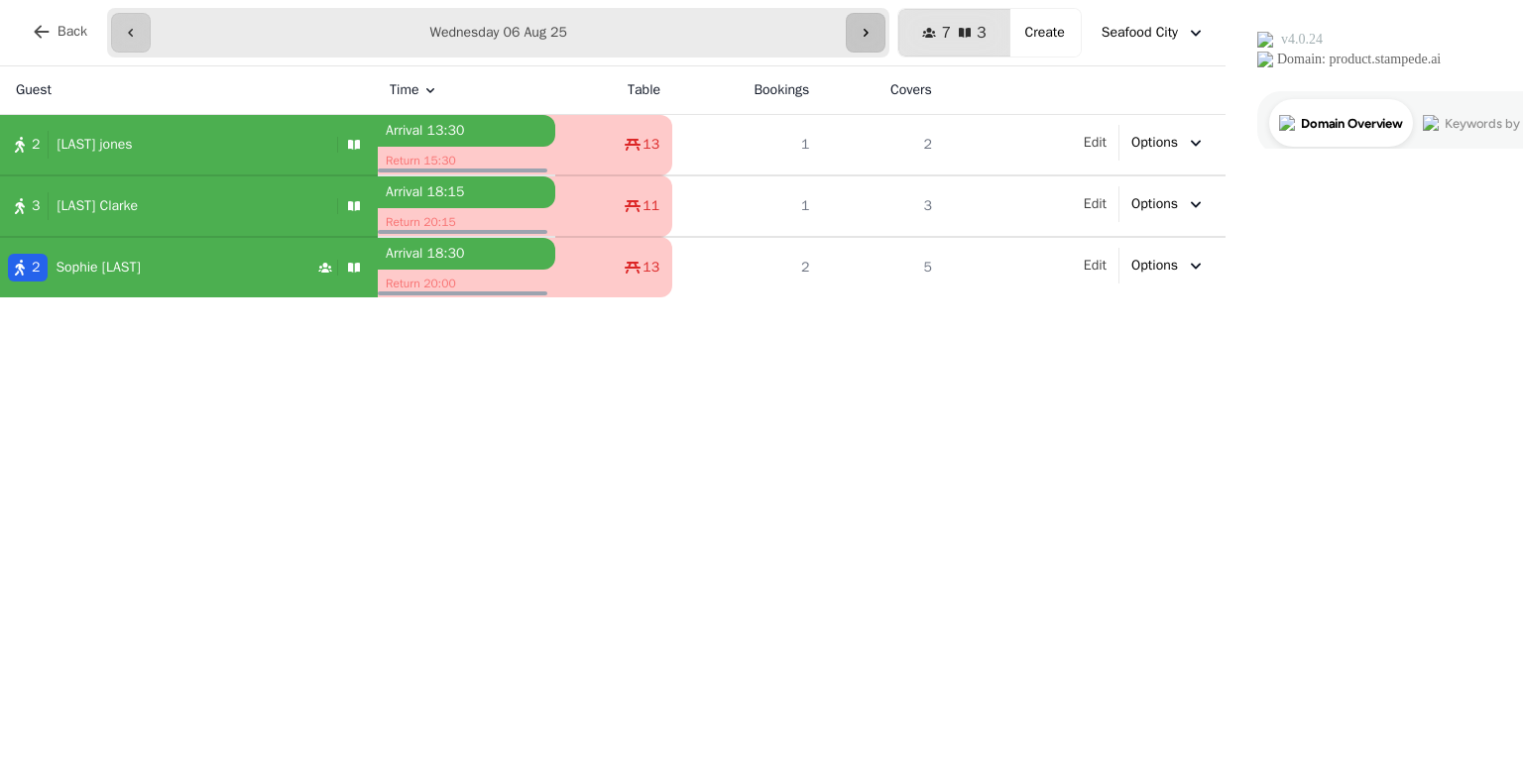 click 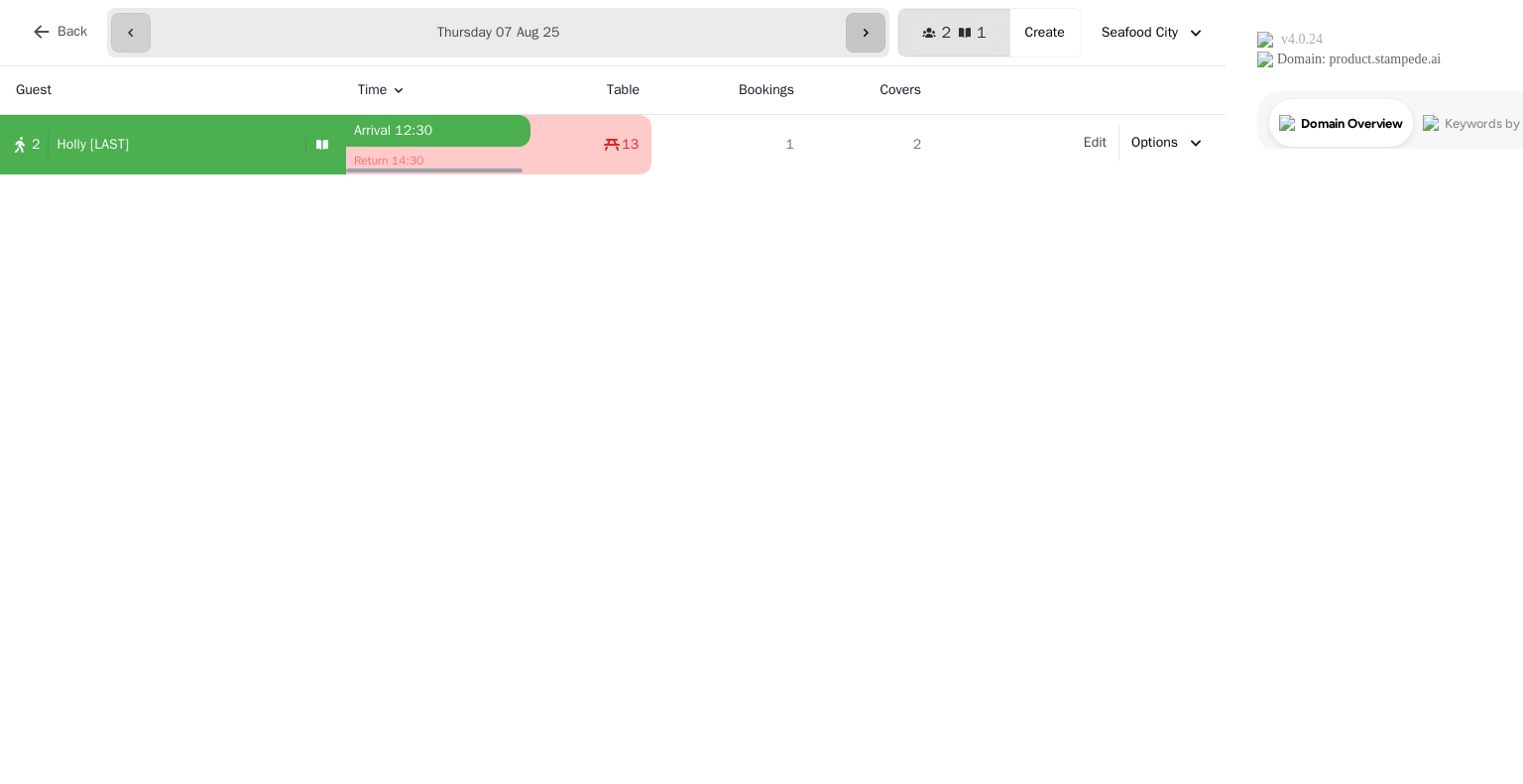 click 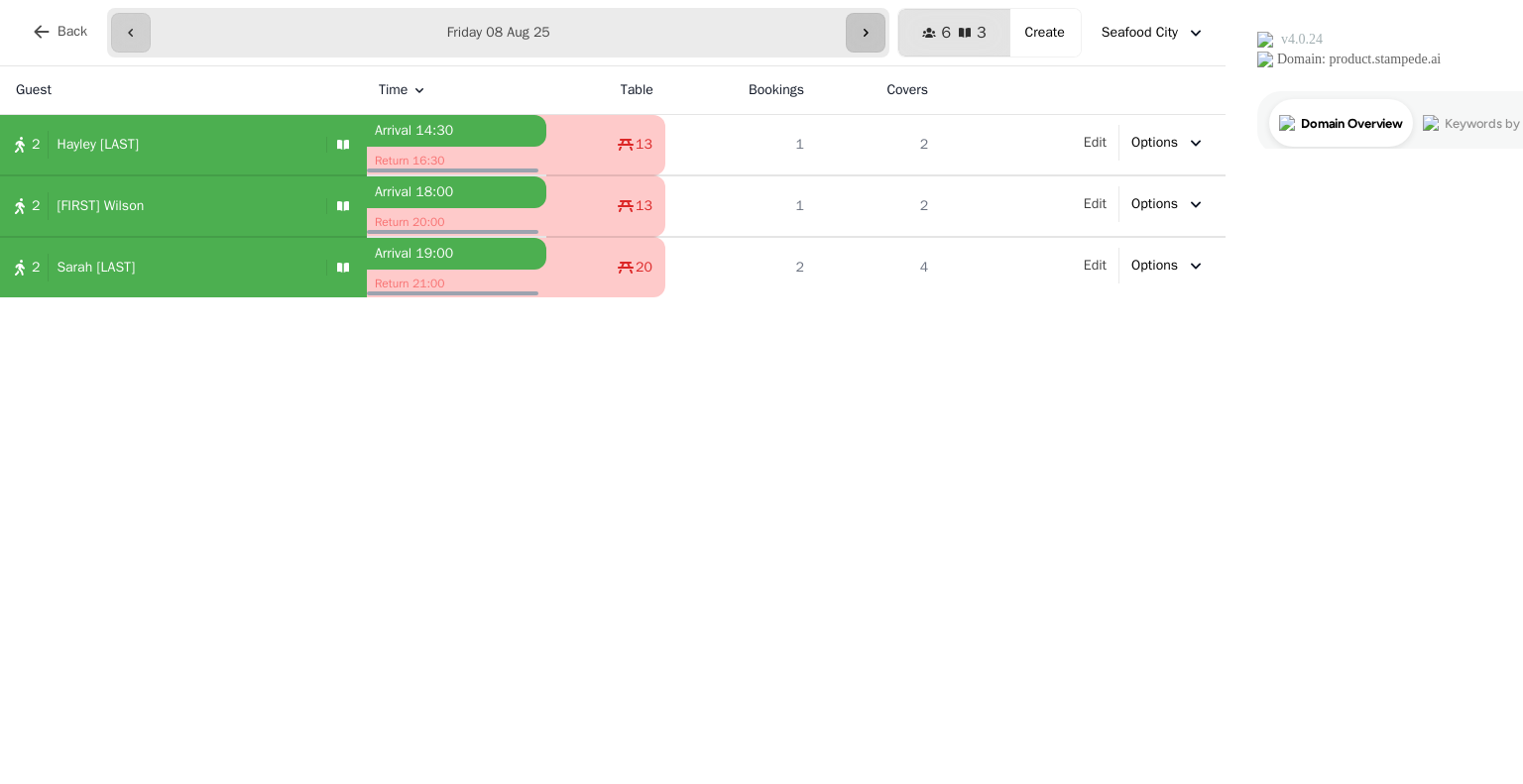 click 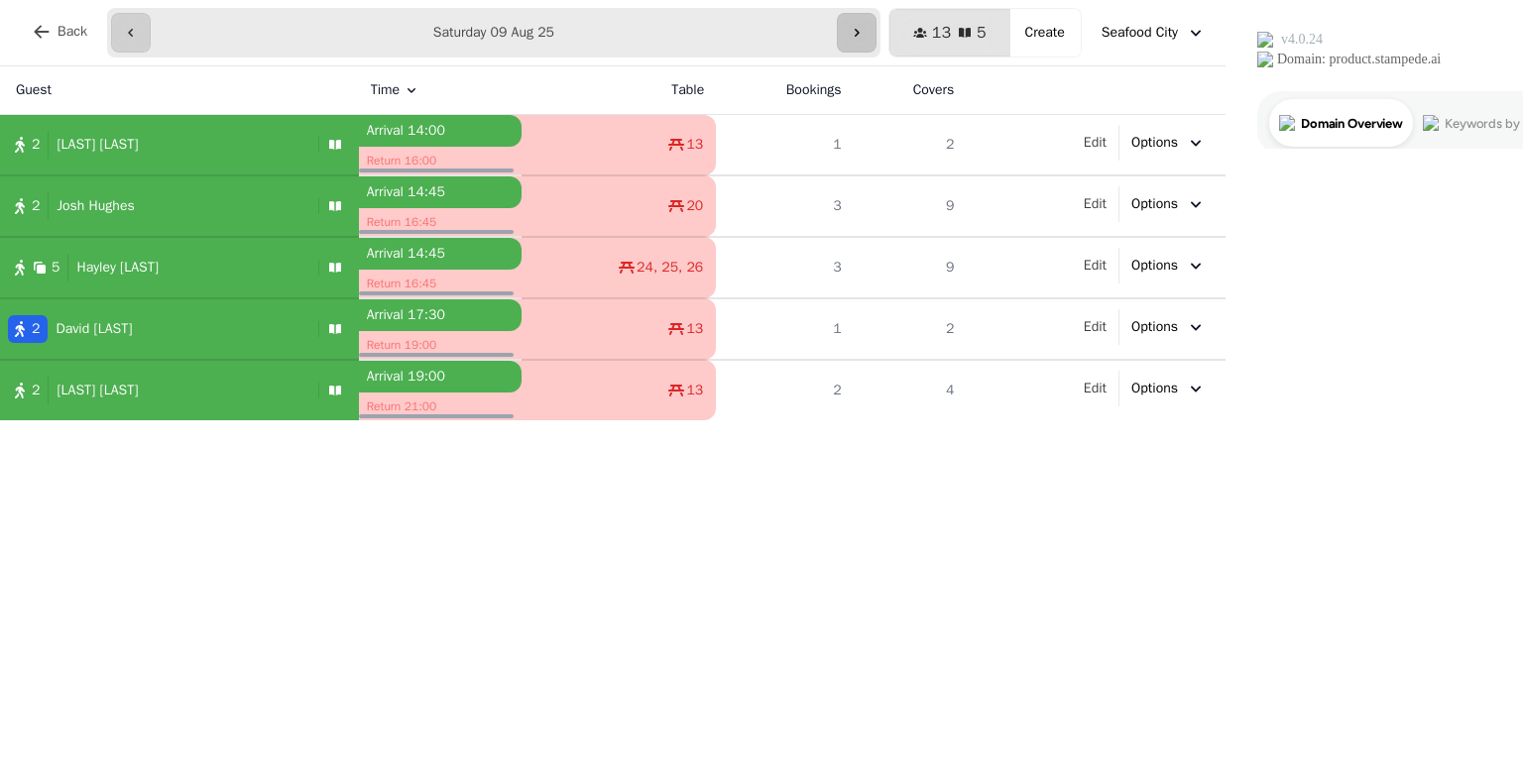 click at bounding box center [857, 33] 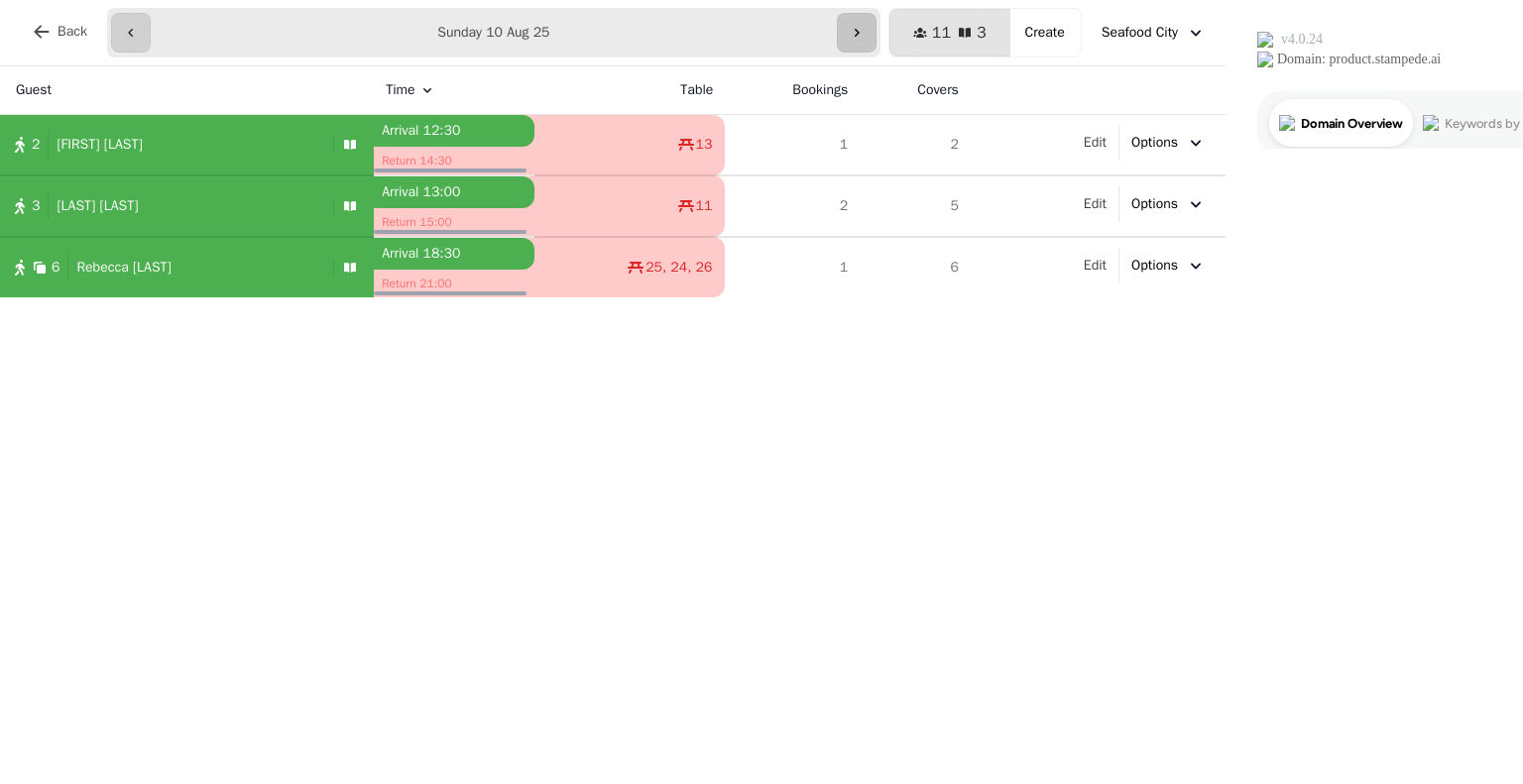 click at bounding box center (857, 33) 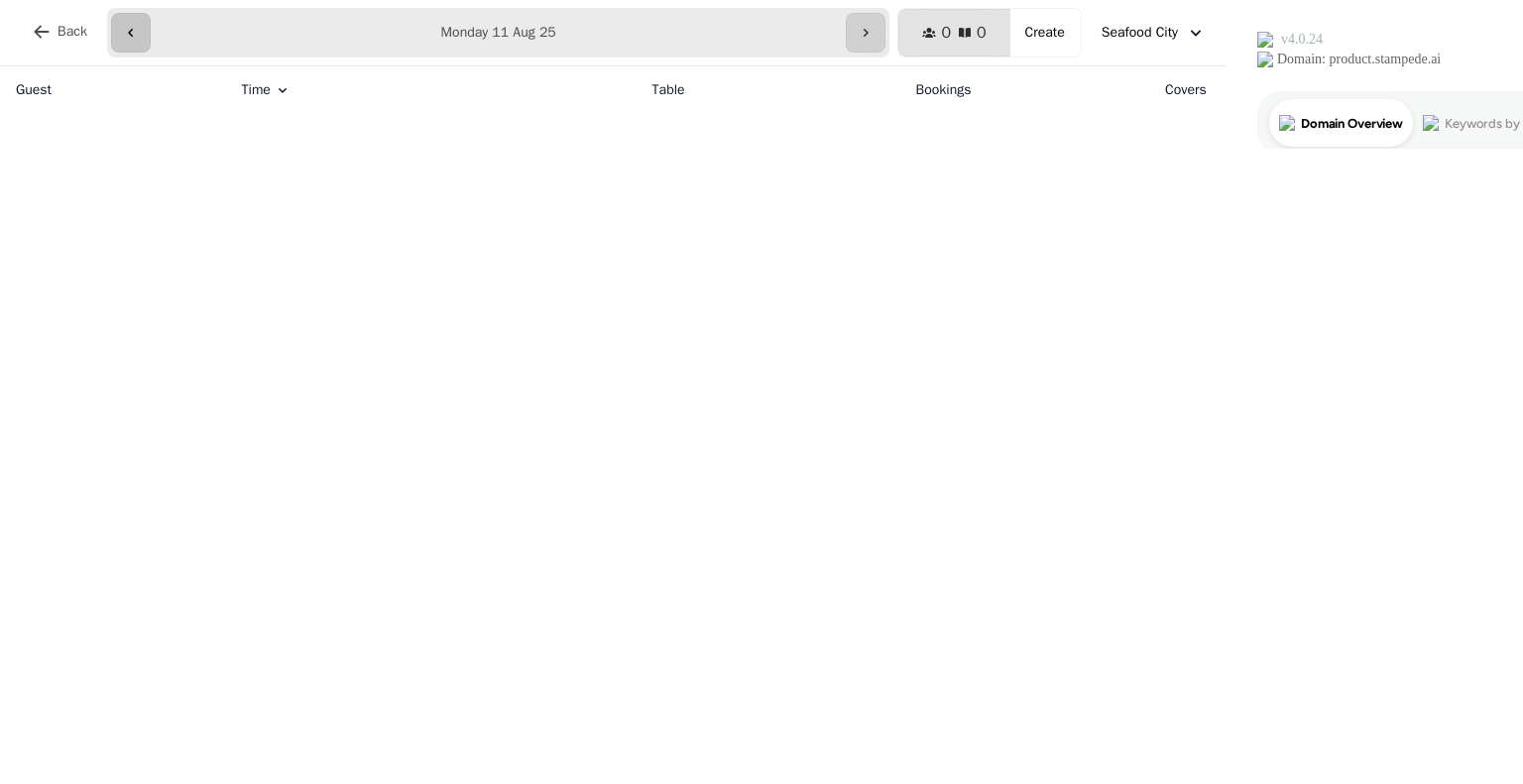 click 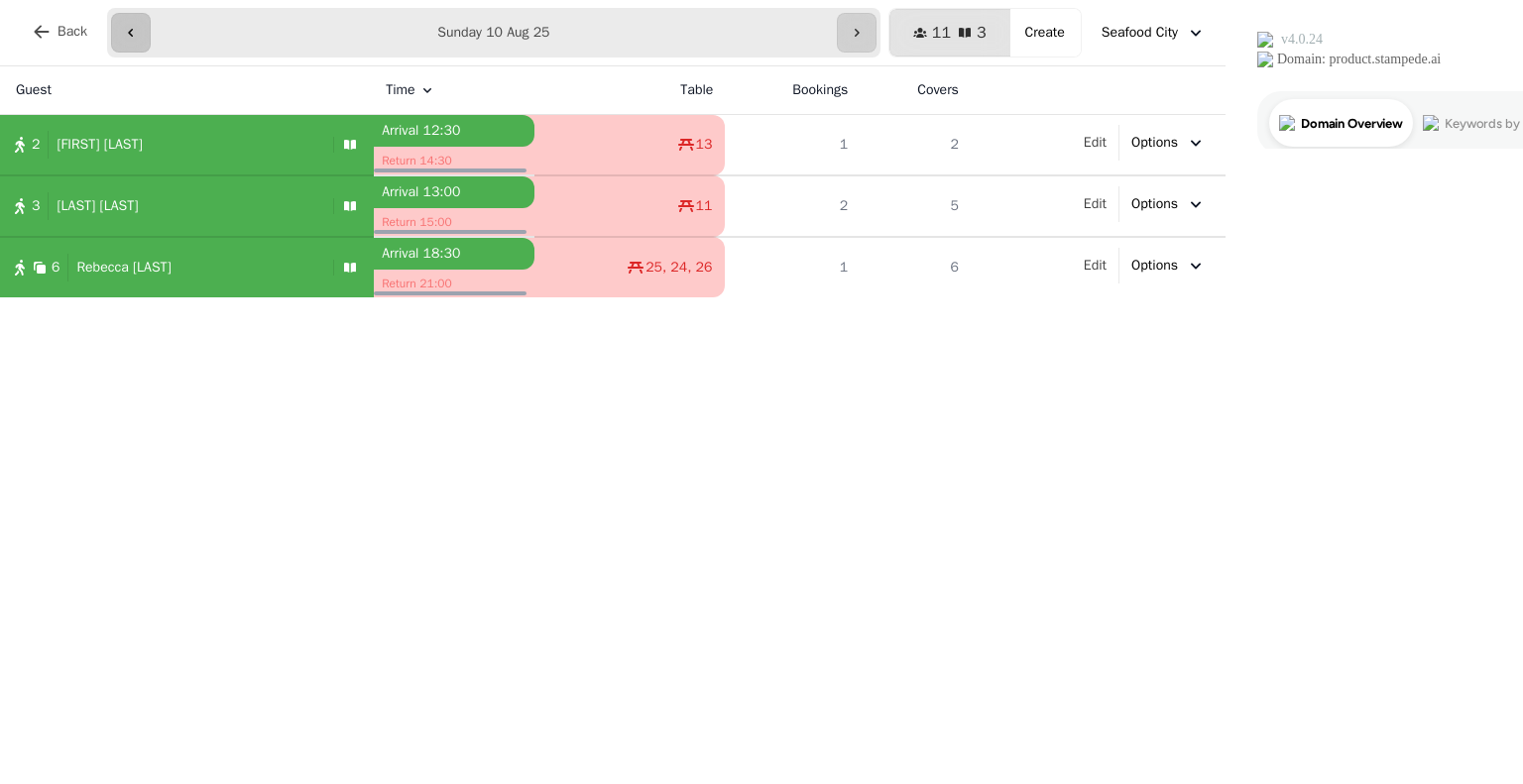 click 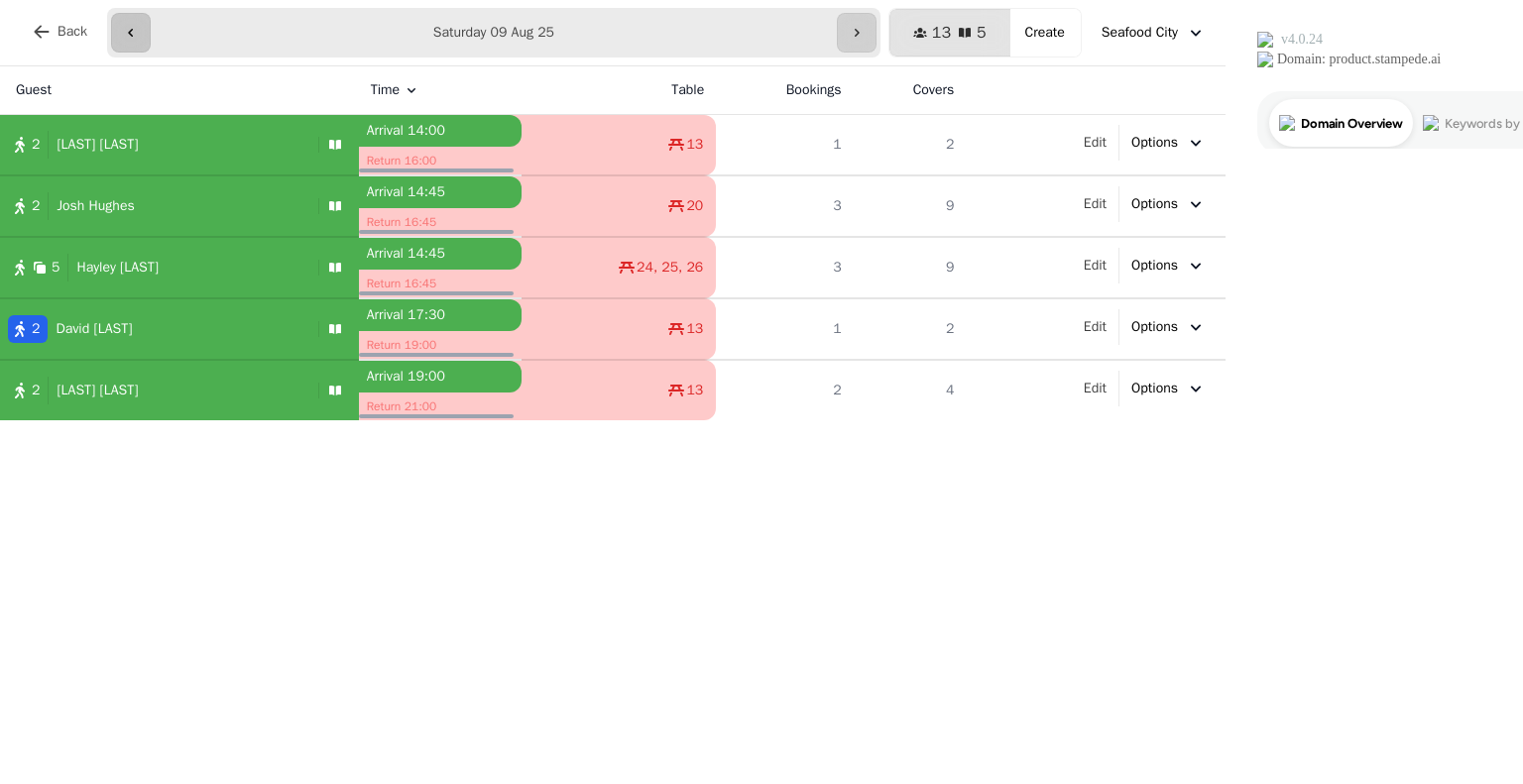 click 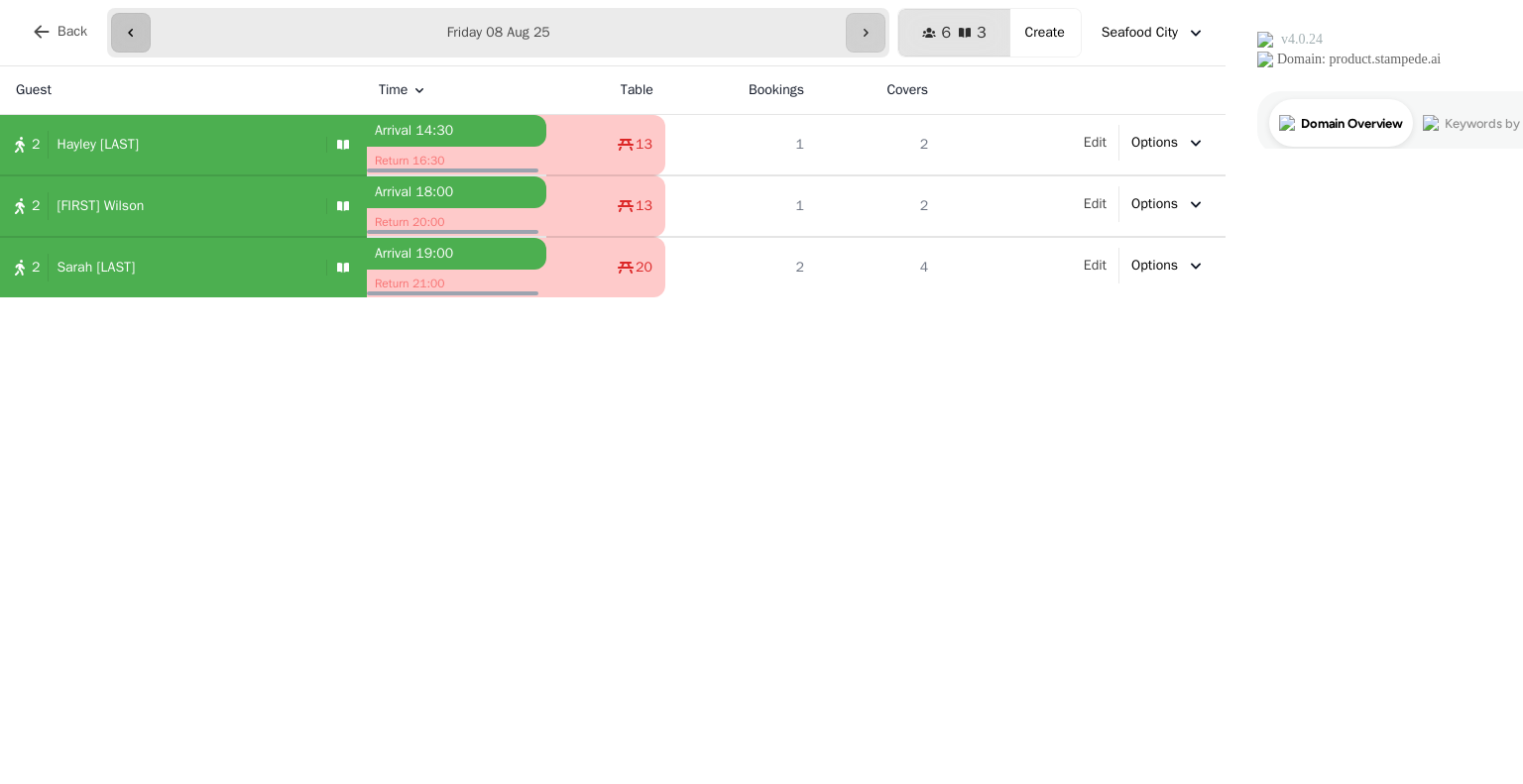 click 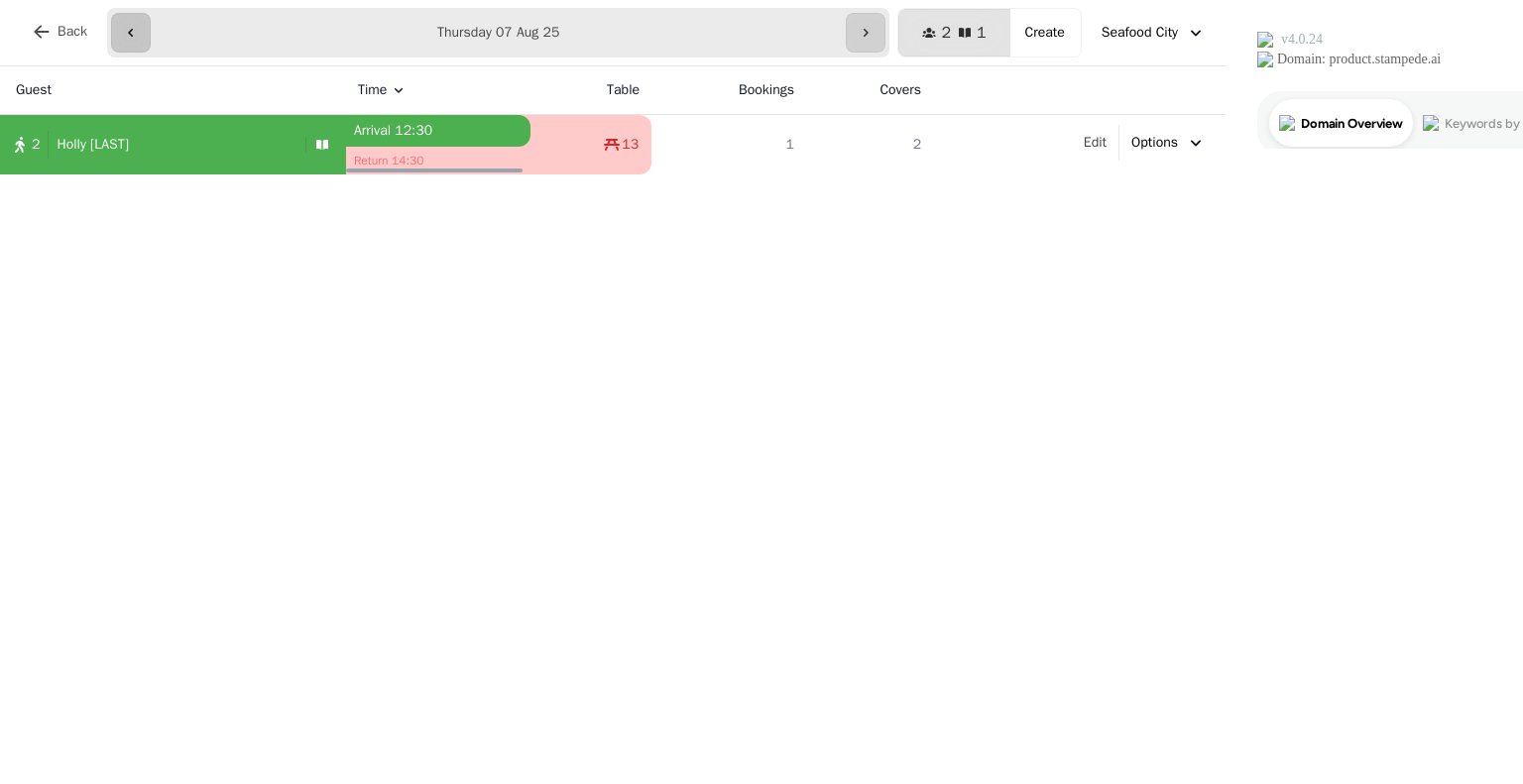 click 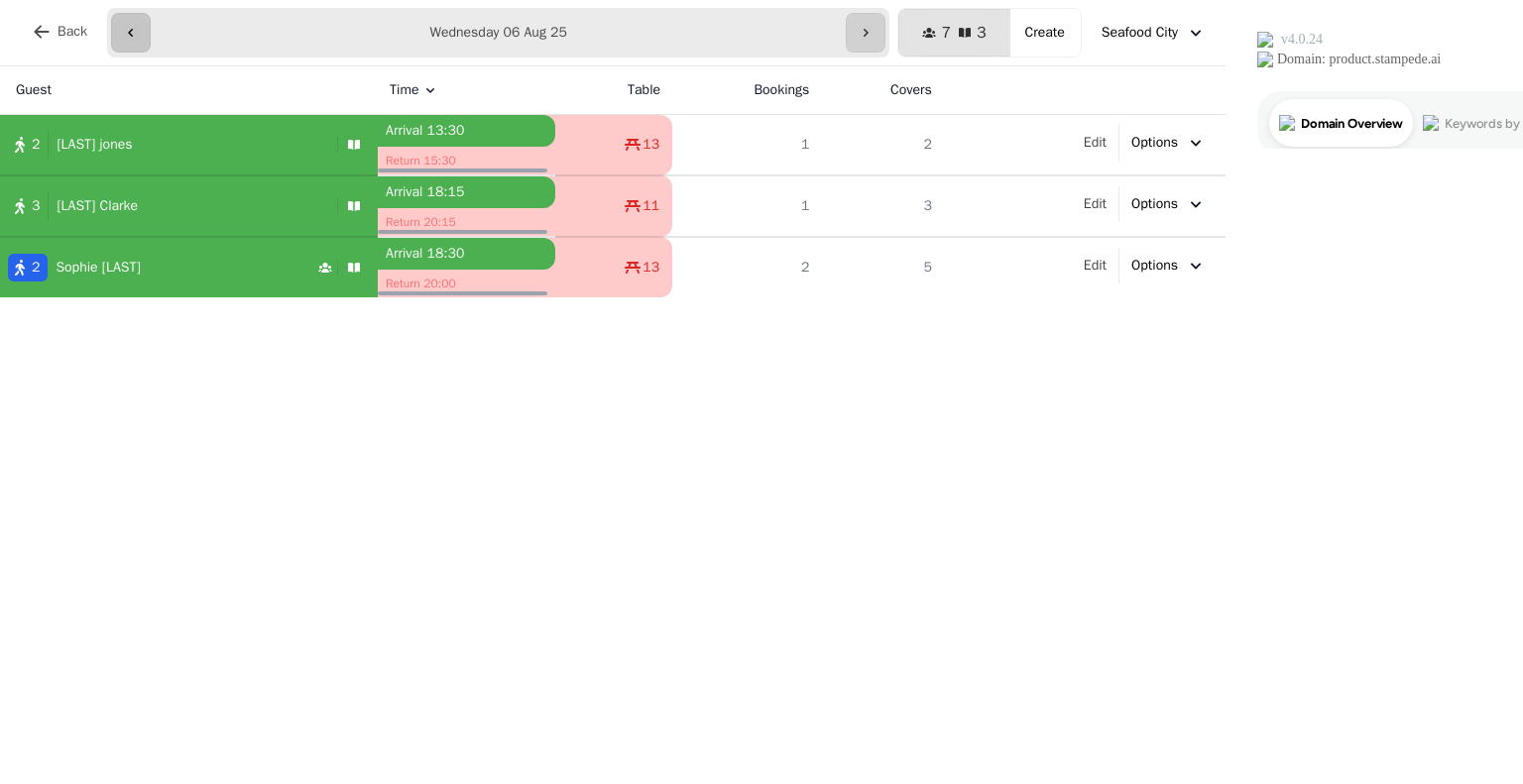 click 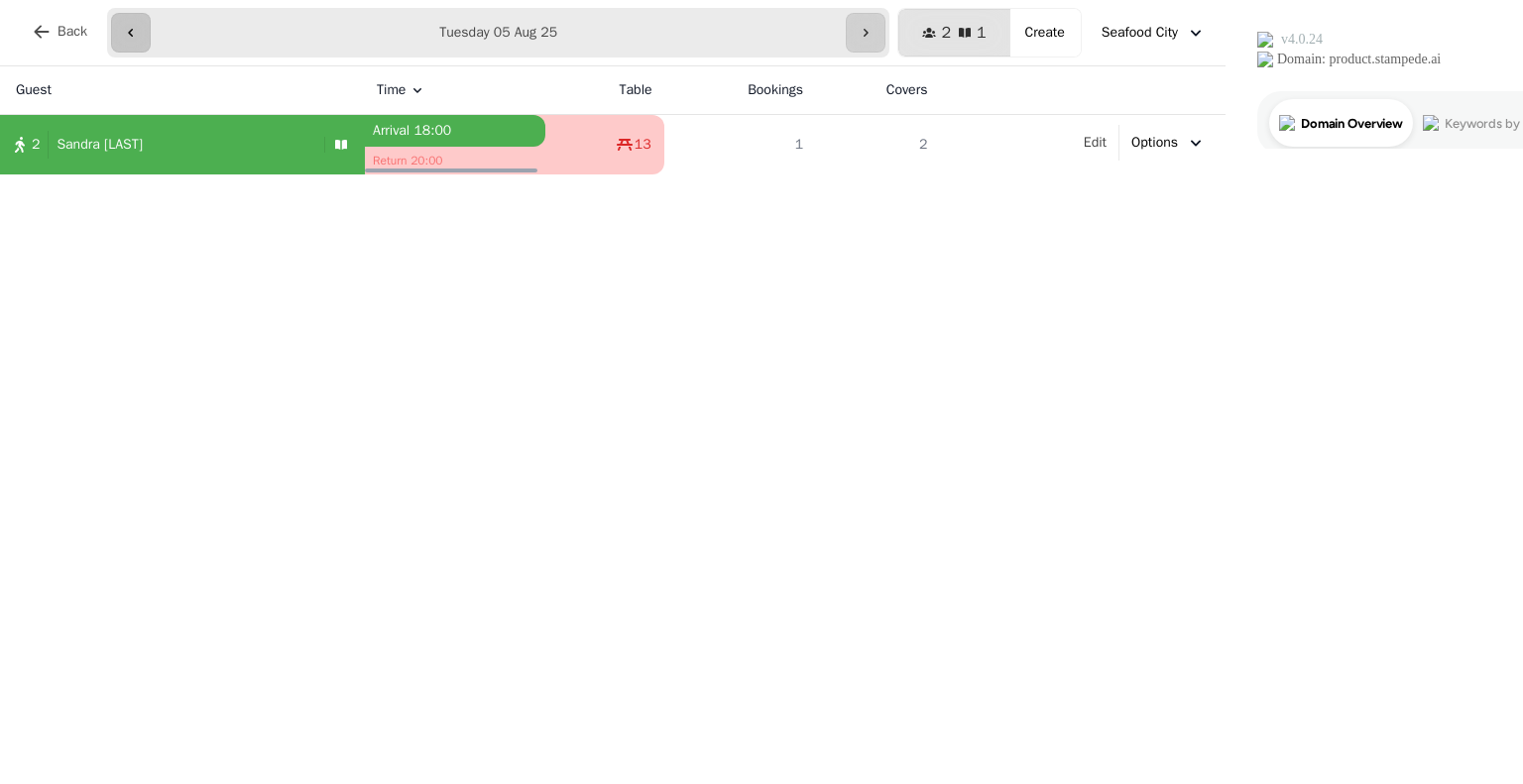 click 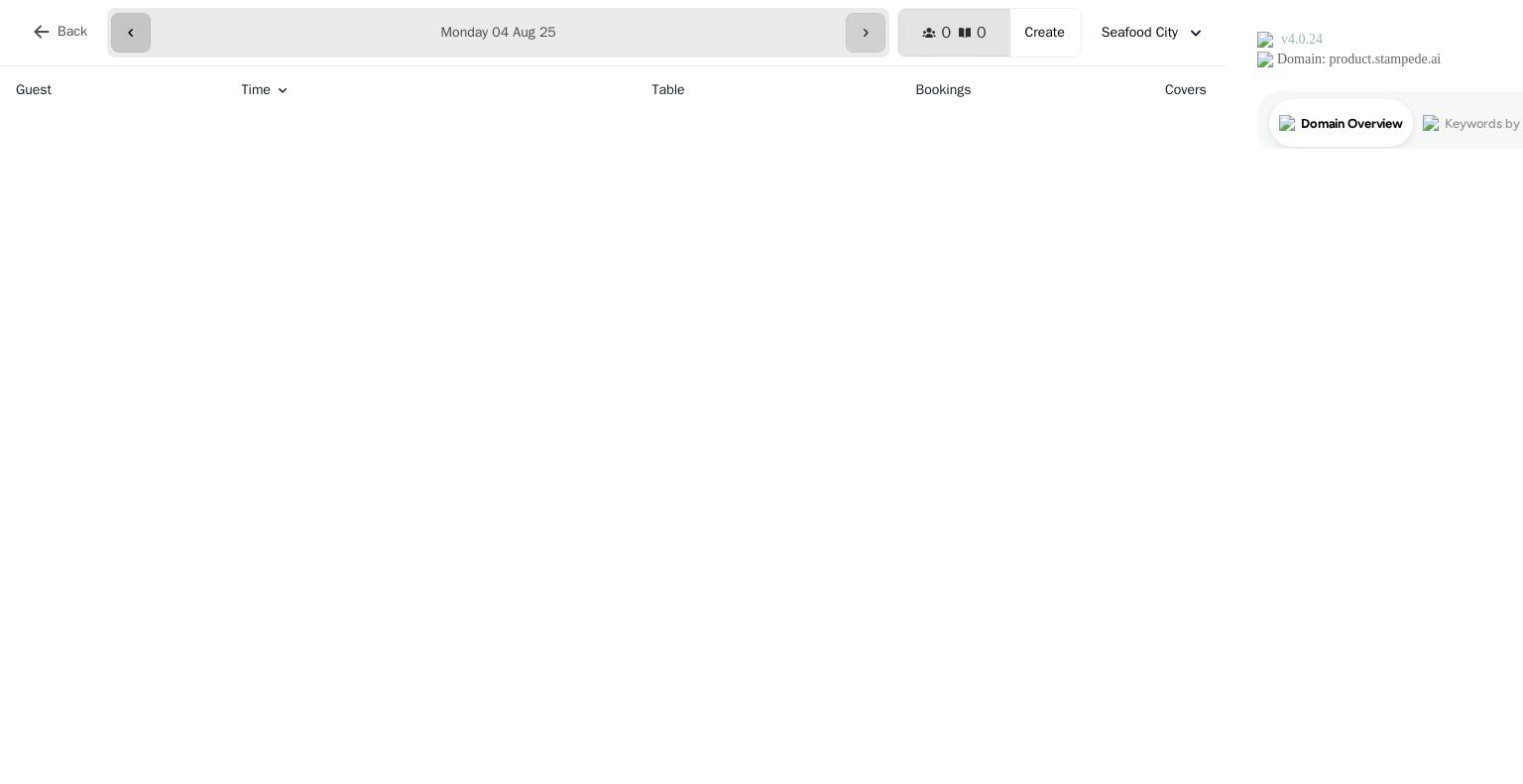 click 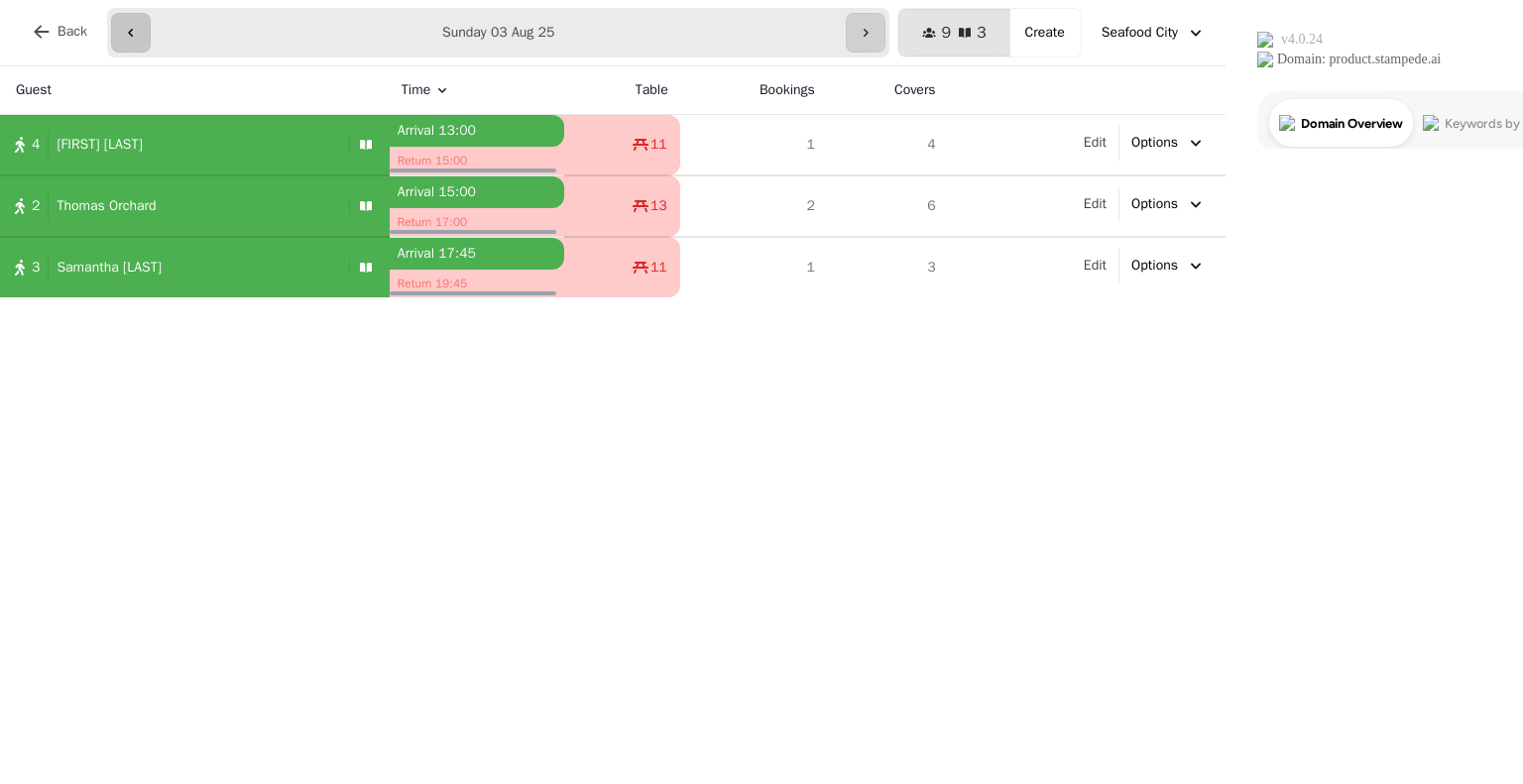 click 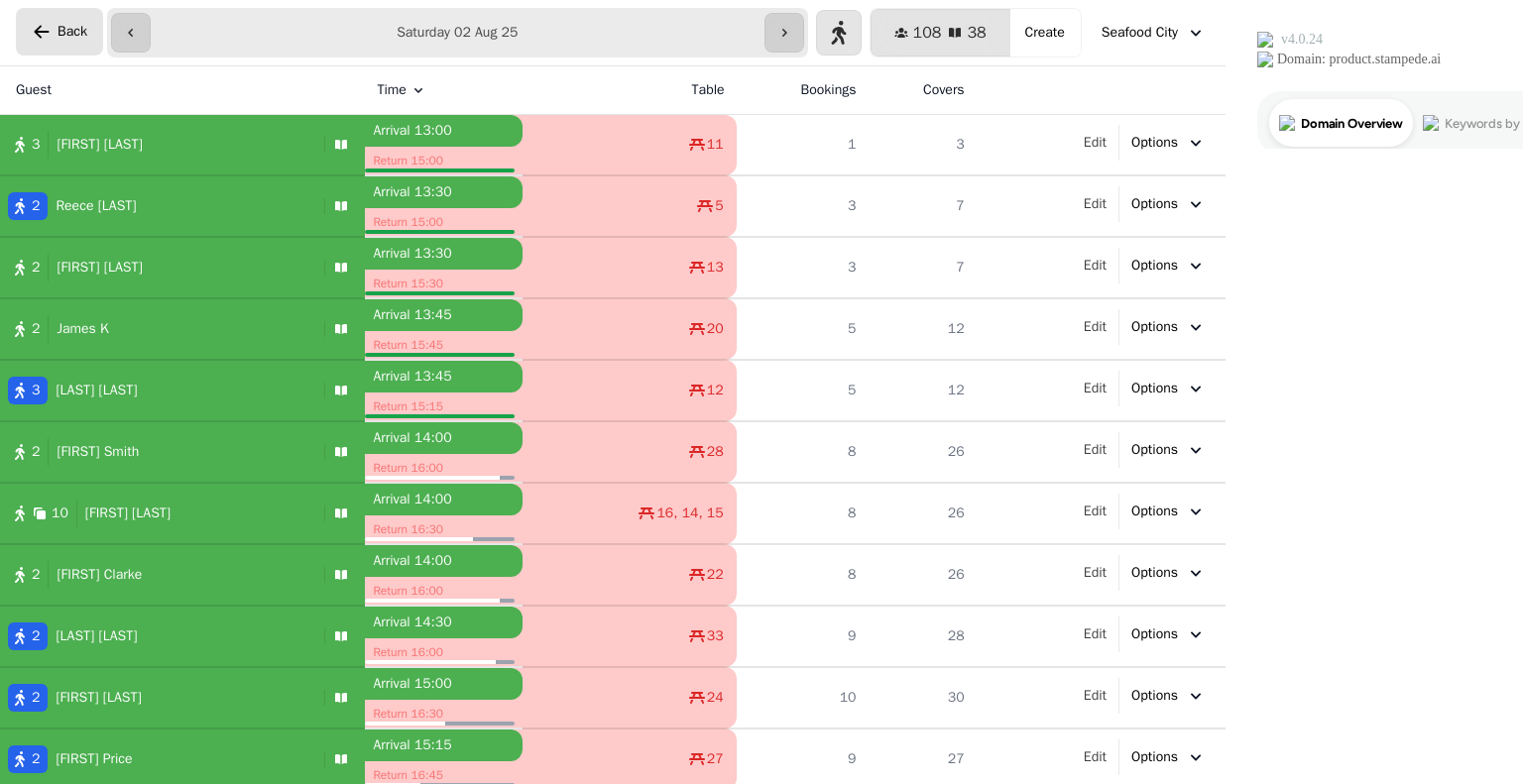 click 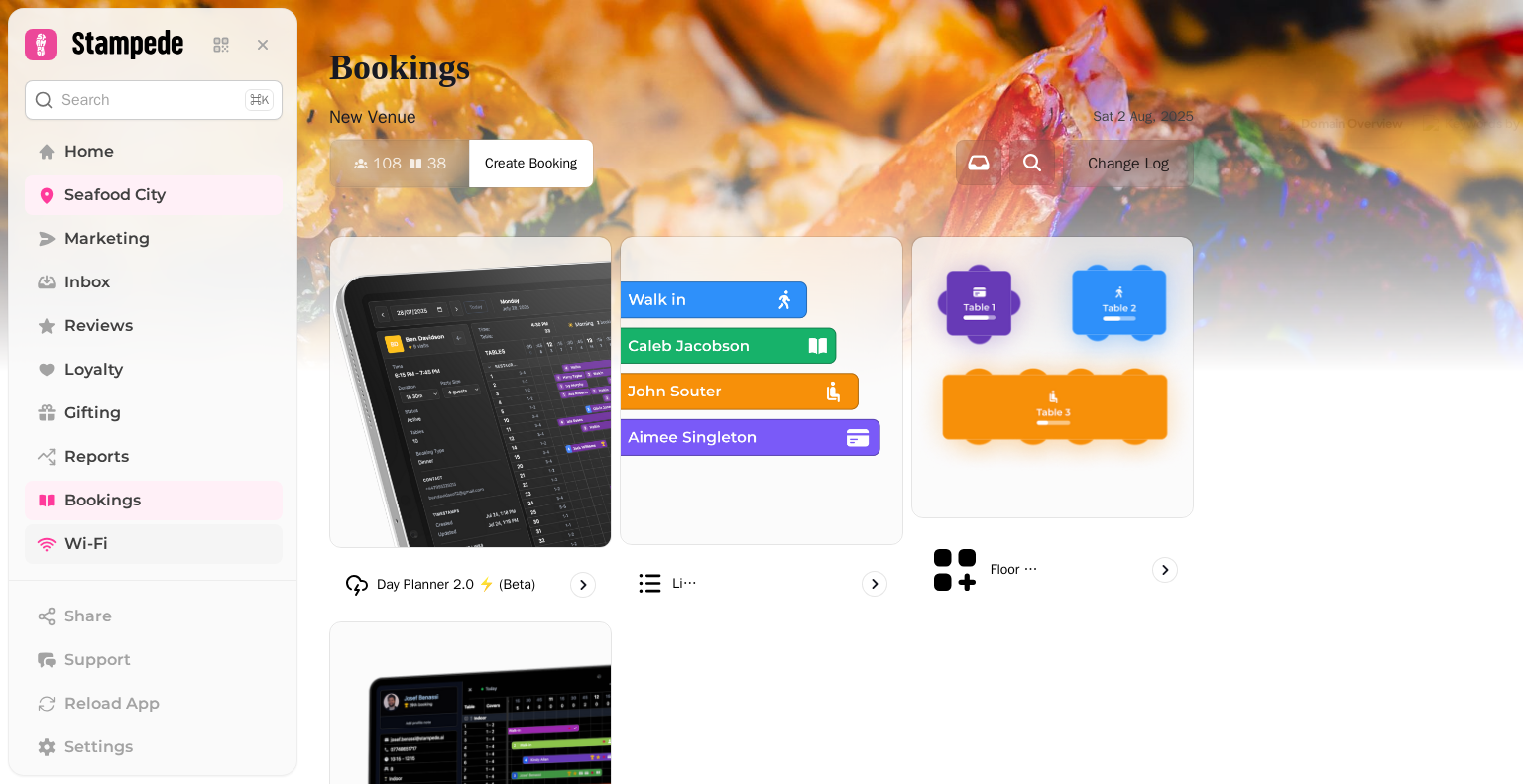 click on "Wi-Fi" at bounding box center (86, 544) 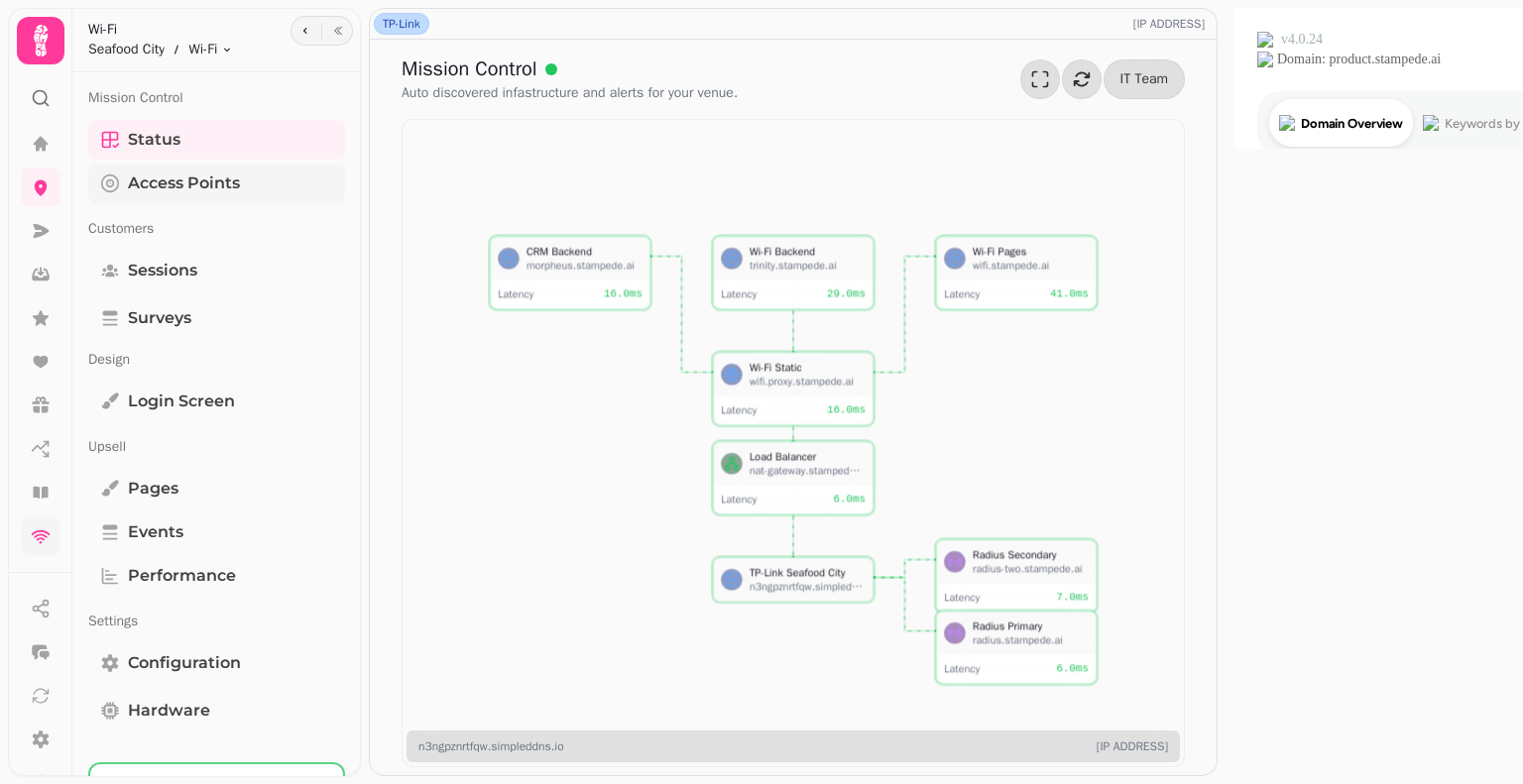 click on "Access Points" at bounding box center [183, 183] 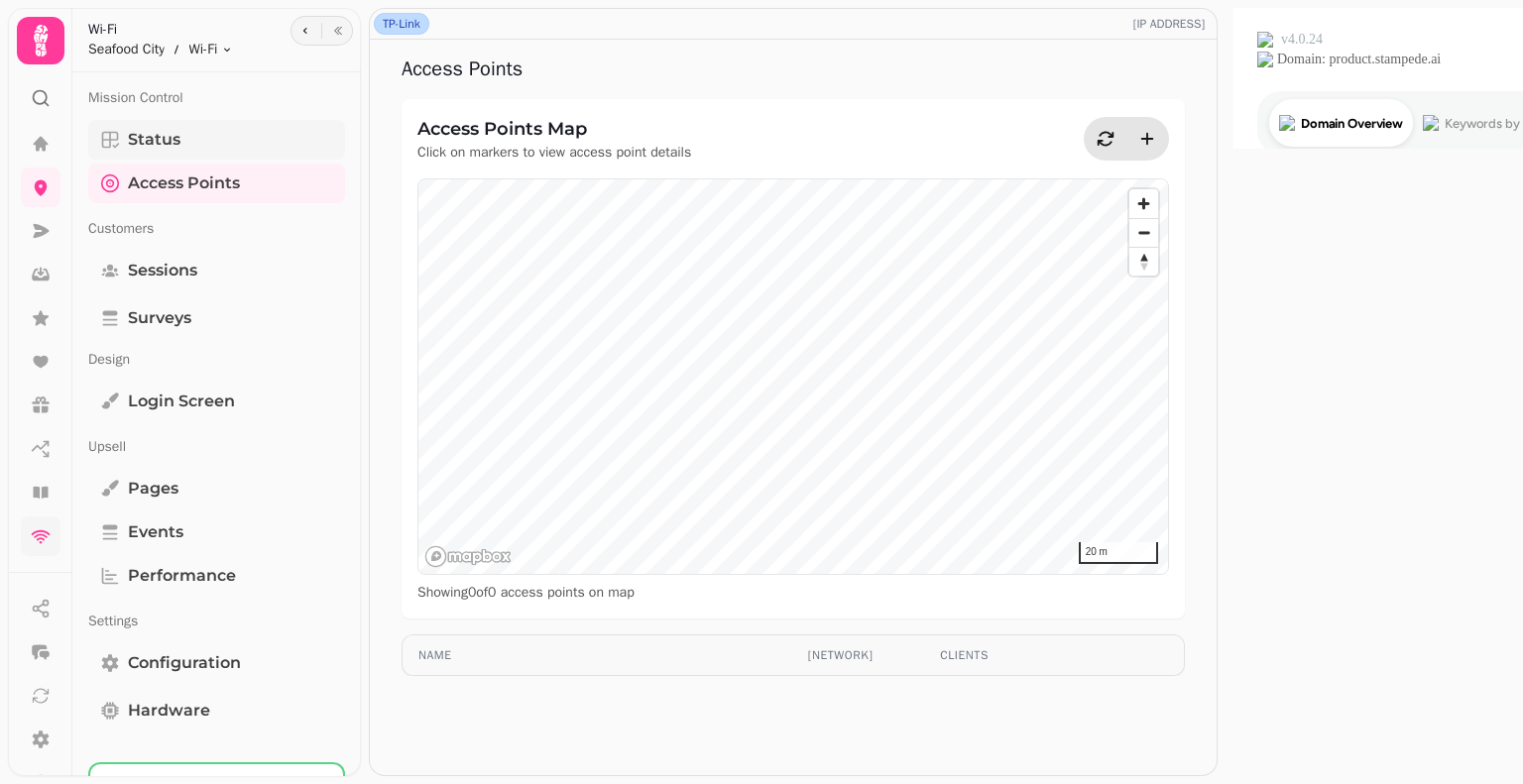 click on "Status" at bounding box center (154, 140) 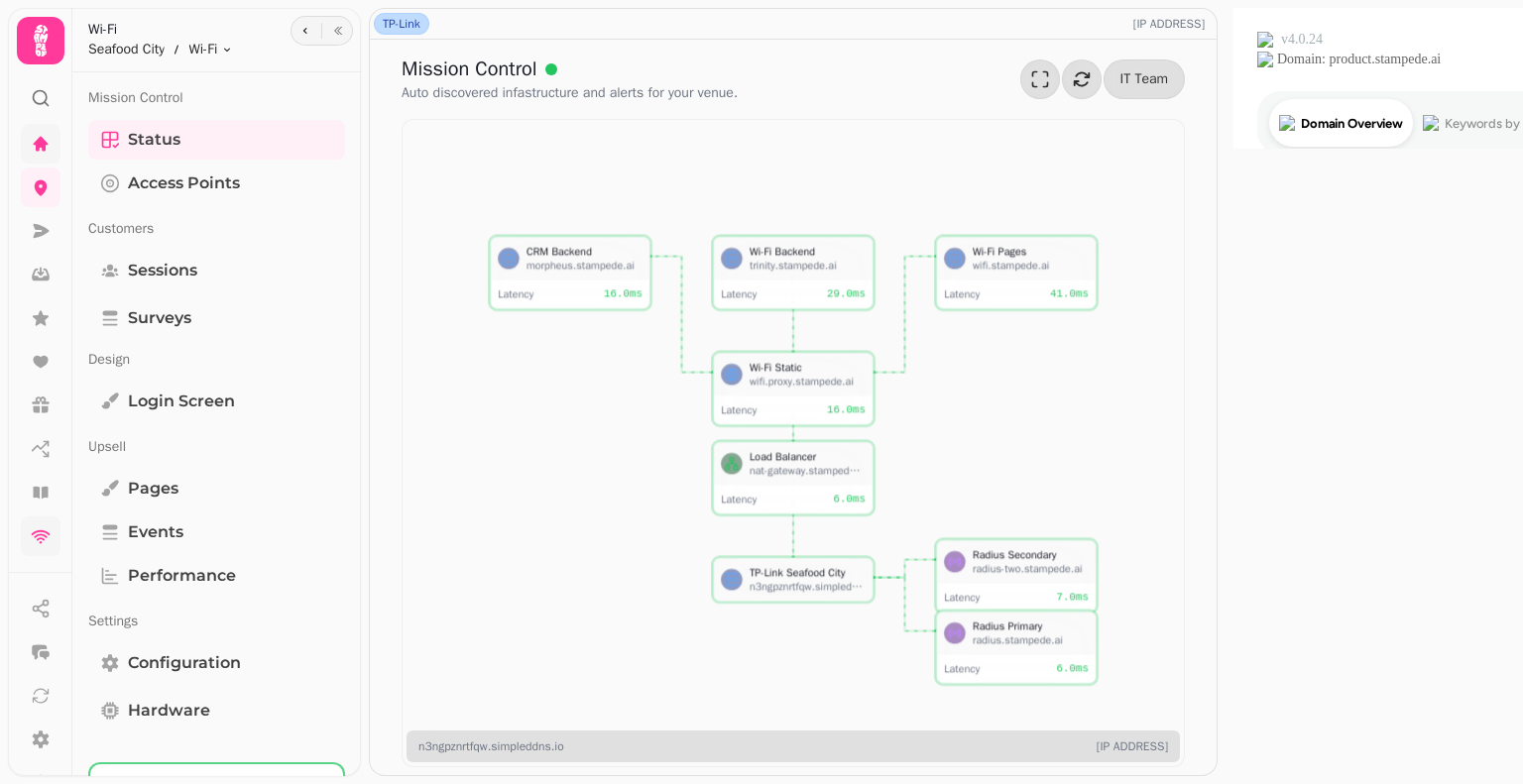 click 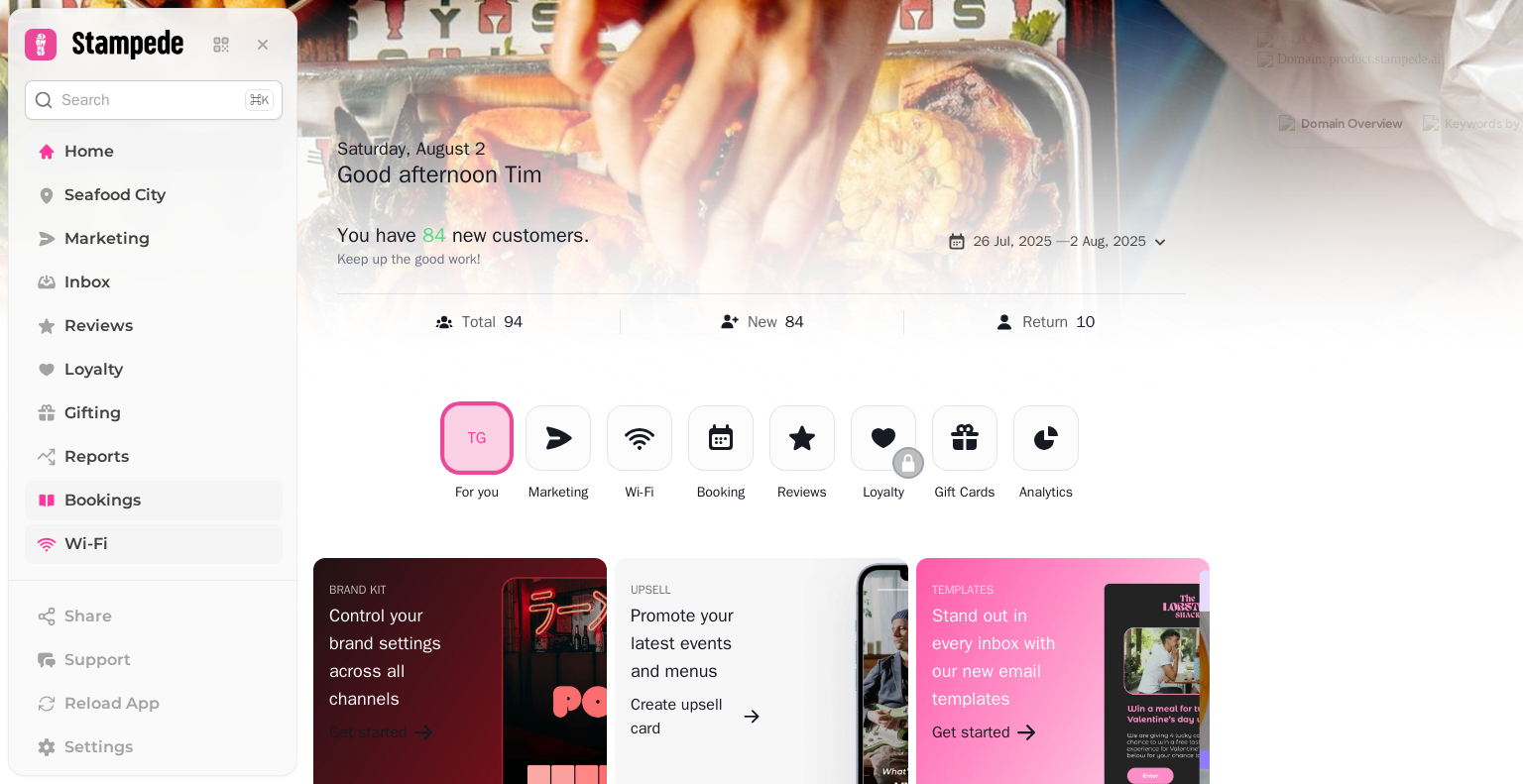 click on "Bookings" at bounding box center (102, 501) 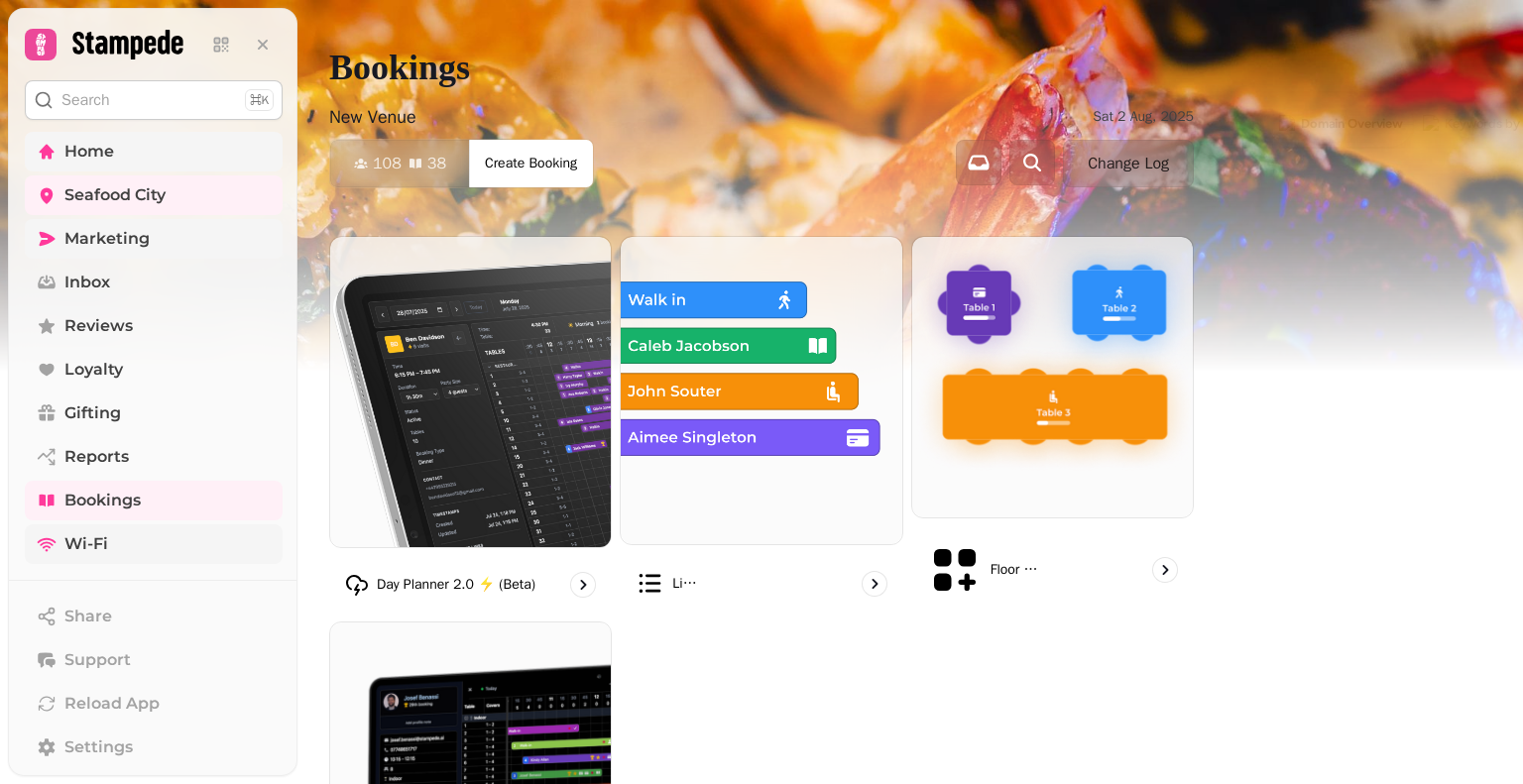 click on "Marketing" at bounding box center (107, 239) 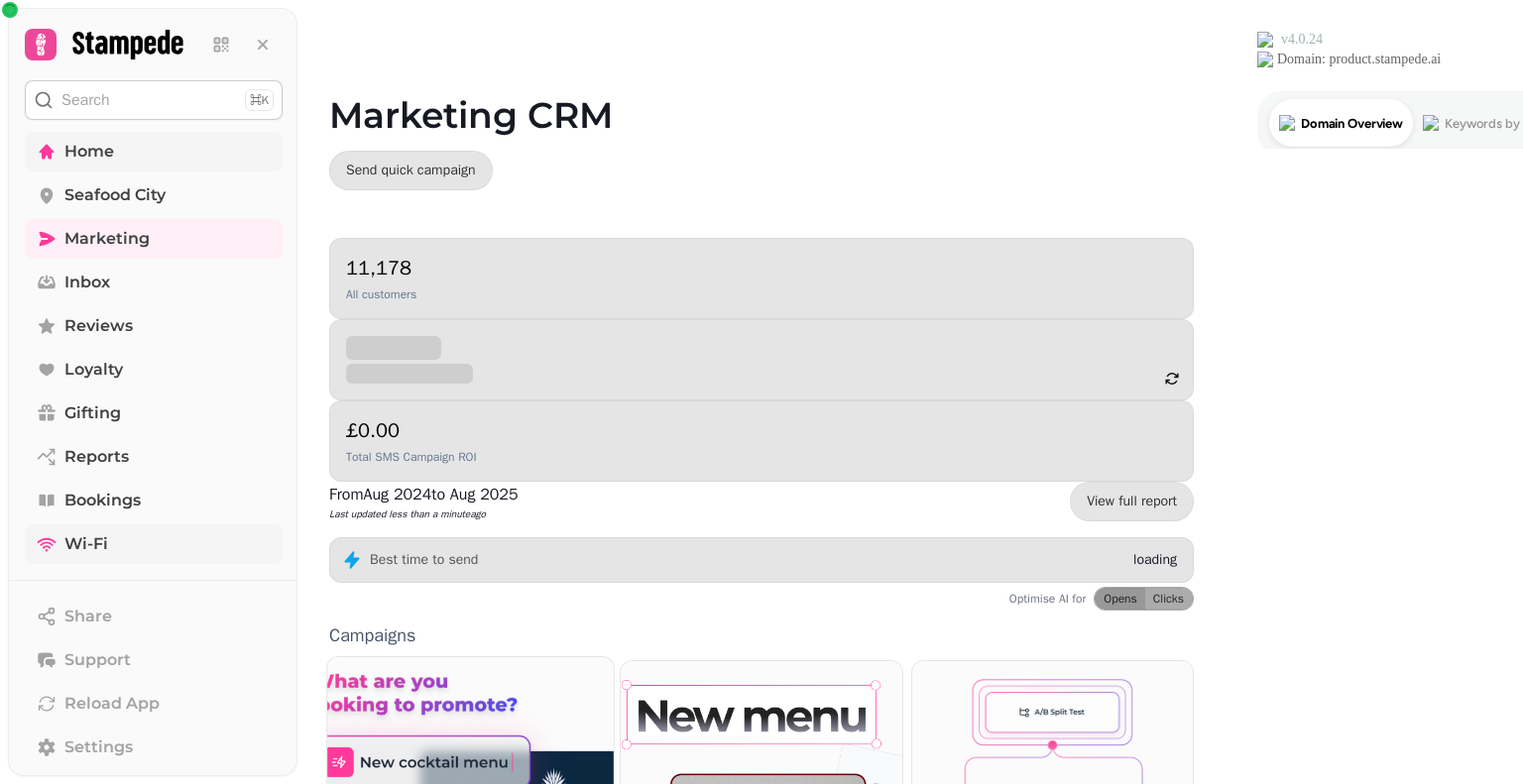 scroll, scrollTop: 297, scrollLeft: 0, axis: vertical 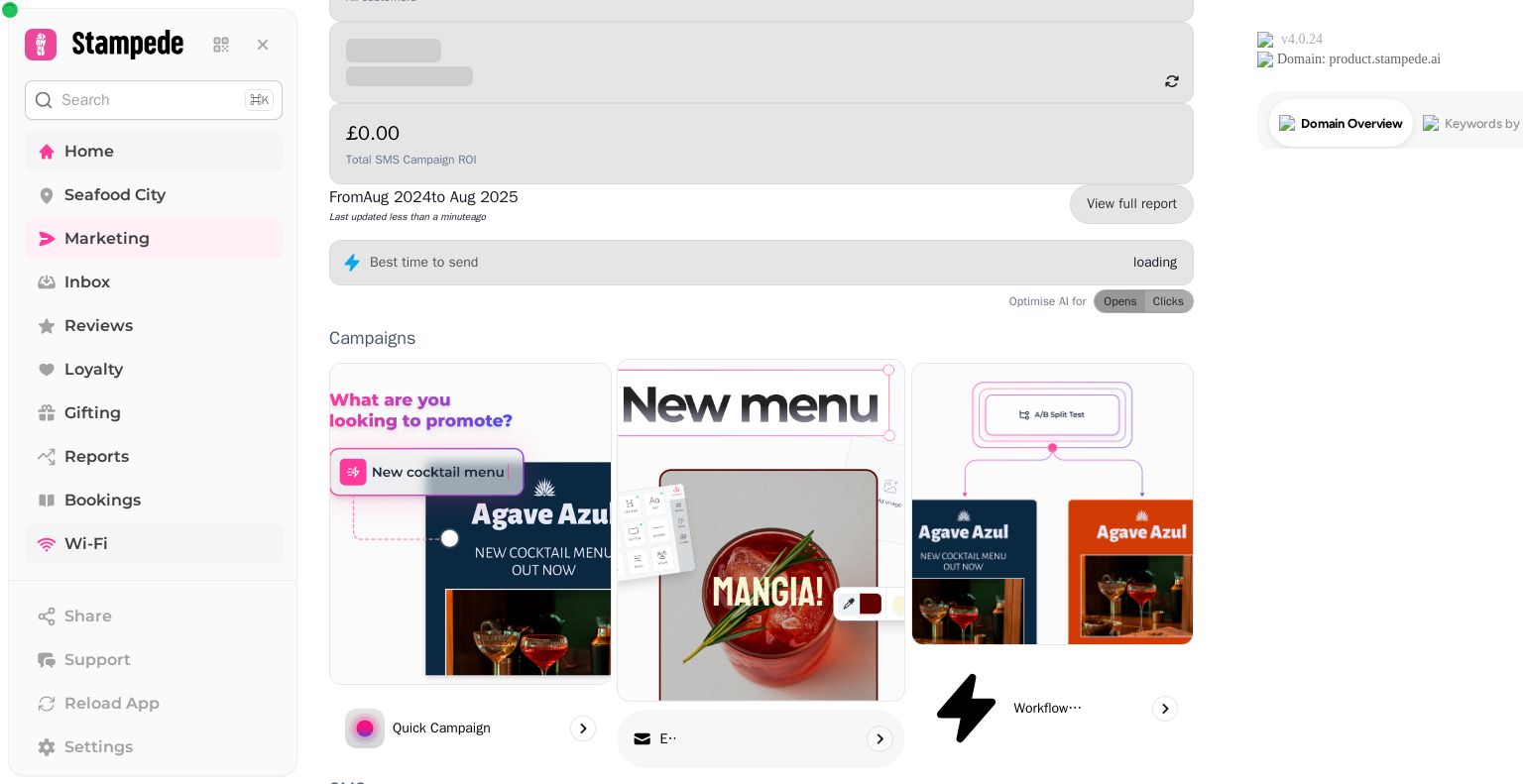 click at bounding box center (762, 530) 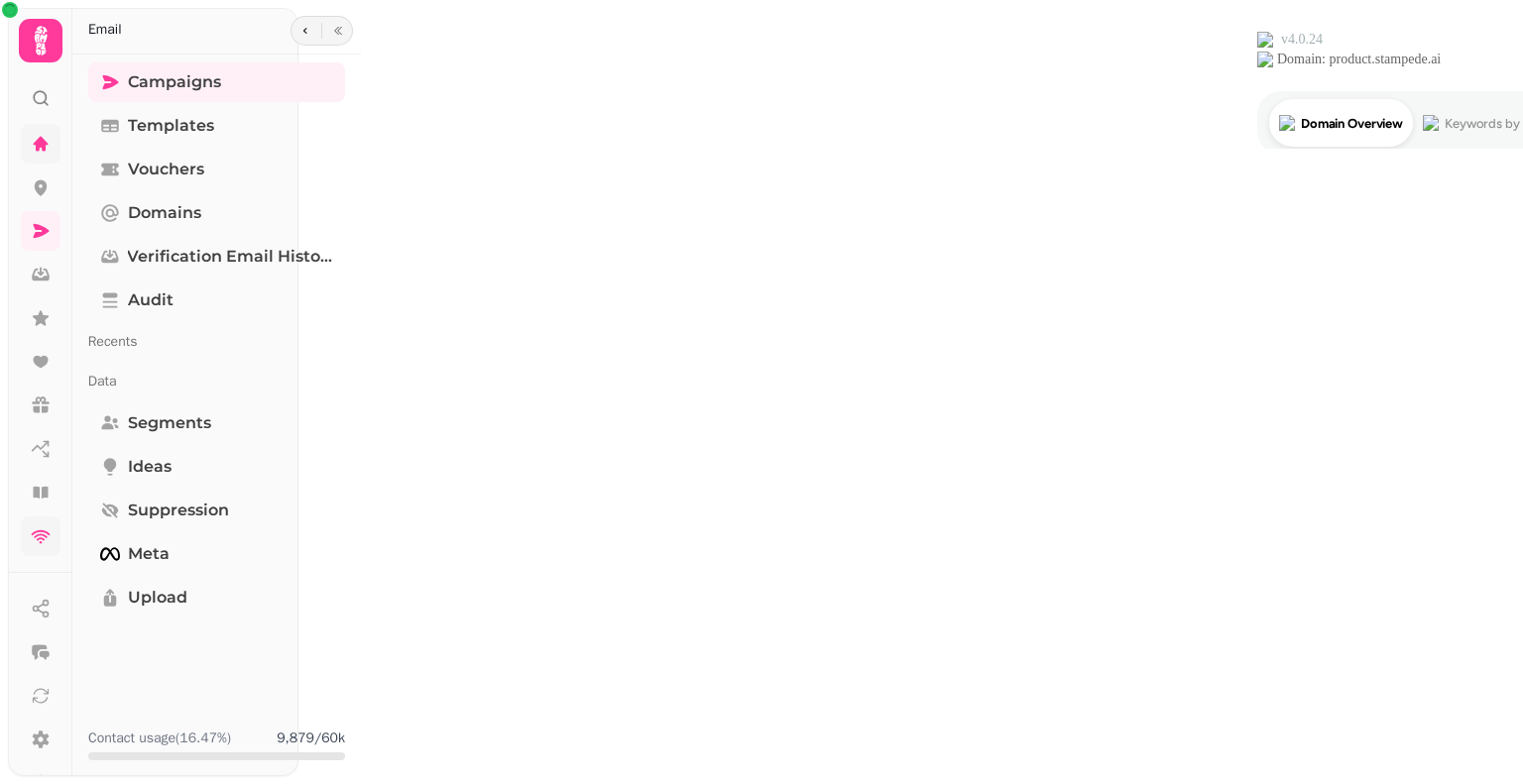 scroll, scrollTop: 0, scrollLeft: 0, axis: both 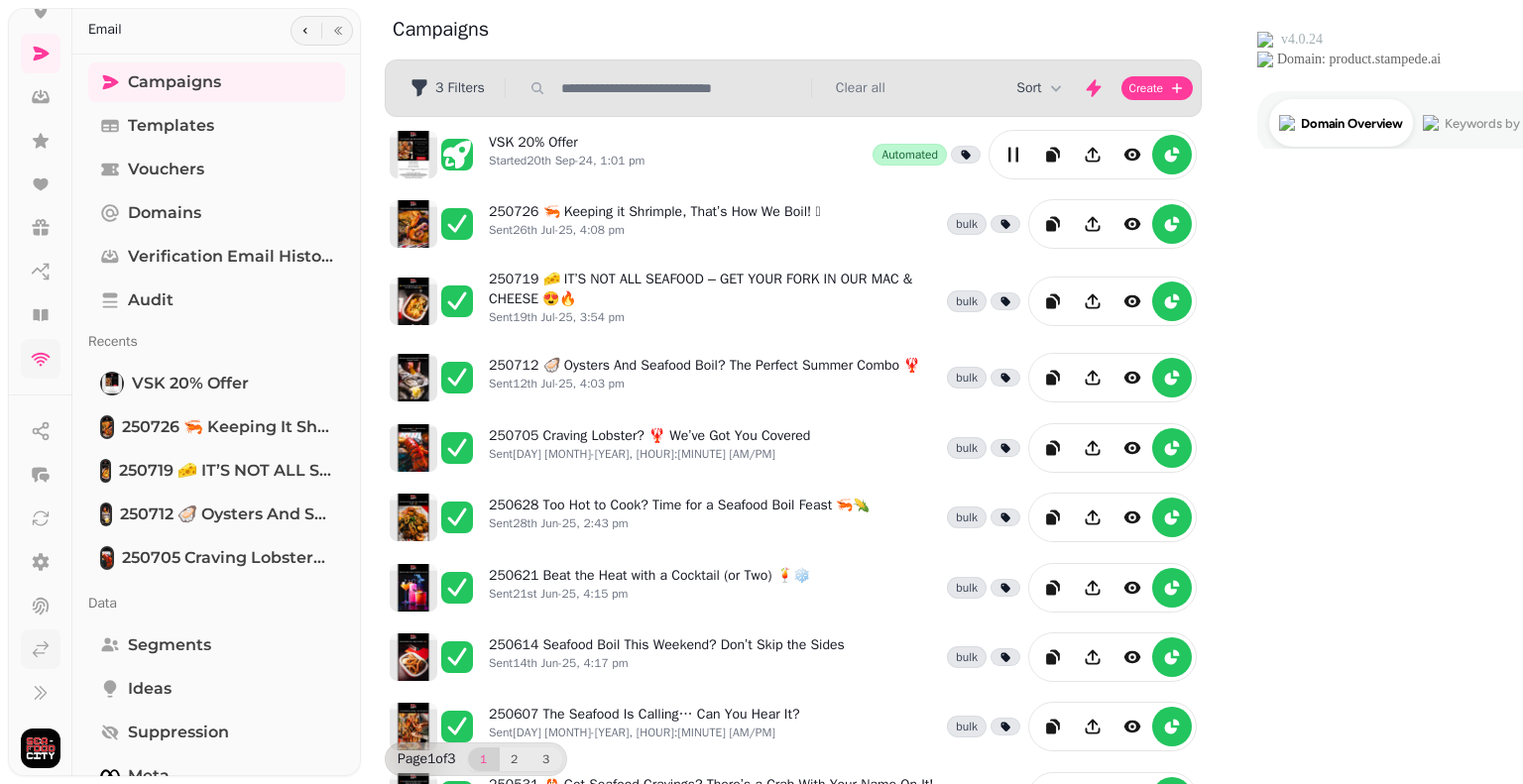 click 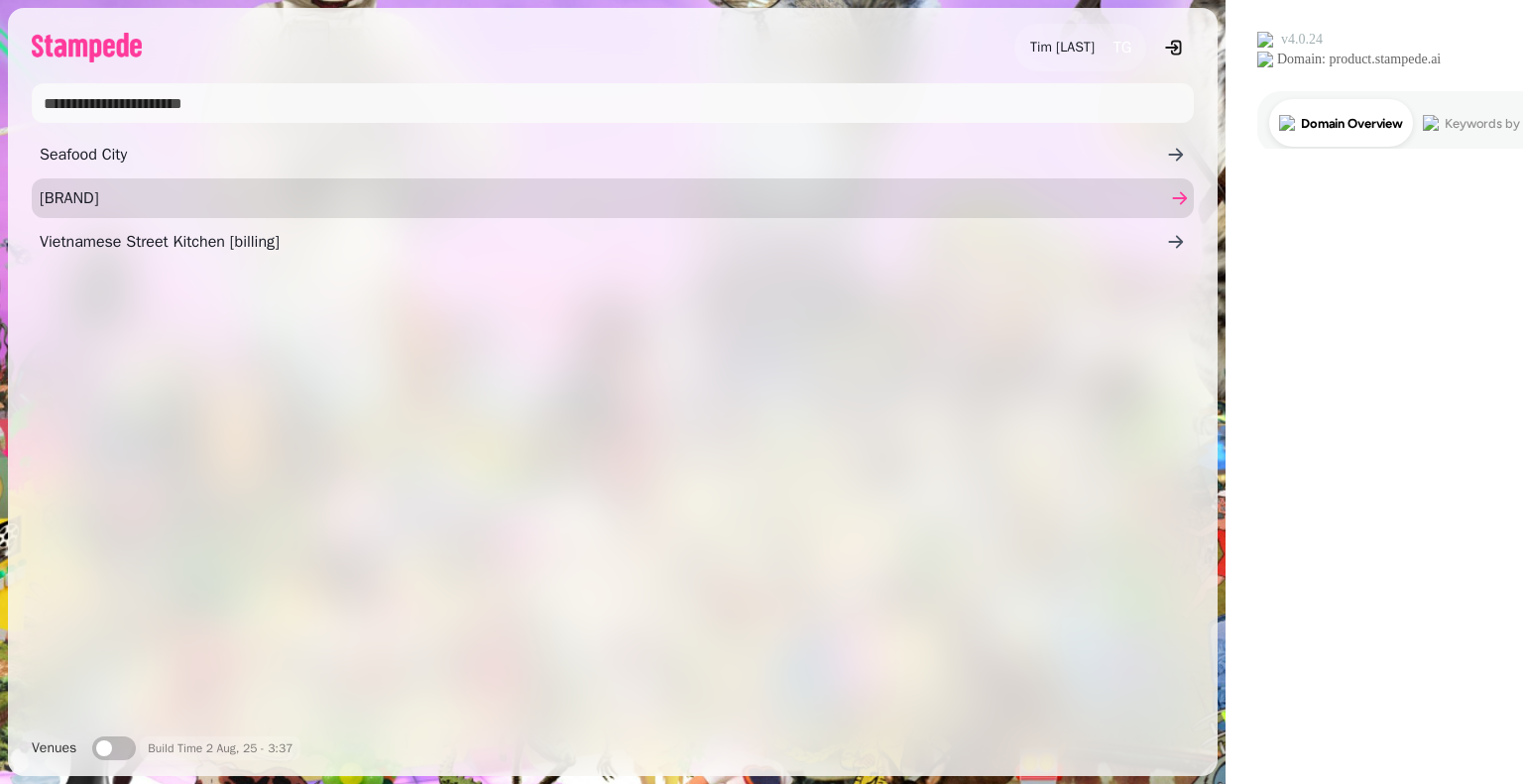 click on "[BRAND]" at bounding box center [603, 198] 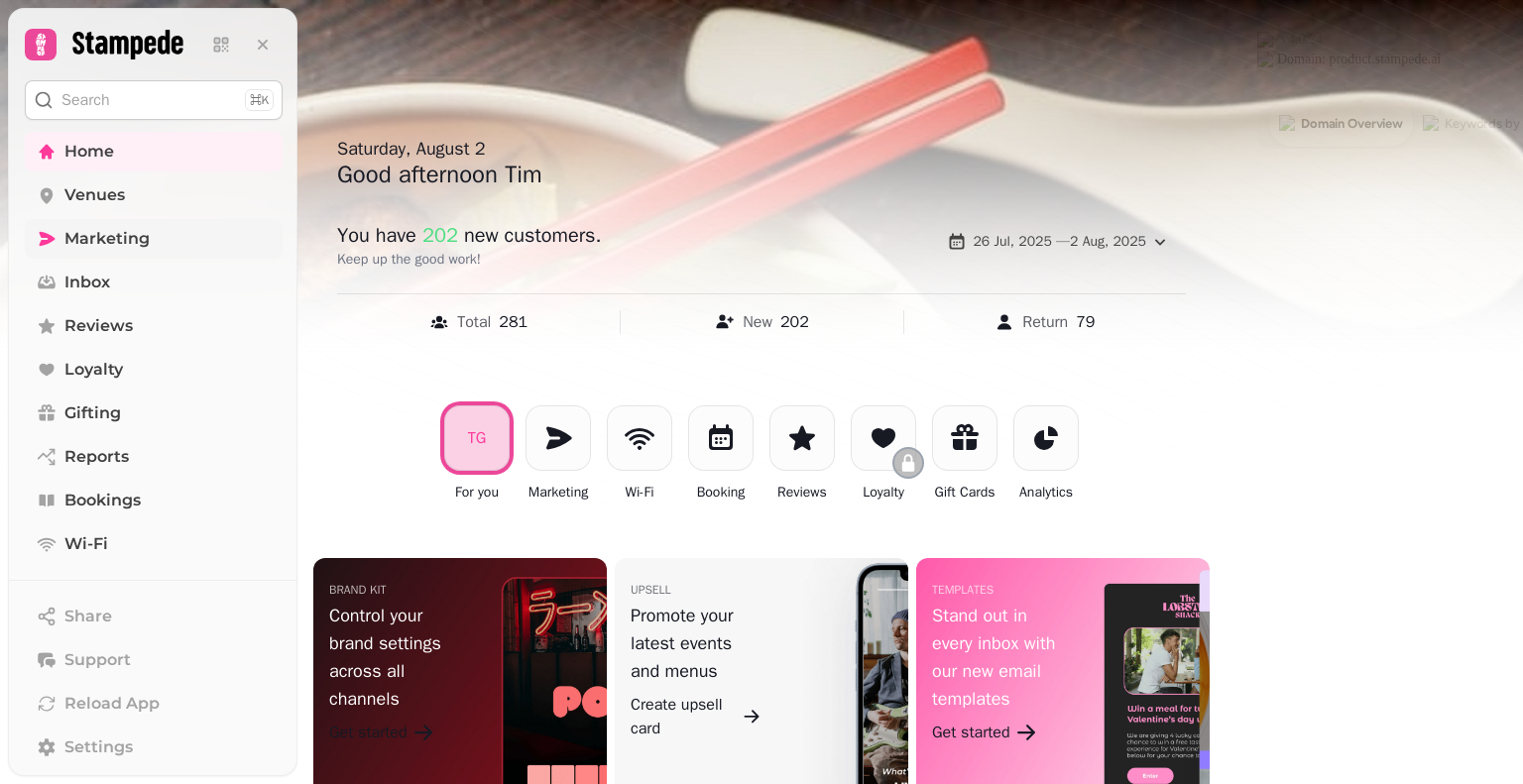 click on "Marketing" at bounding box center [107, 239] 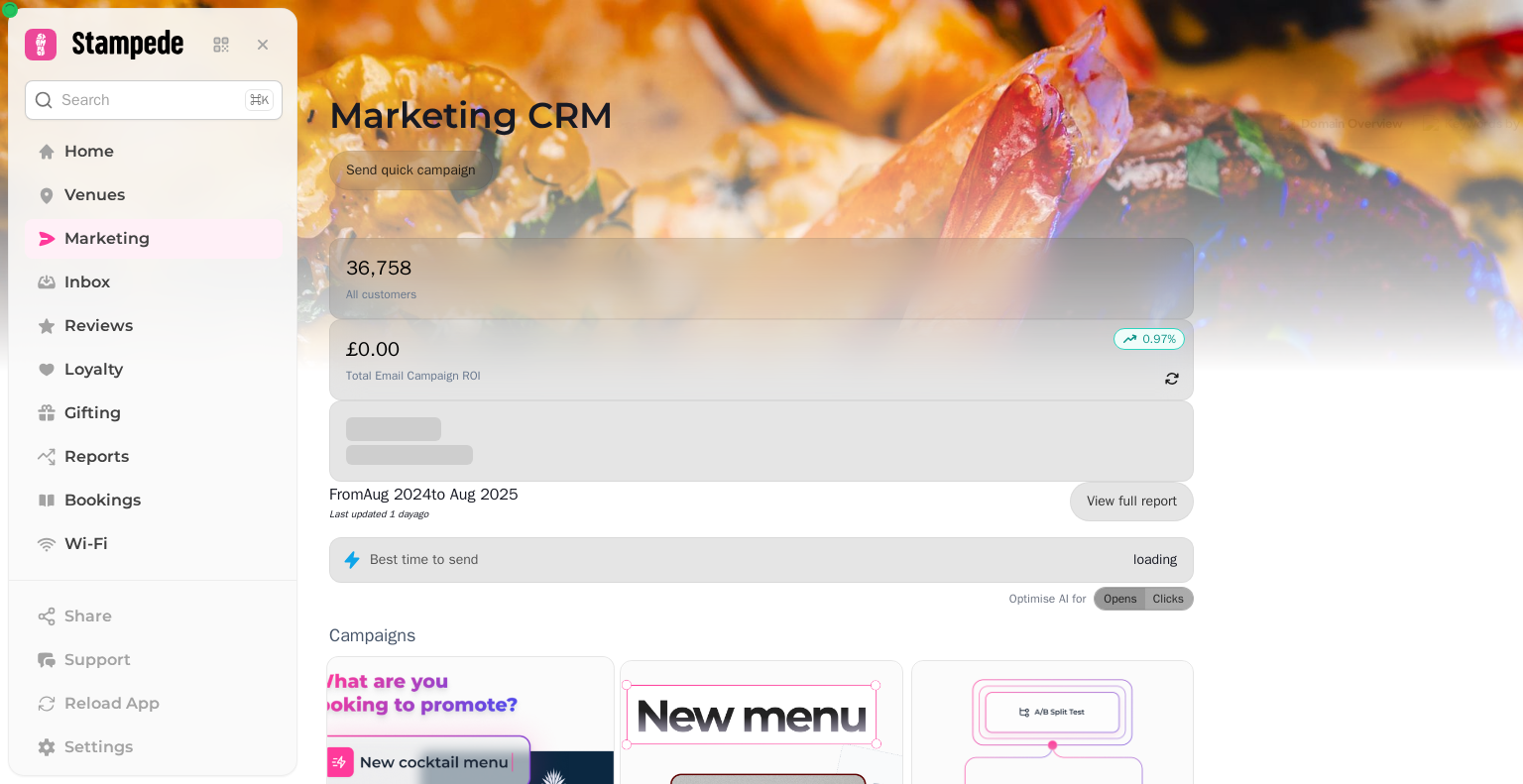 scroll, scrollTop: 297, scrollLeft: 0, axis: vertical 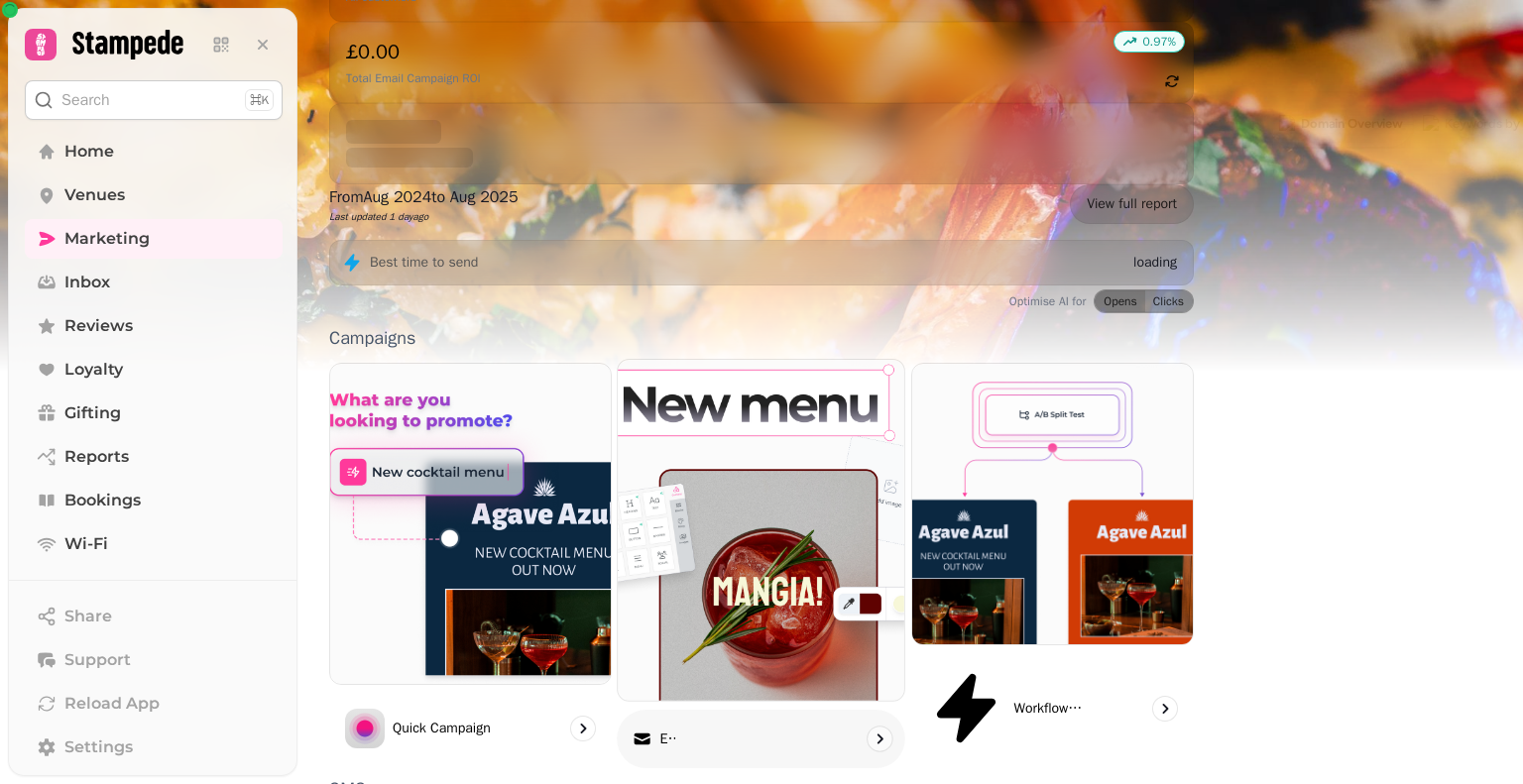 click at bounding box center (762, 530) 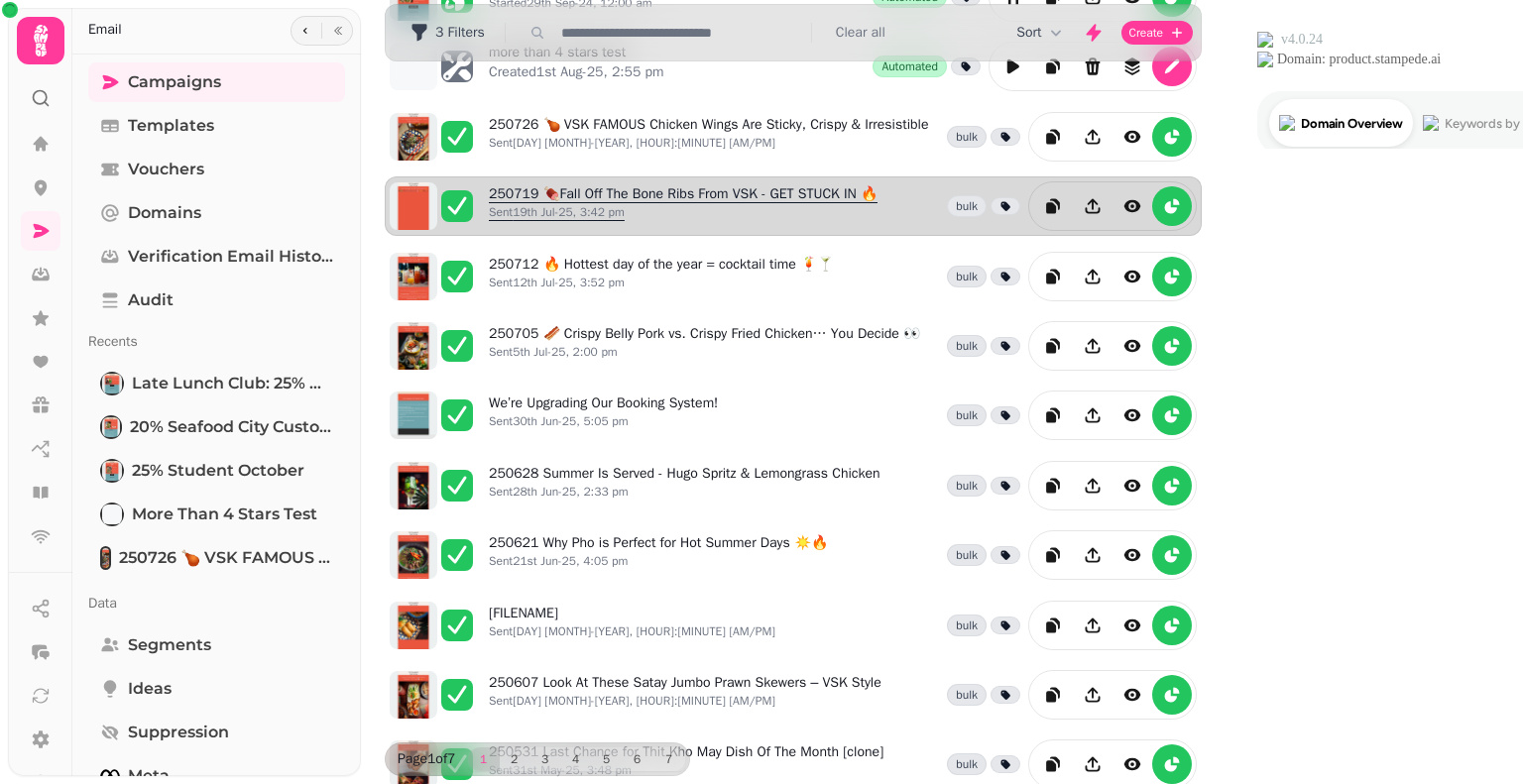 scroll, scrollTop: 0, scrollLeft: 0, axis: both 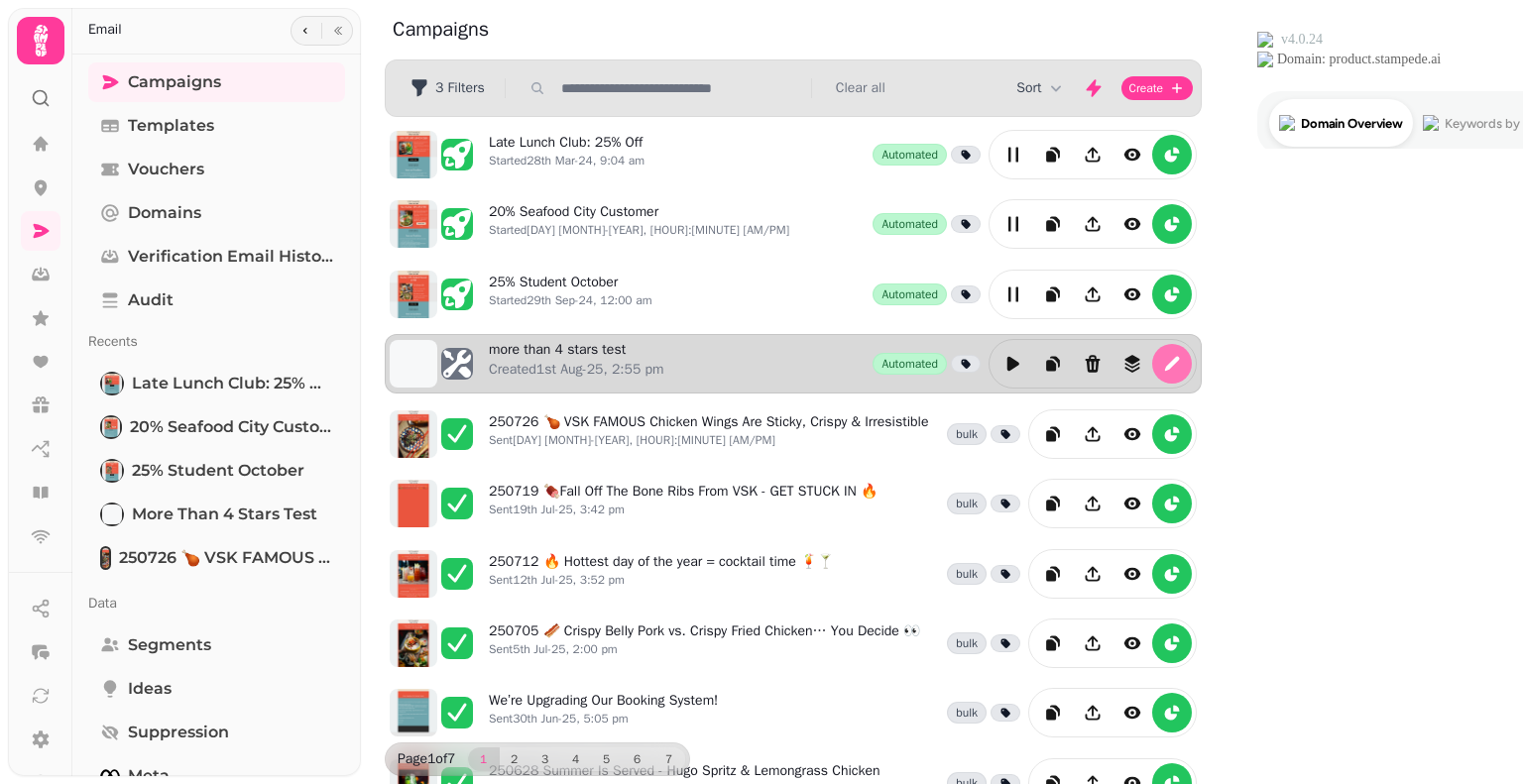 click 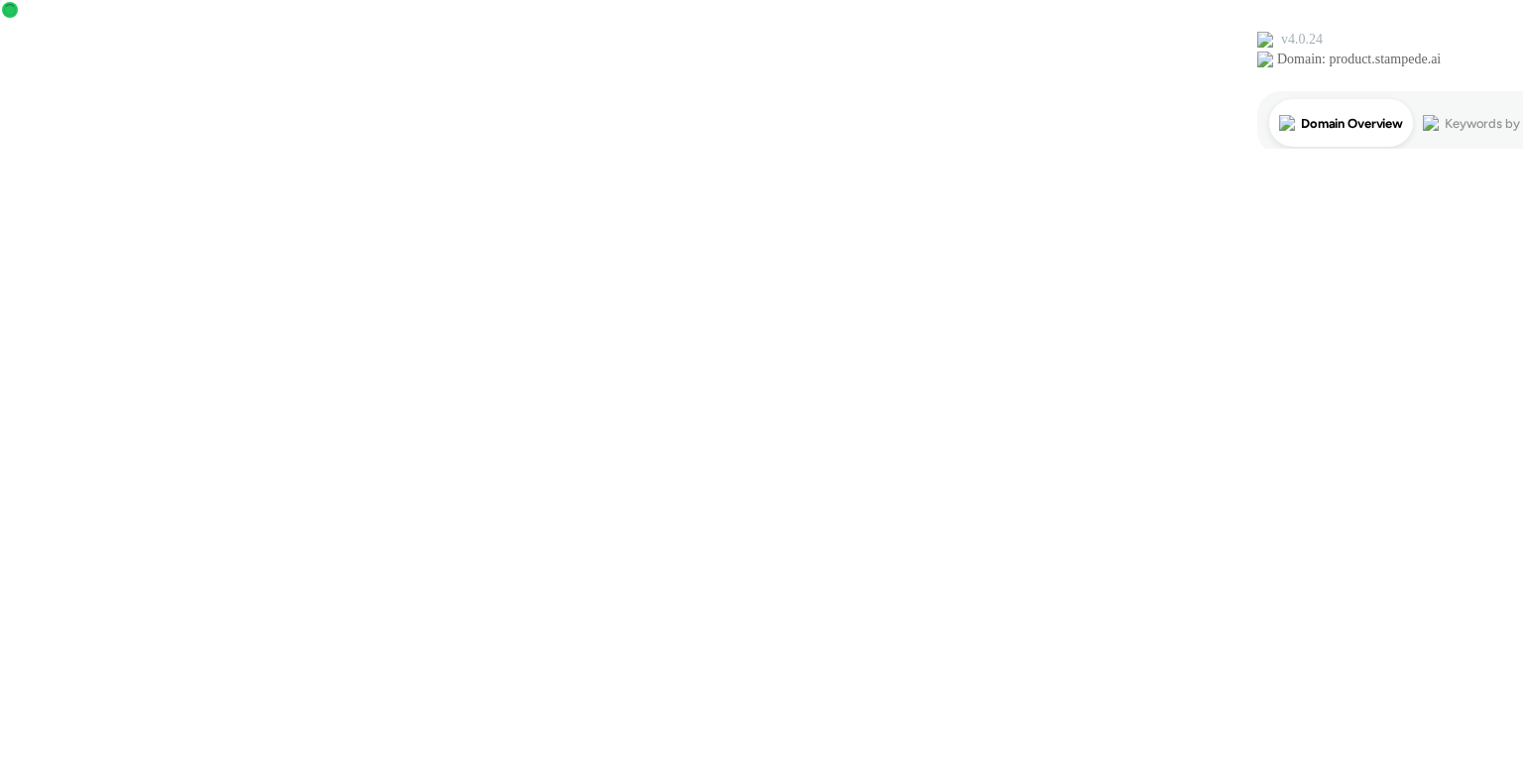 select on "**********" 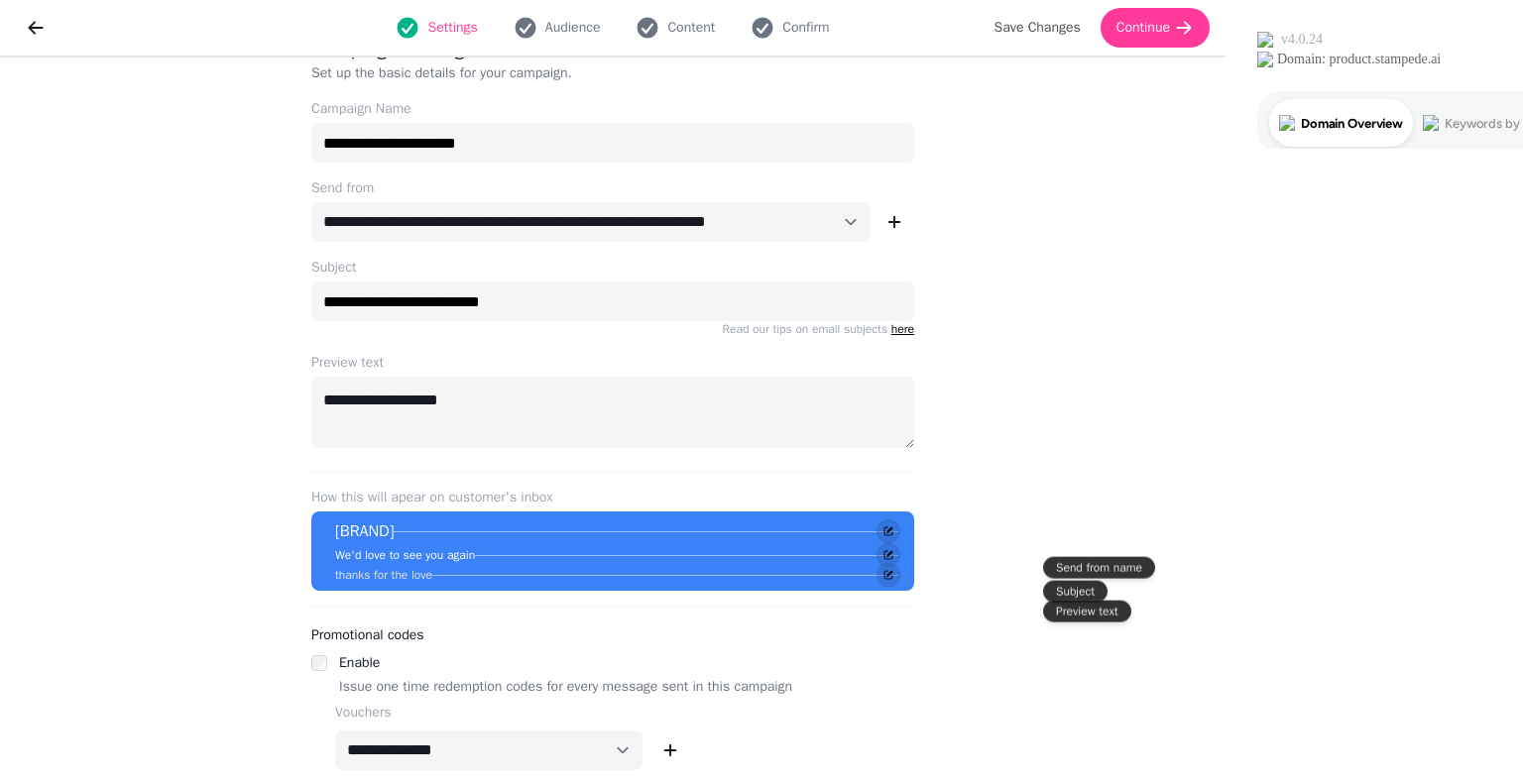 scroll, scrollTop: 0, scrollLeft: 0, axis: both 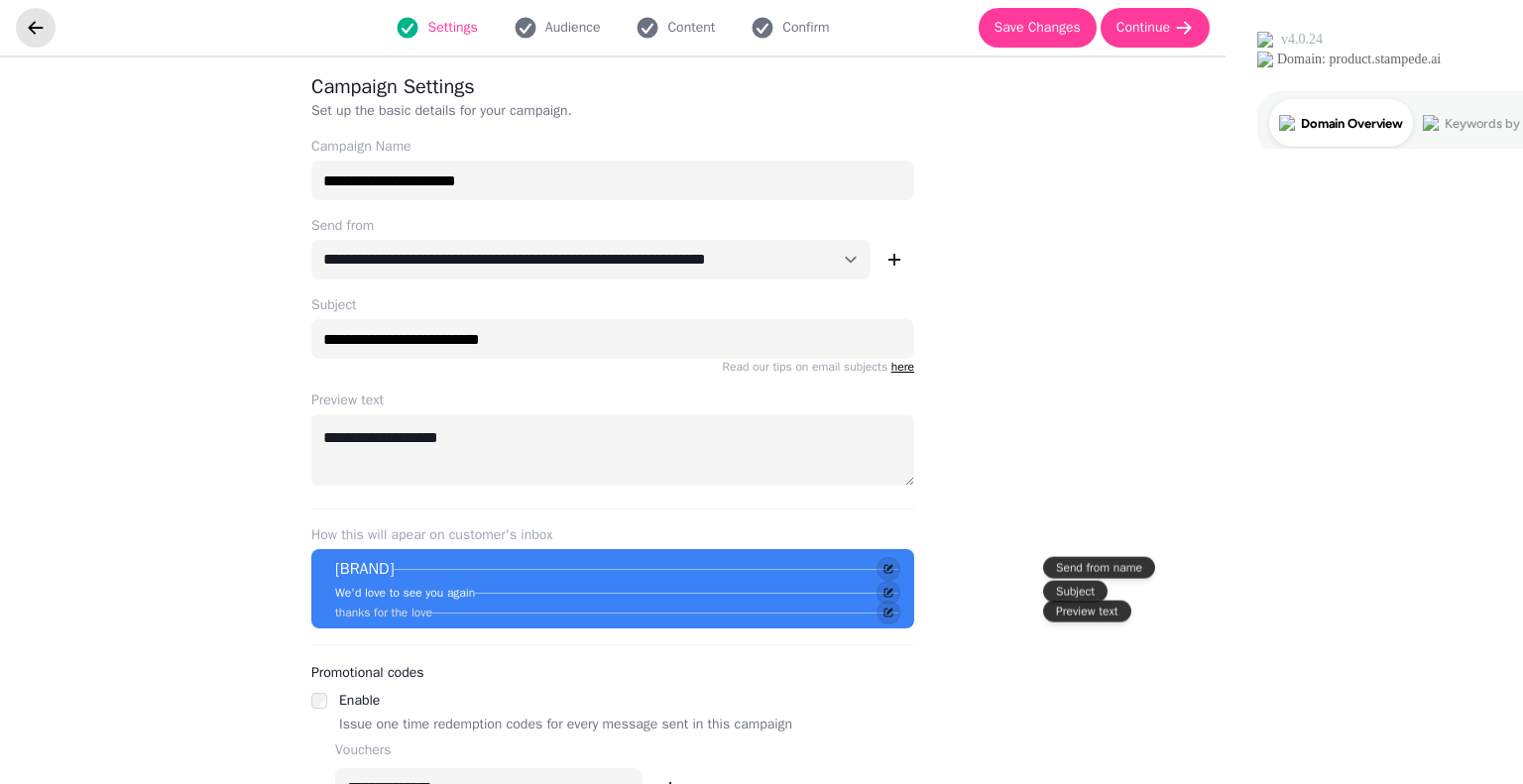 click 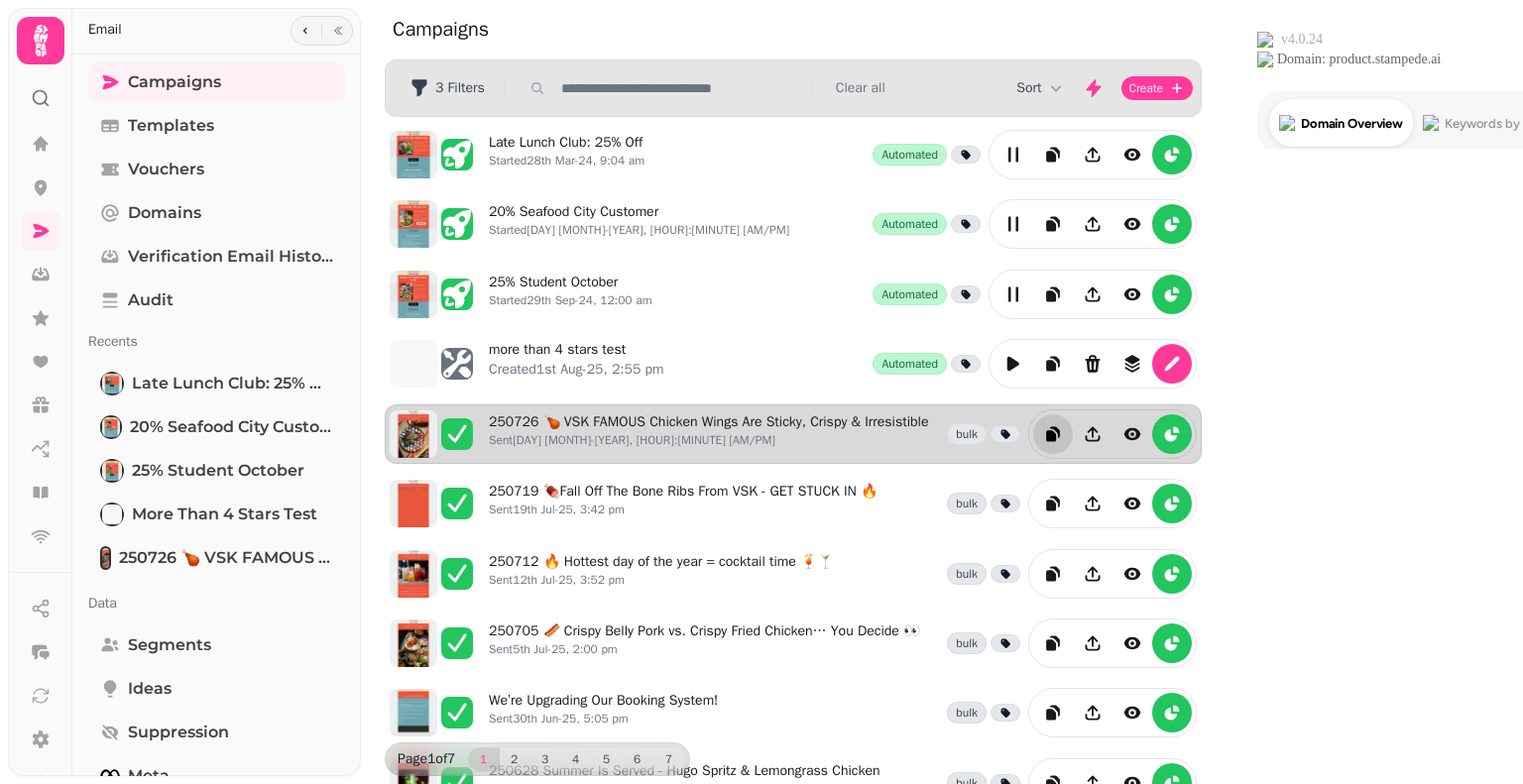 click 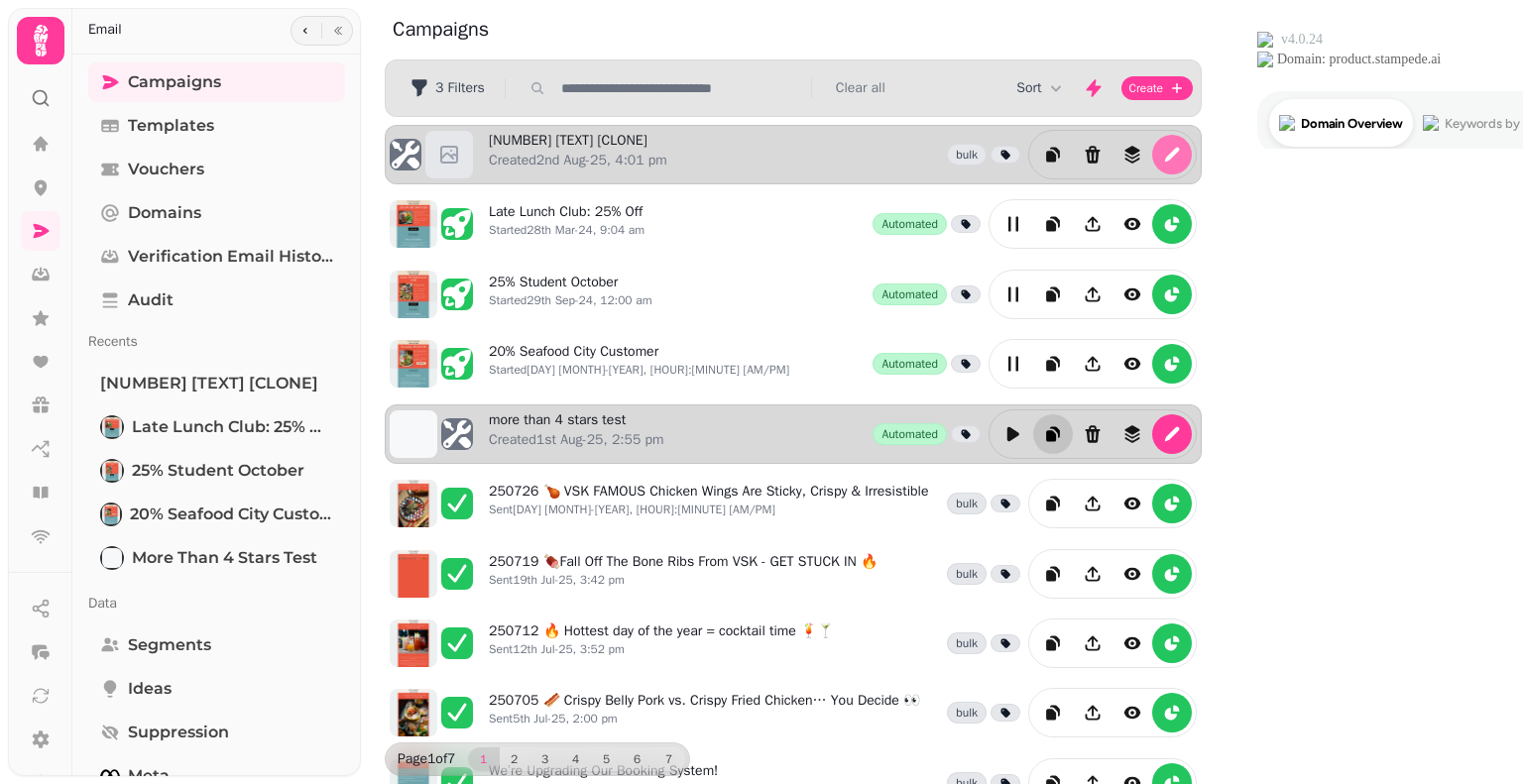click 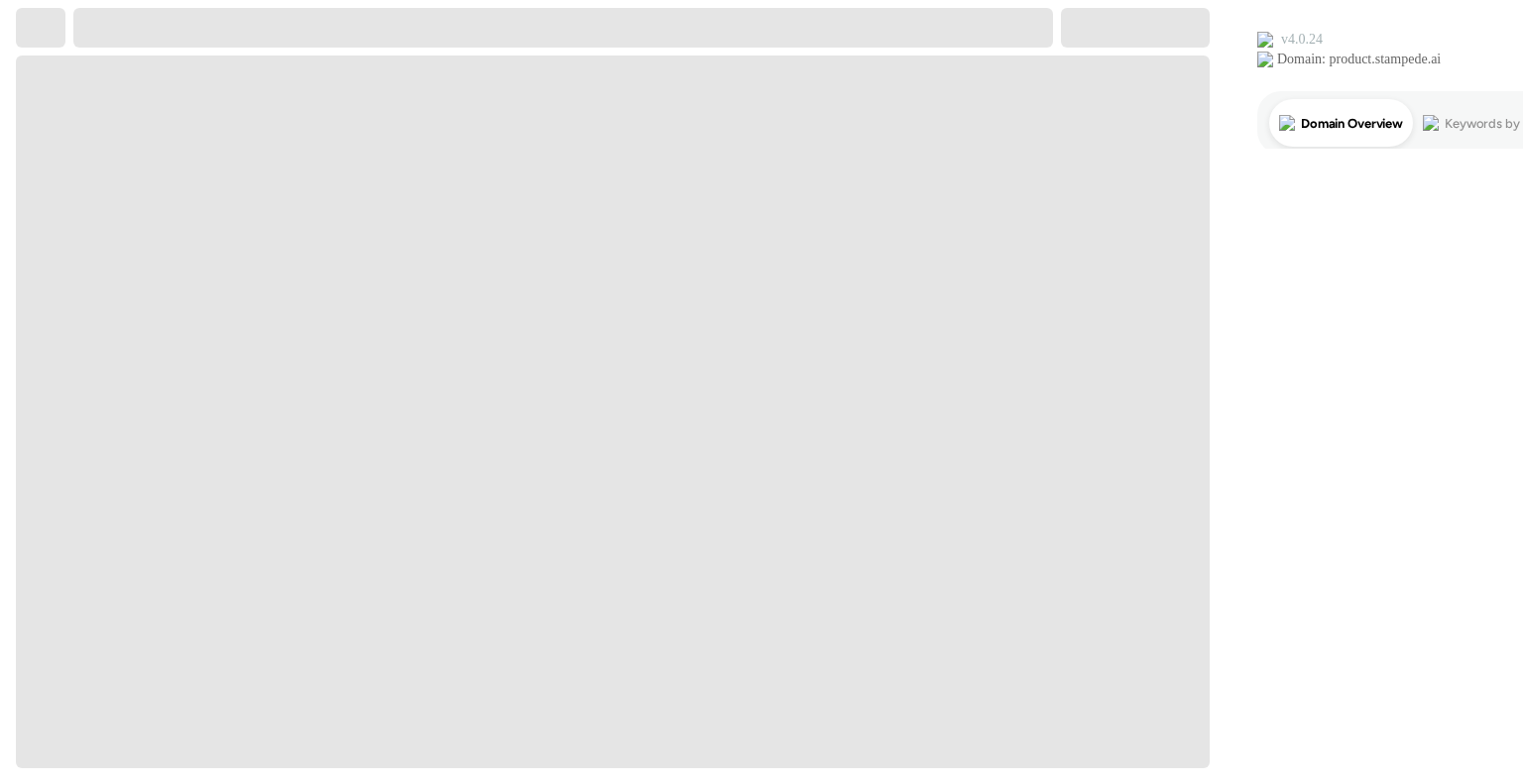 select on "**********" 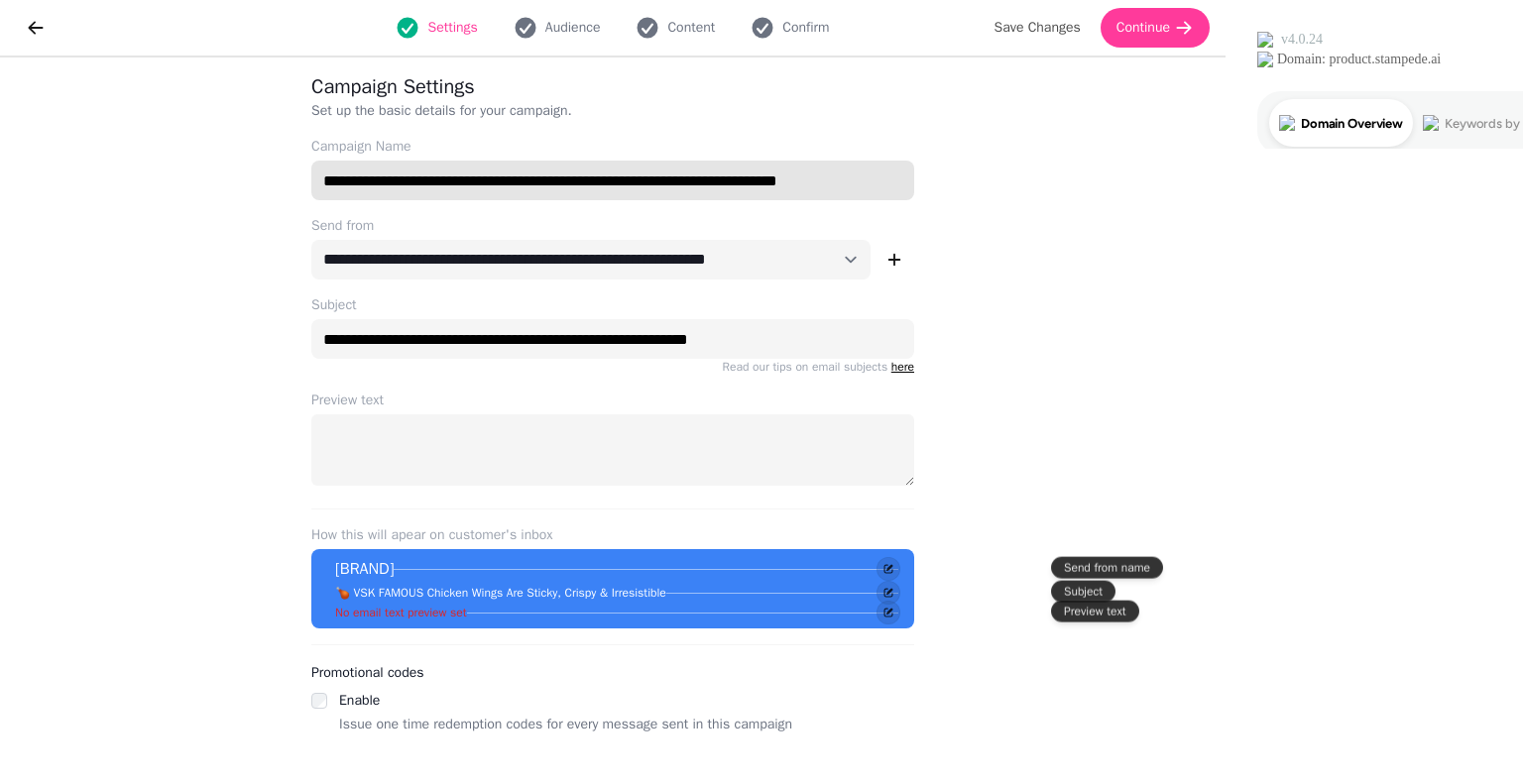 drag, startPoint x: 555, startPoint y: 179, endPoint x: 1120, endPoint y: 179, distance: 565 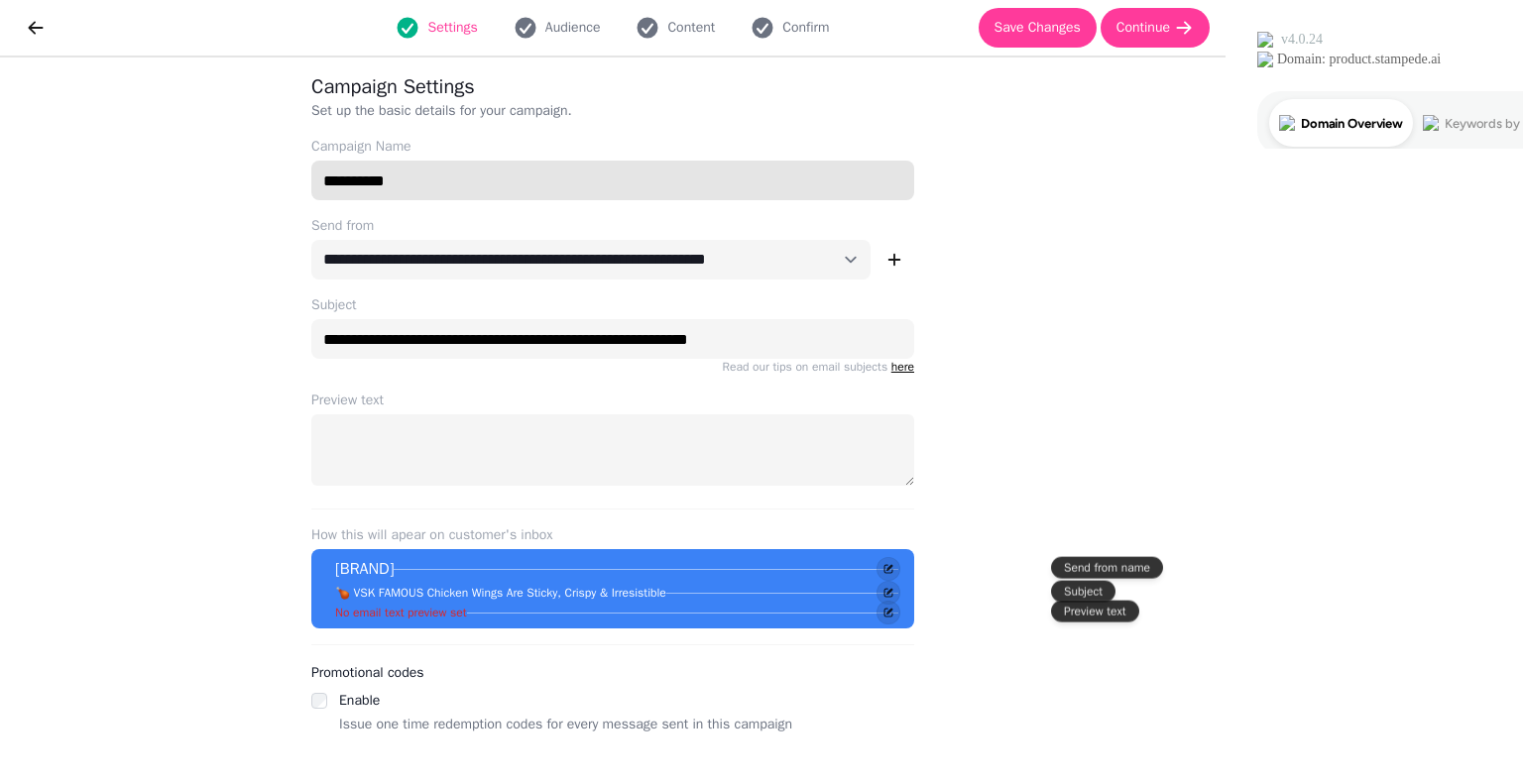 paste on "**********" 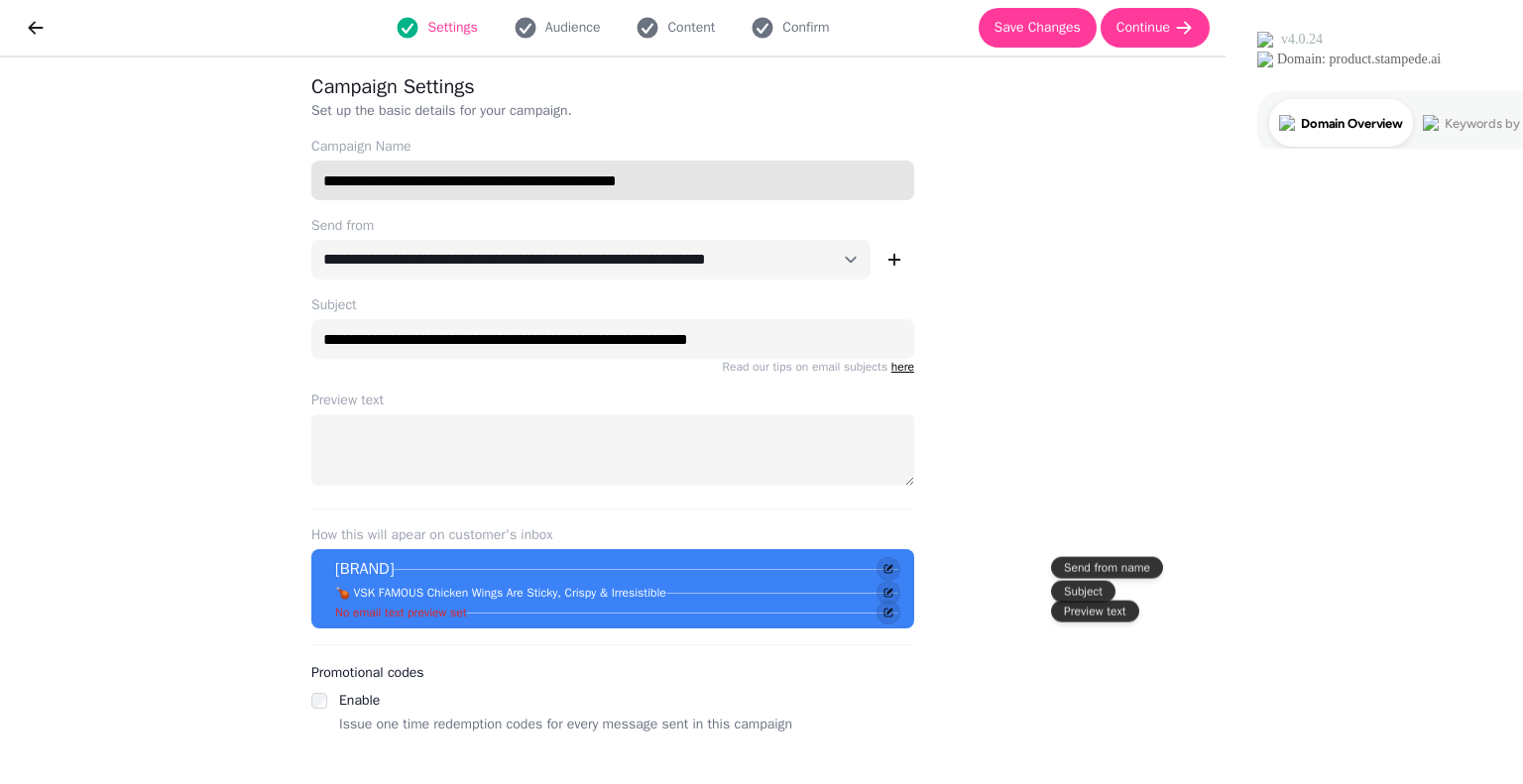 click on "**********" at bounding box center [613, 180] 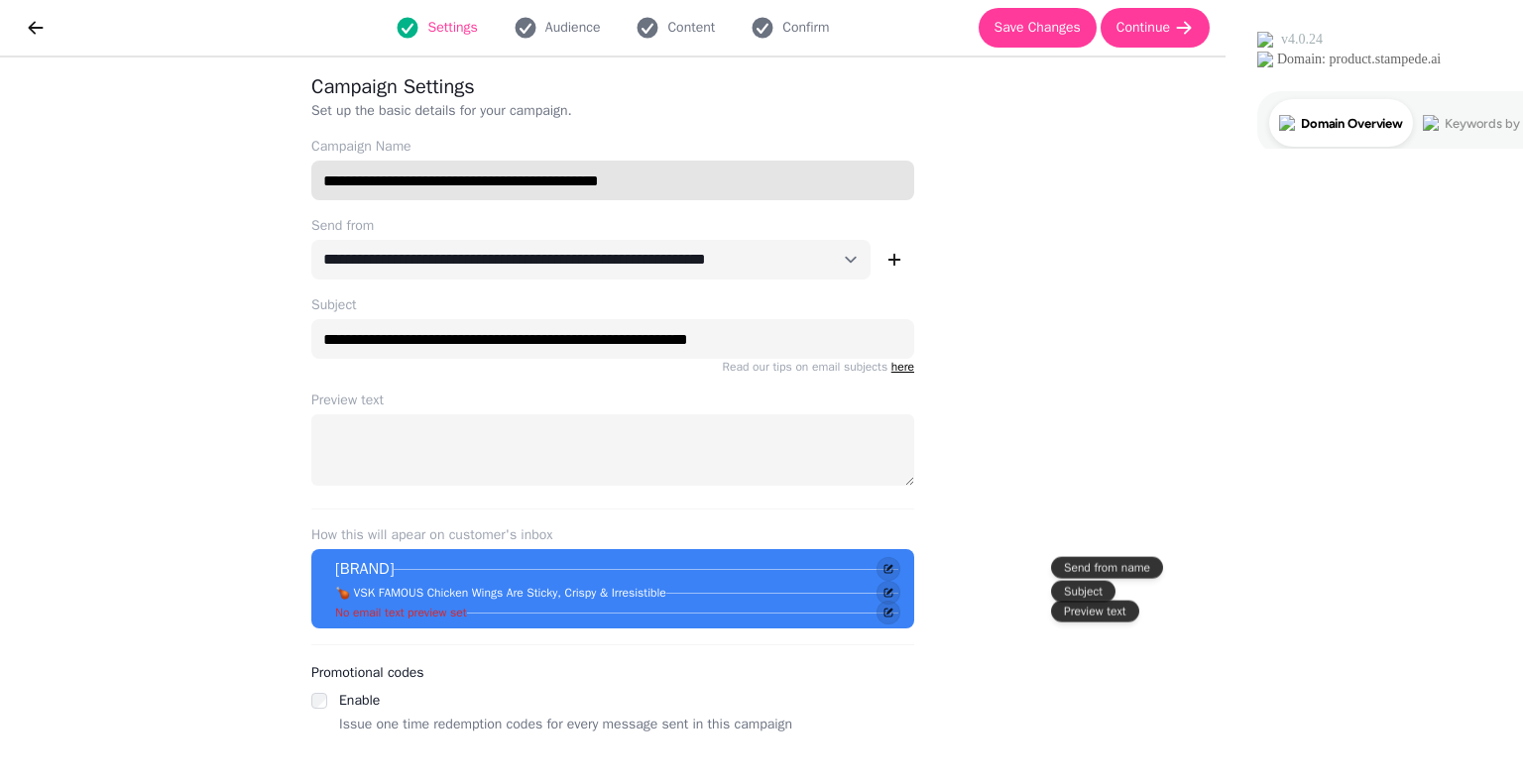 drag, startPoint x: 529, startPoint y: 182, endPoint x: 951, endPoint y: 181, distance: 422.0012 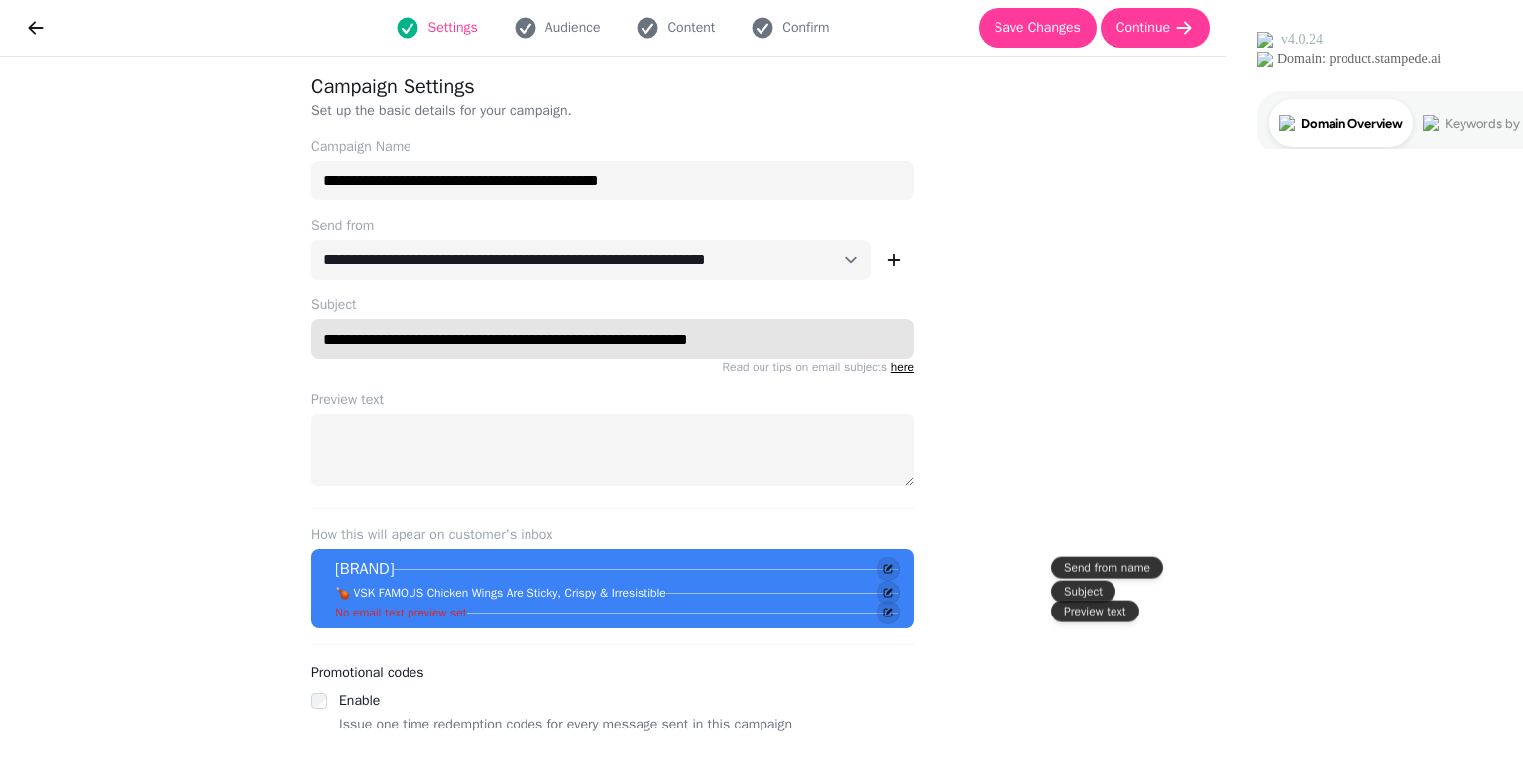 drag, startPoint x: 933, startPoint y: 342, endPoint x: 404, endPoint y: 340, distance: 529.0038 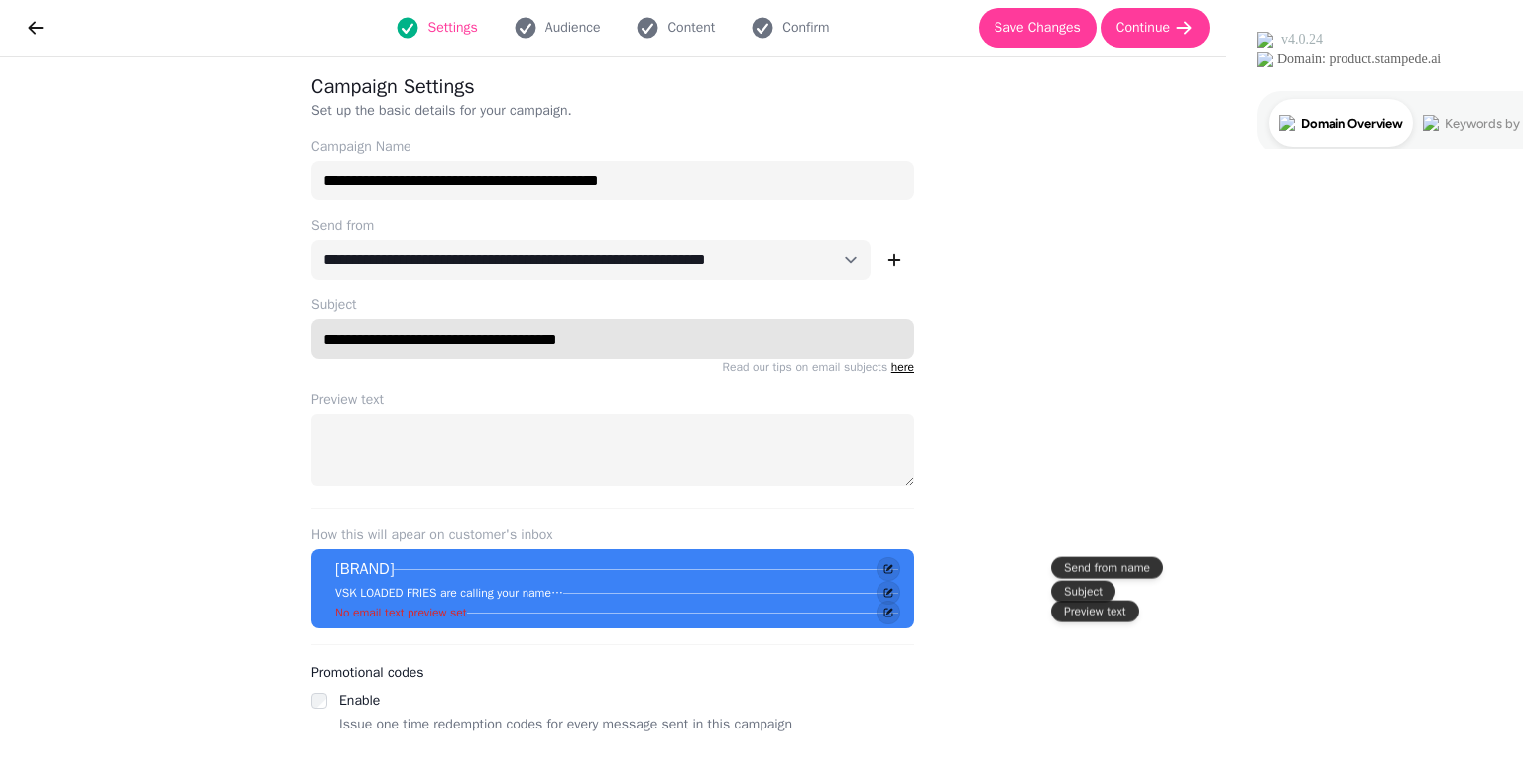 type on "**********" 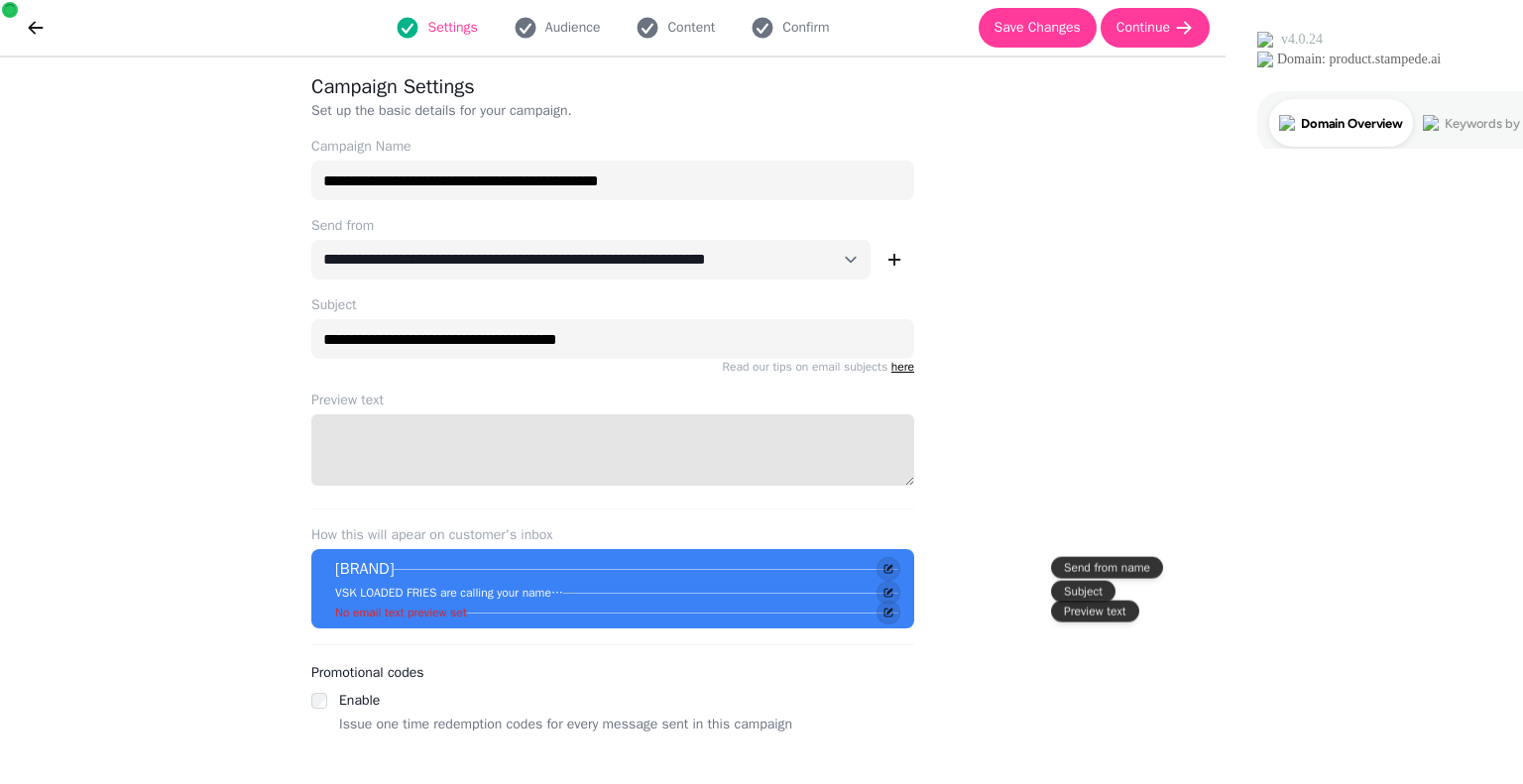 click on "Preview text" at bounding box center (613, 450) 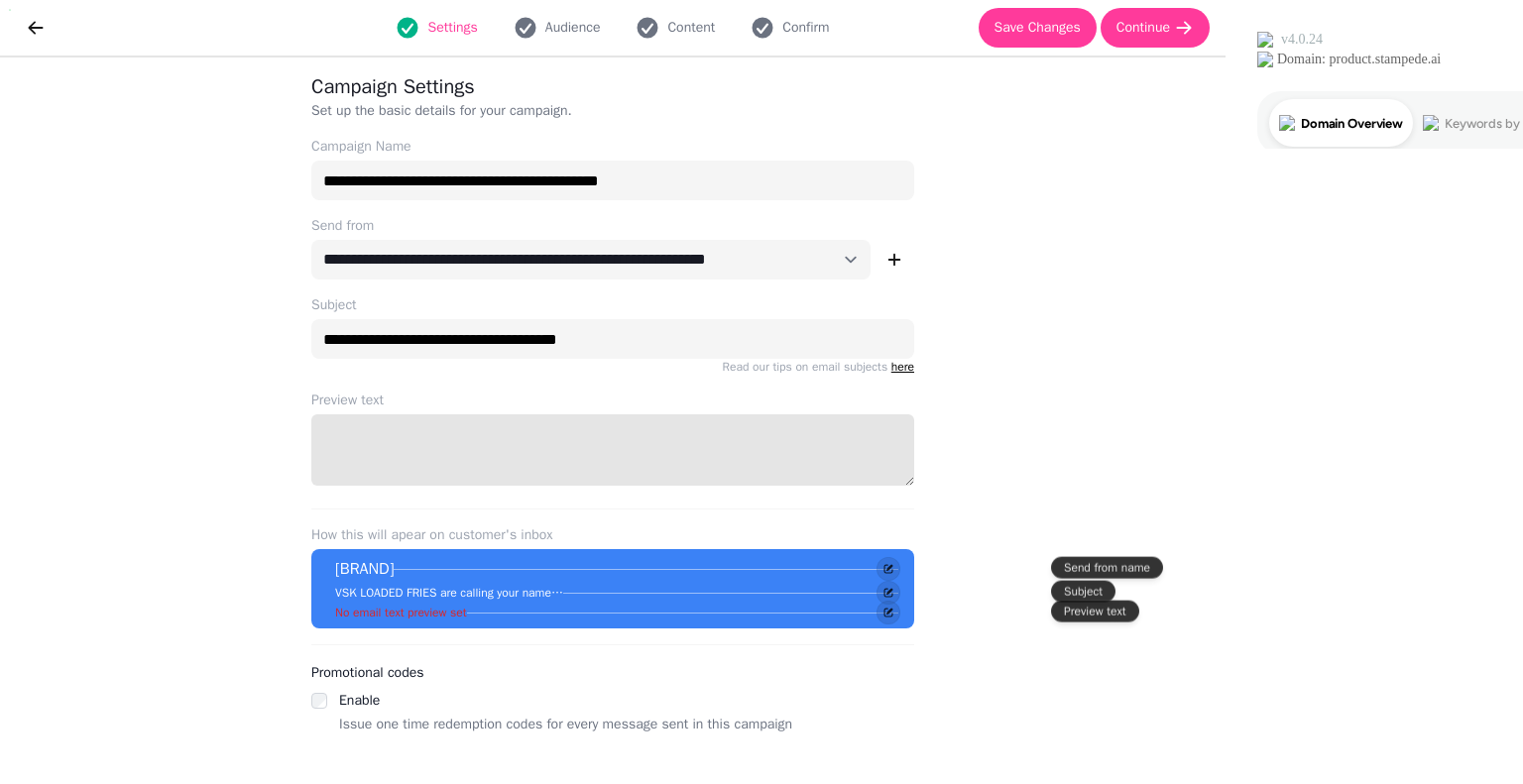 paste on "**********" 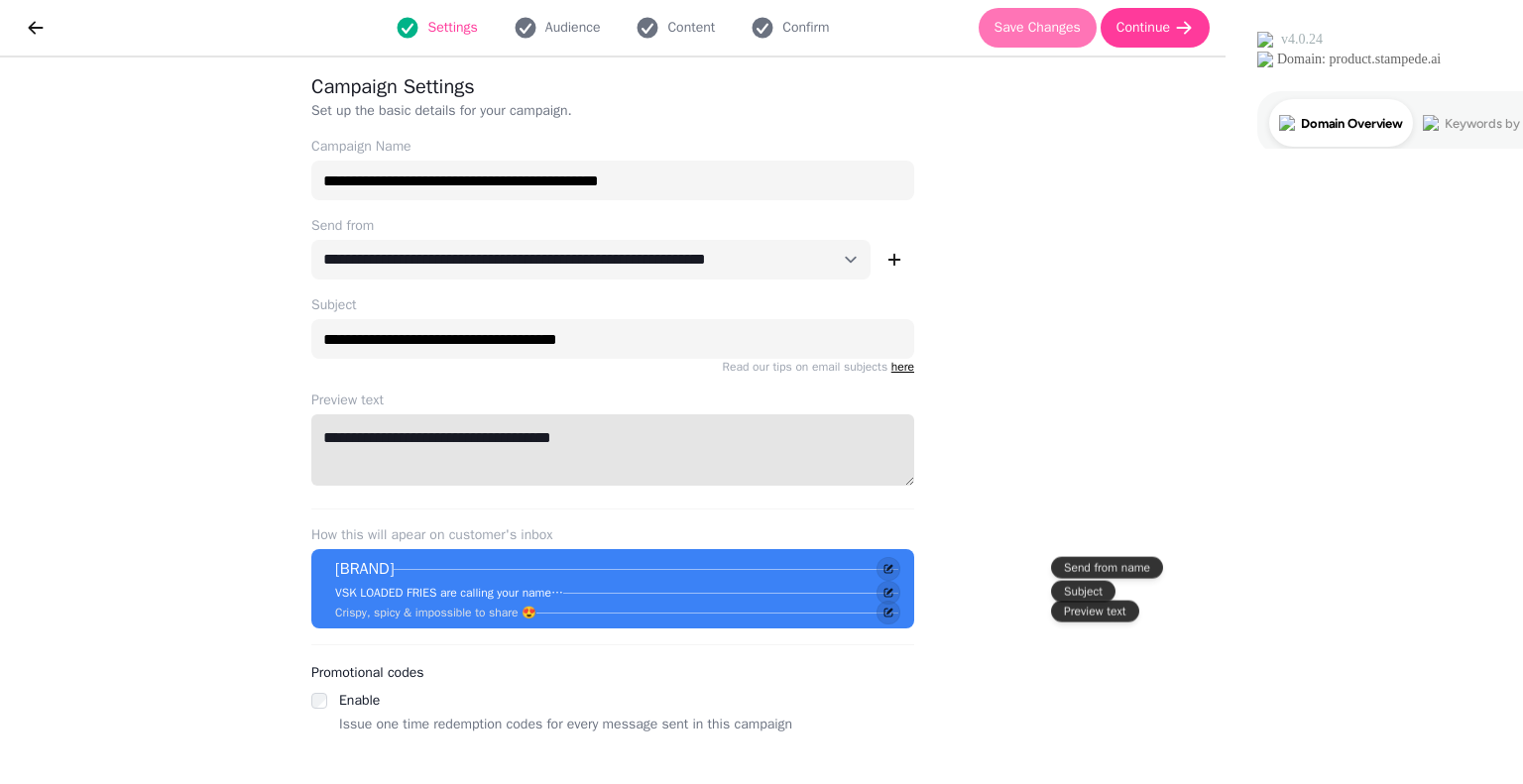 type on "**********" 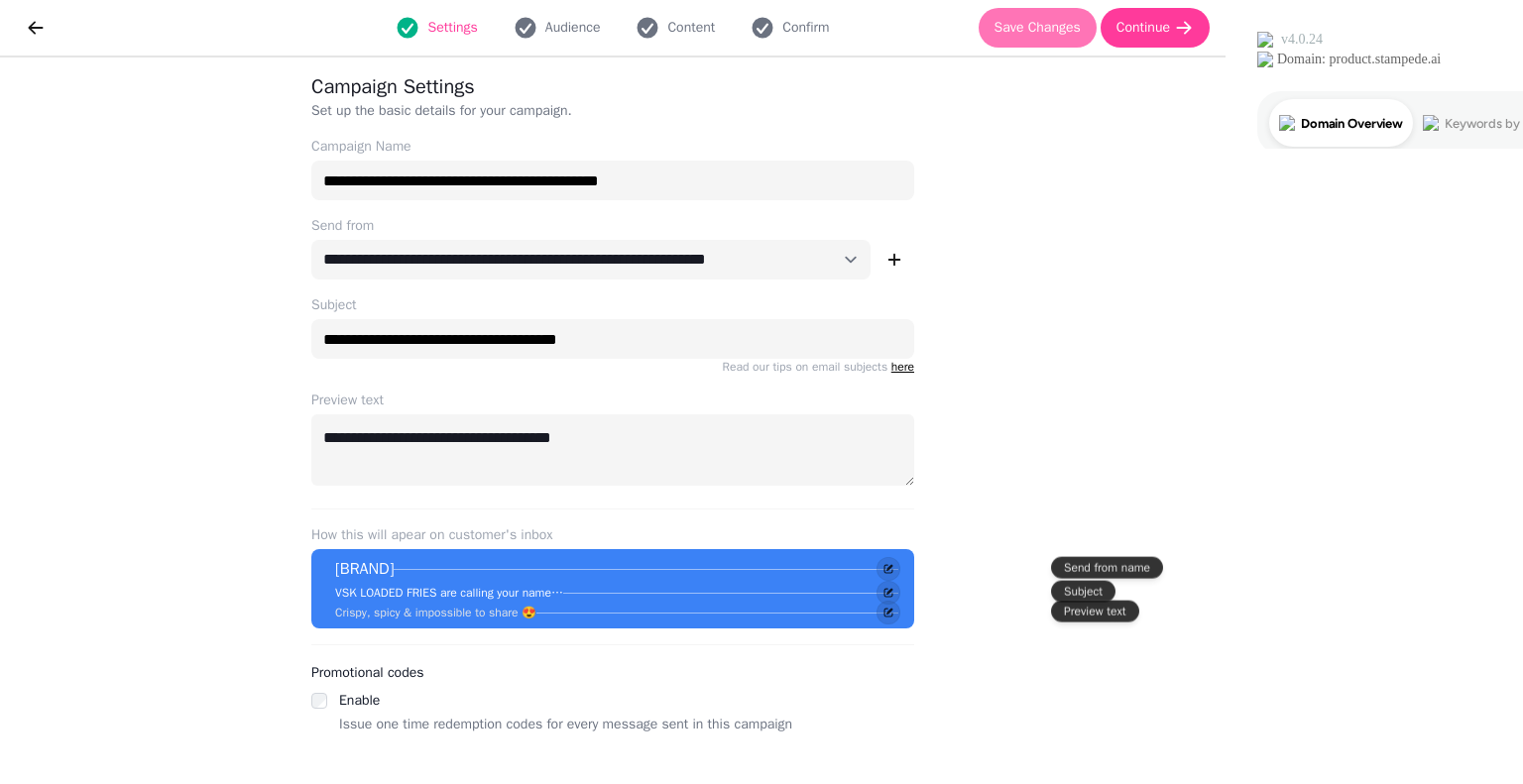 click on "Save Changes" at bounding box center (1037, 28) 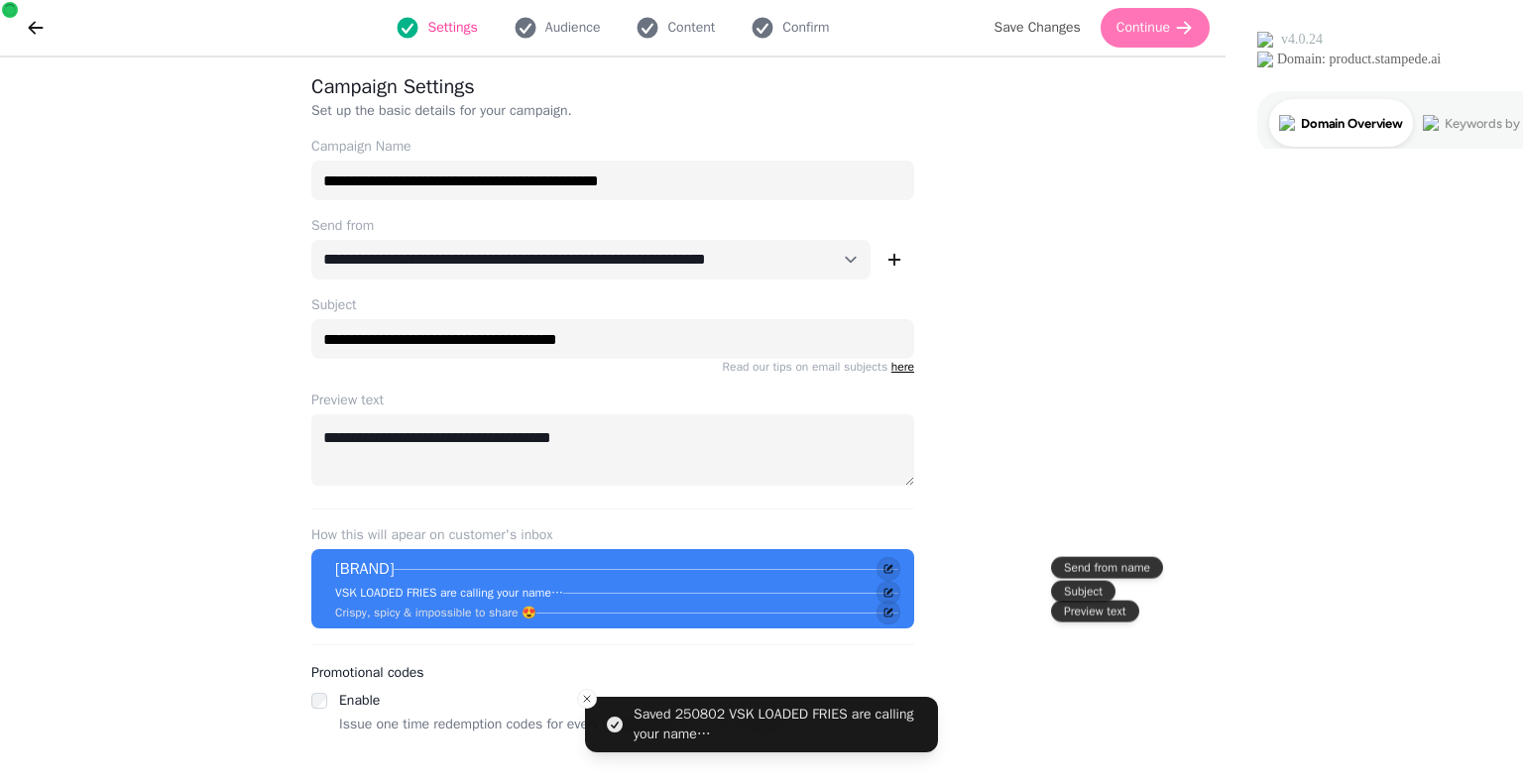 click on "Continue" at bounding box center [1143, 28] 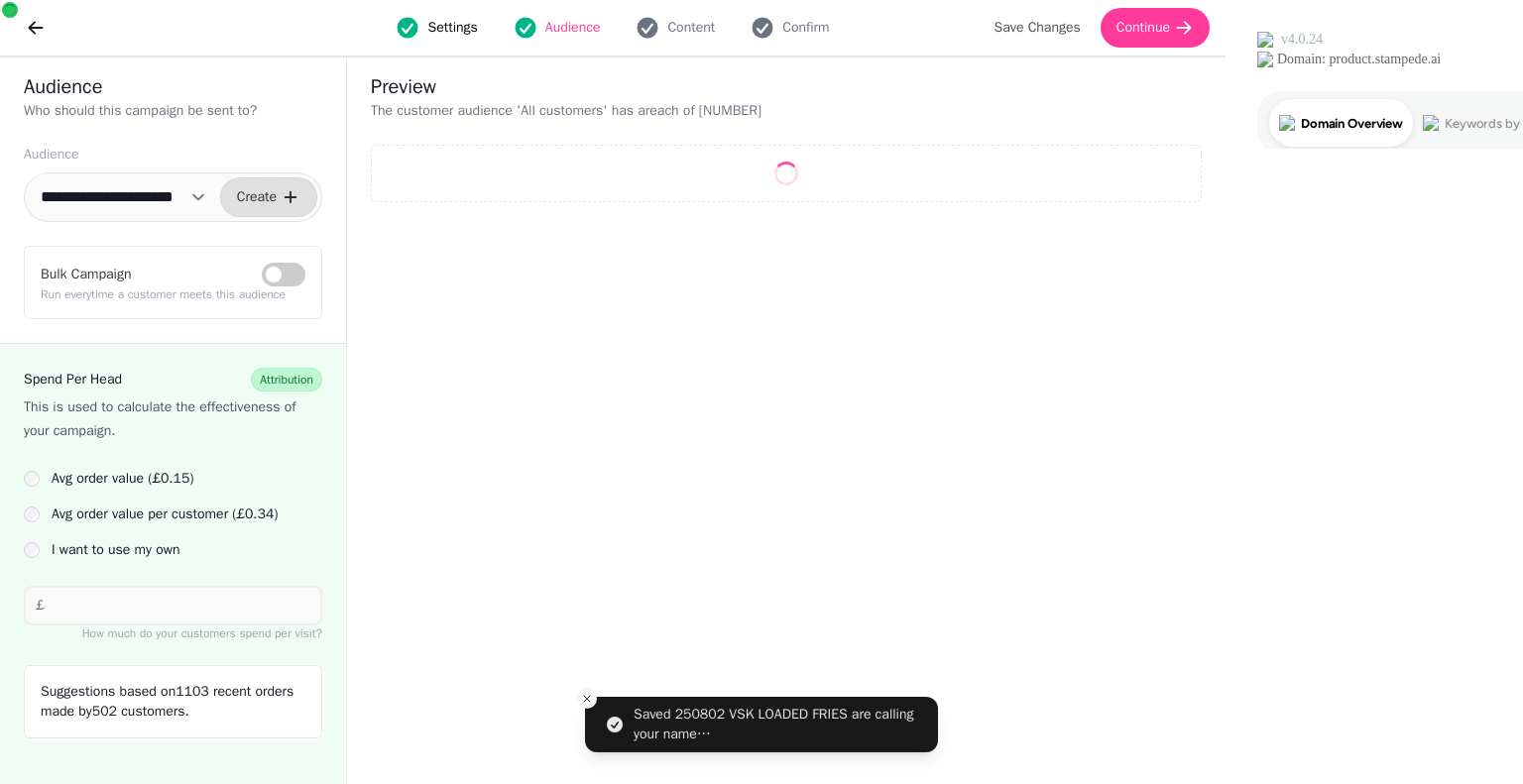 select on "**" 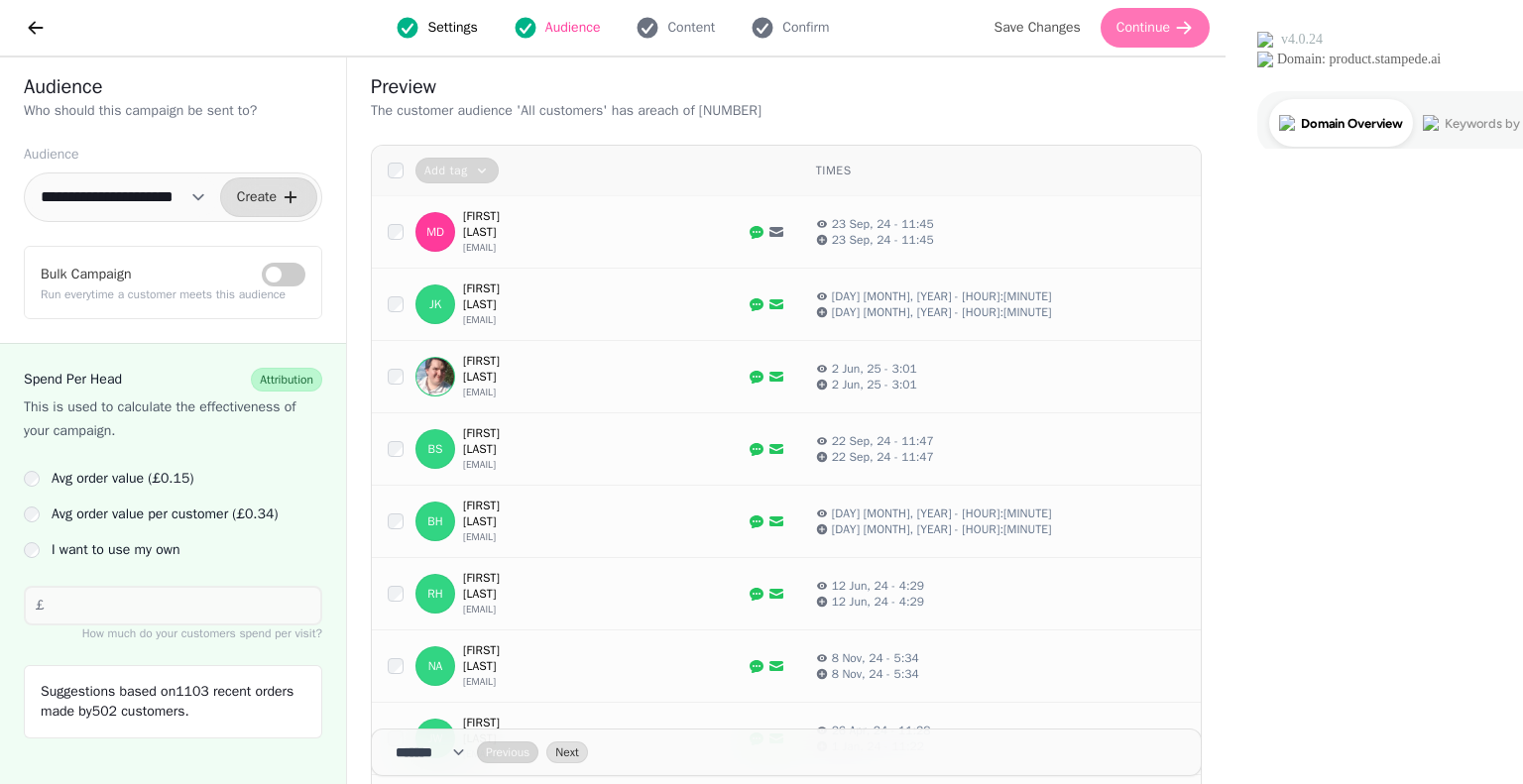 click on "Continue" at bounding box center (1155, 28) 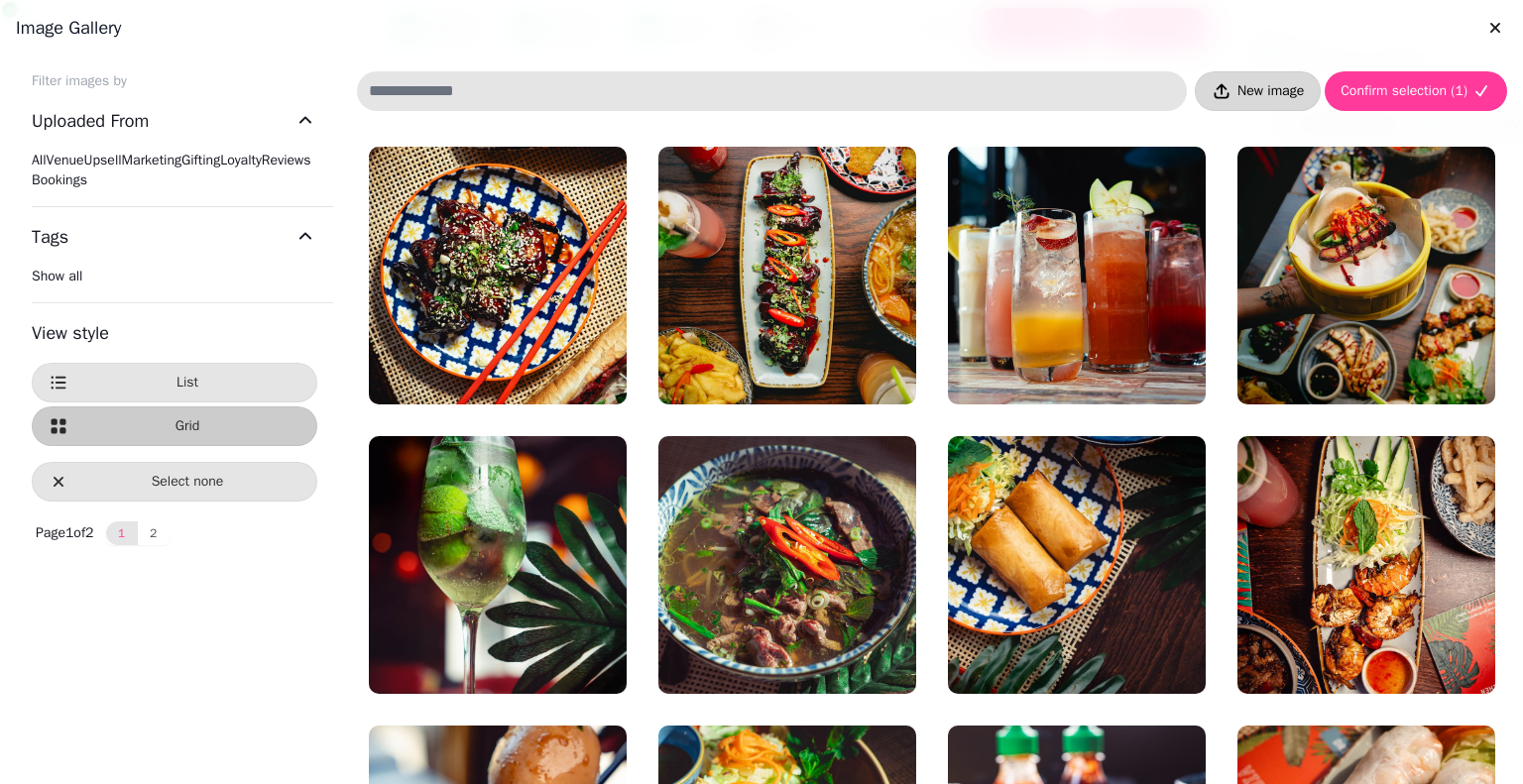 click on "New image" at bounding box center [1270, 91] 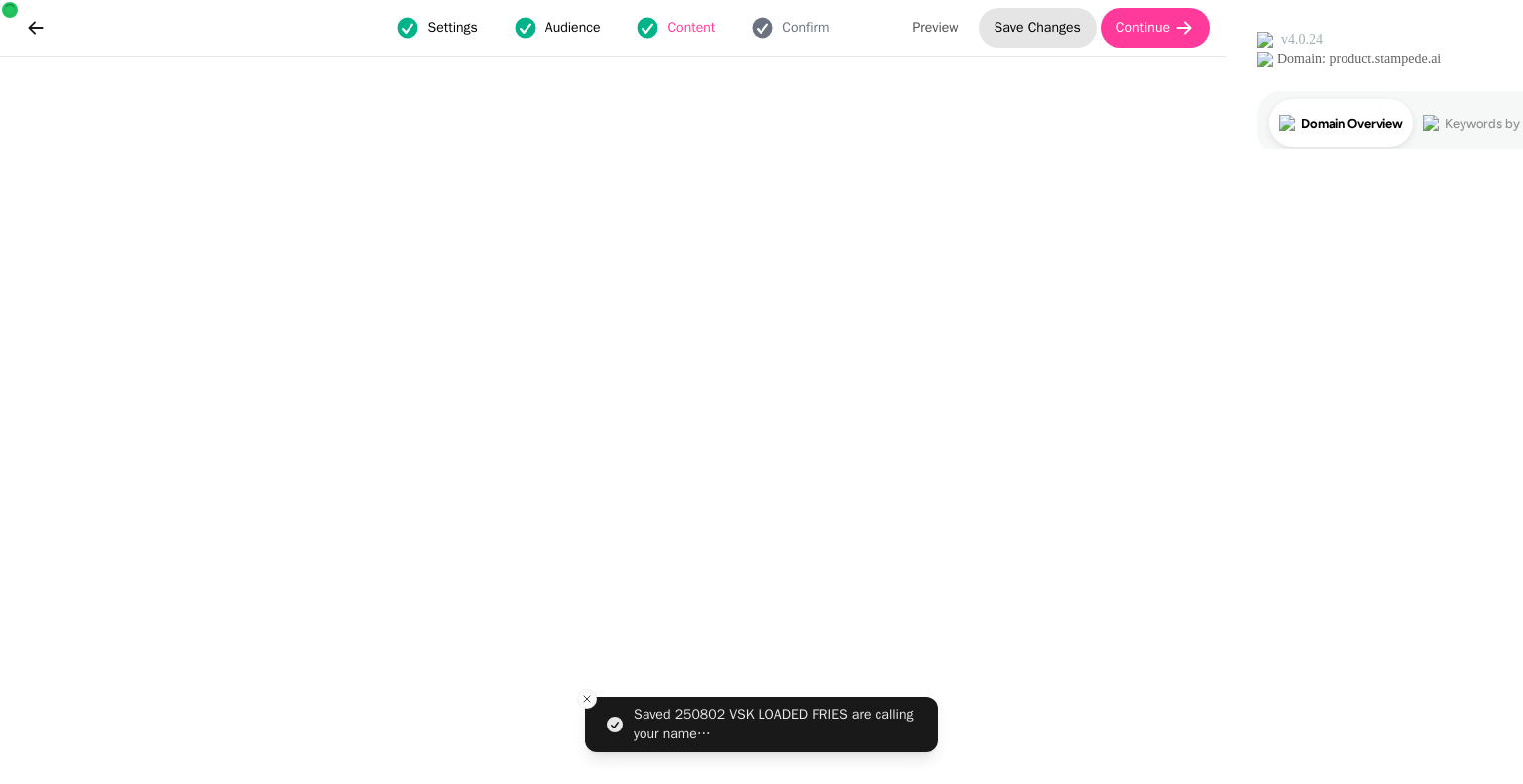 click on "Save Changes" at bounding box center [1037, 28] 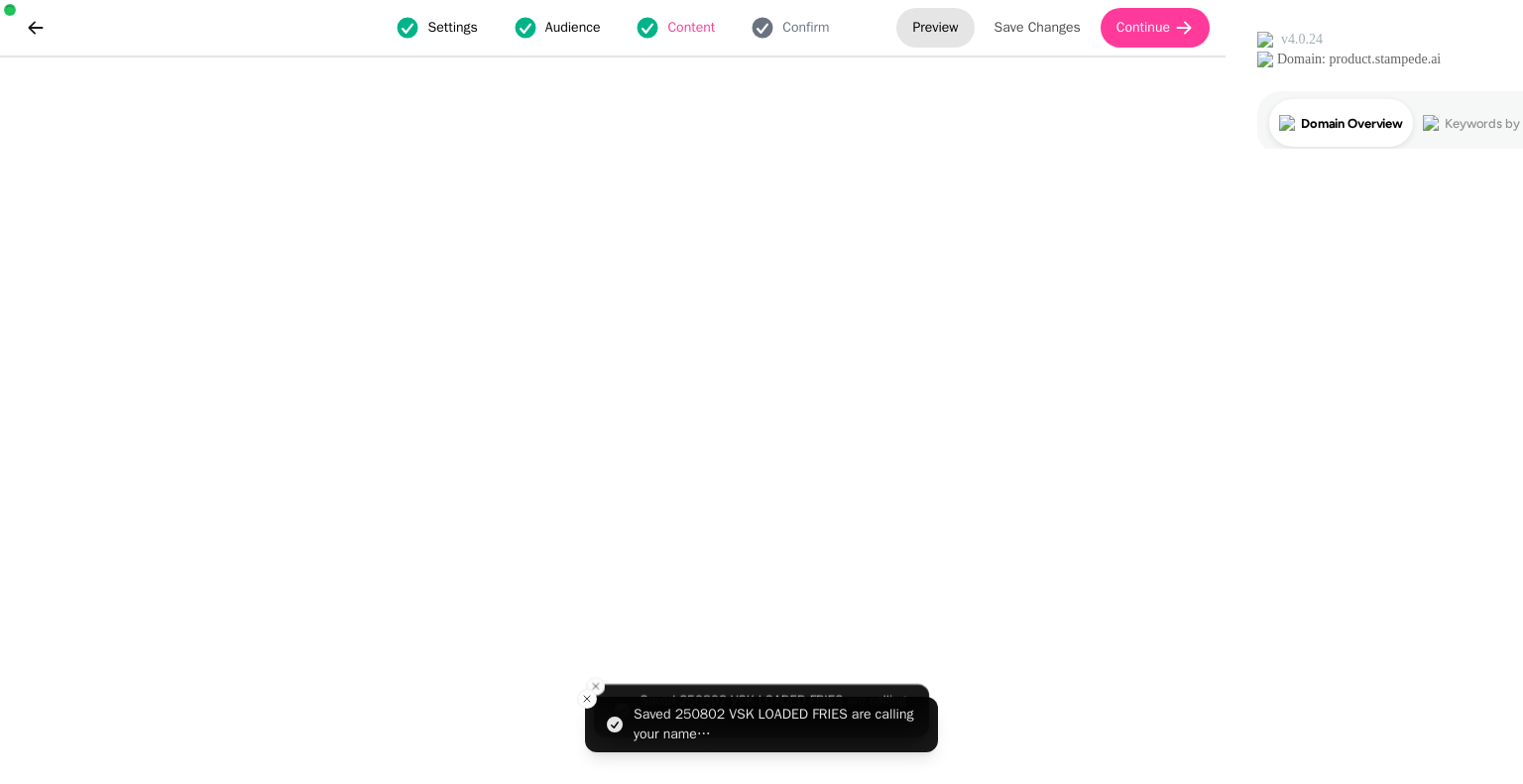 click on "Preview" at bounding box center (935, 28) 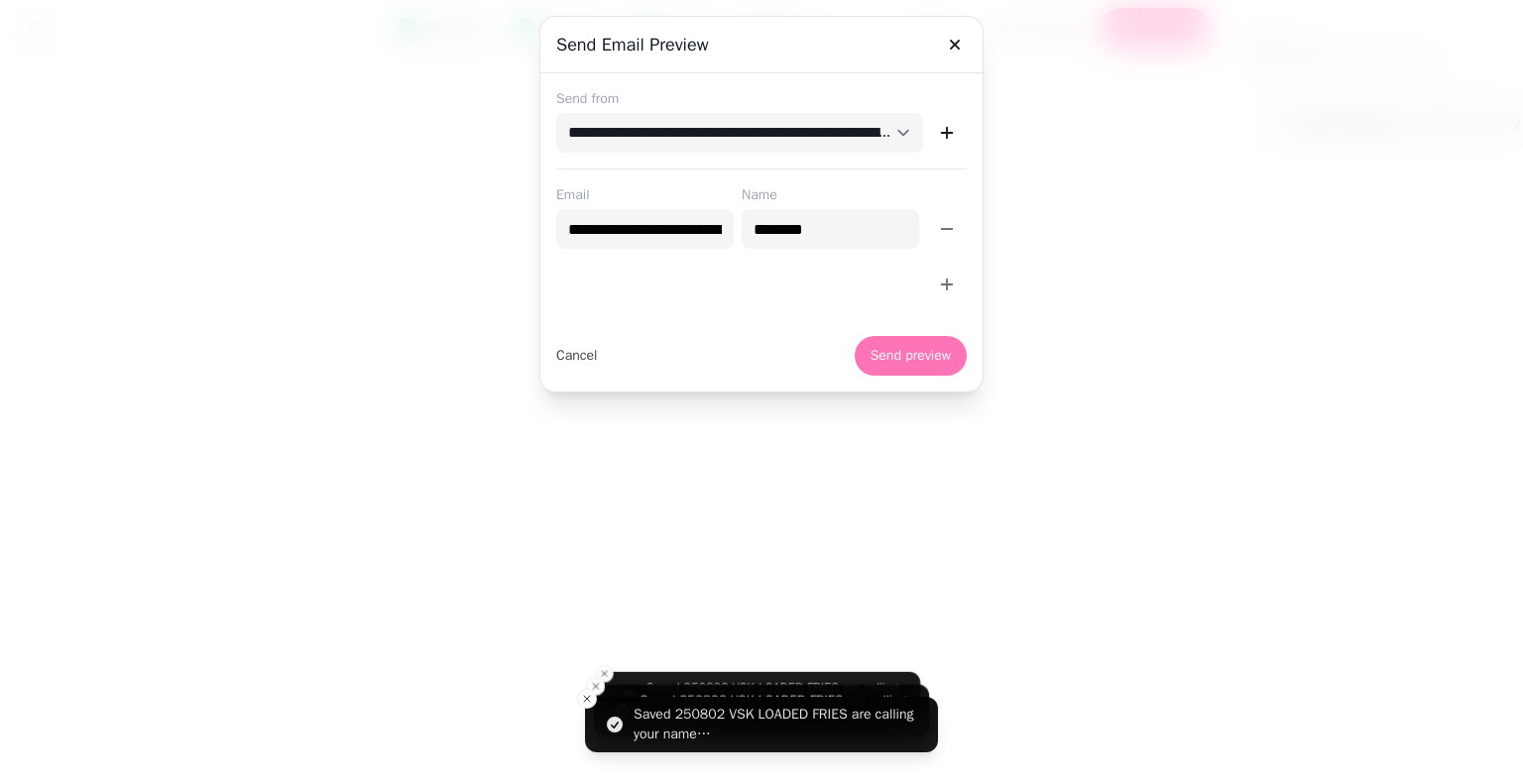 click on "Send preview" at bounding box center [910, 356] 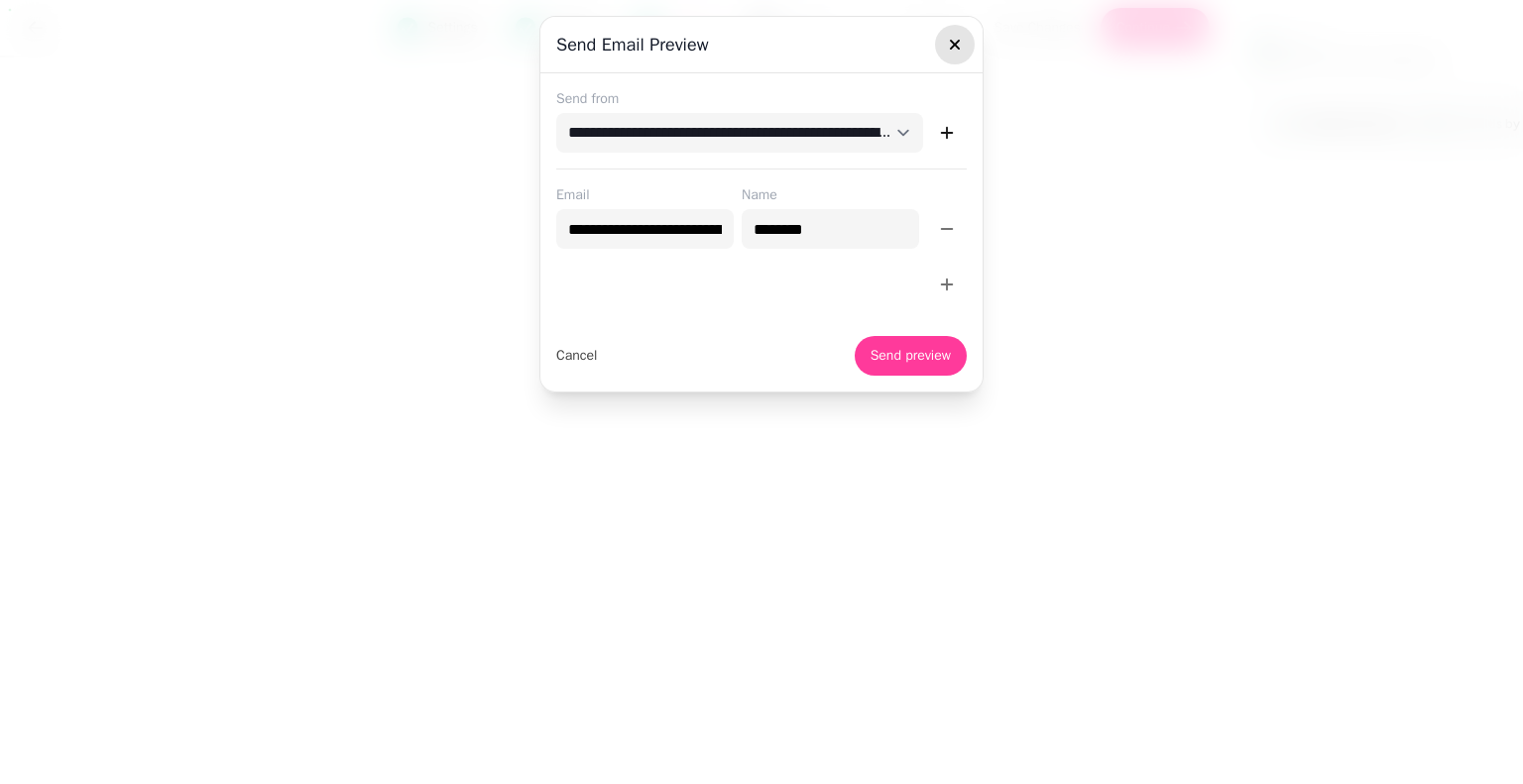 click 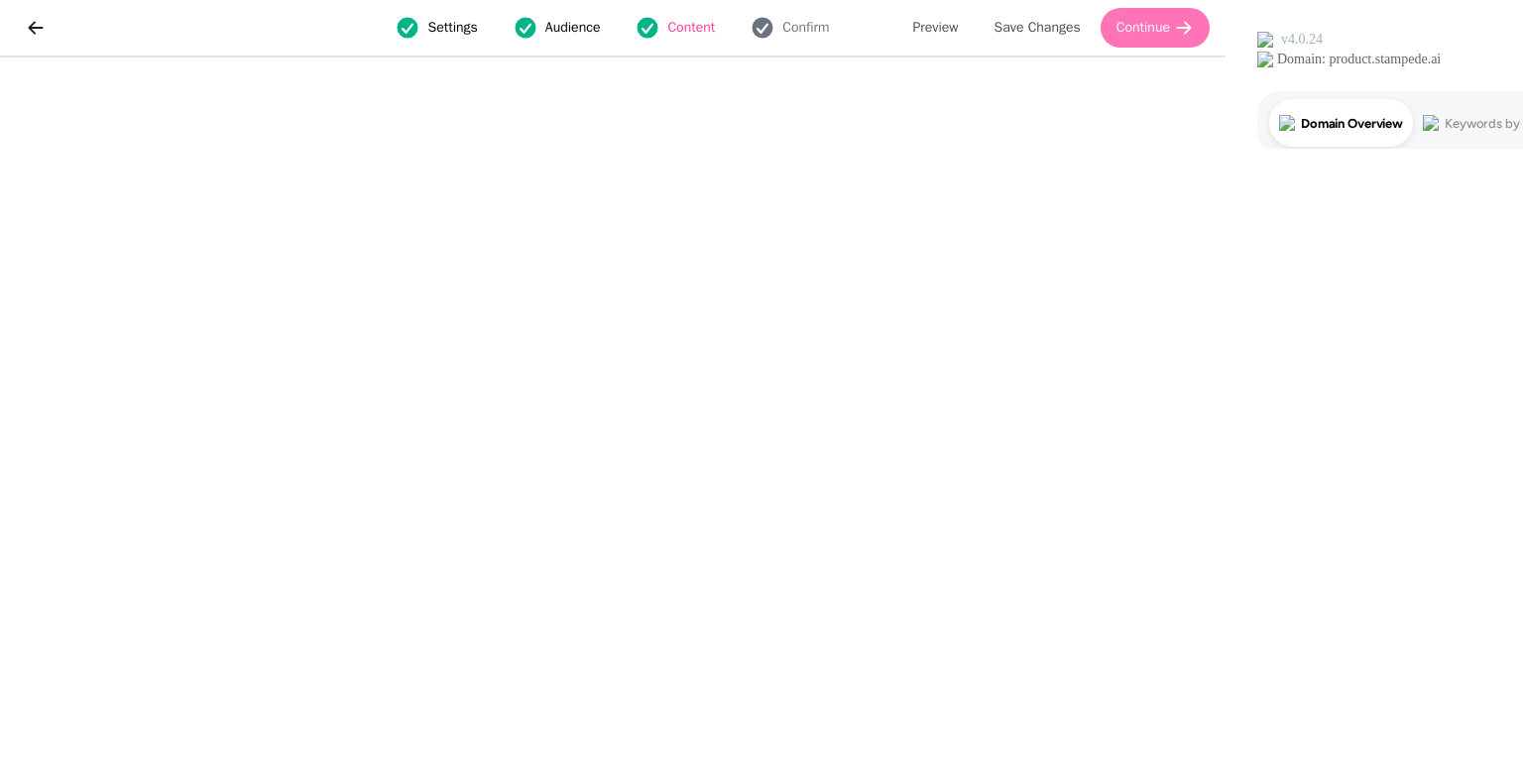 click on "Continue" at bounding box center (1143, 28) 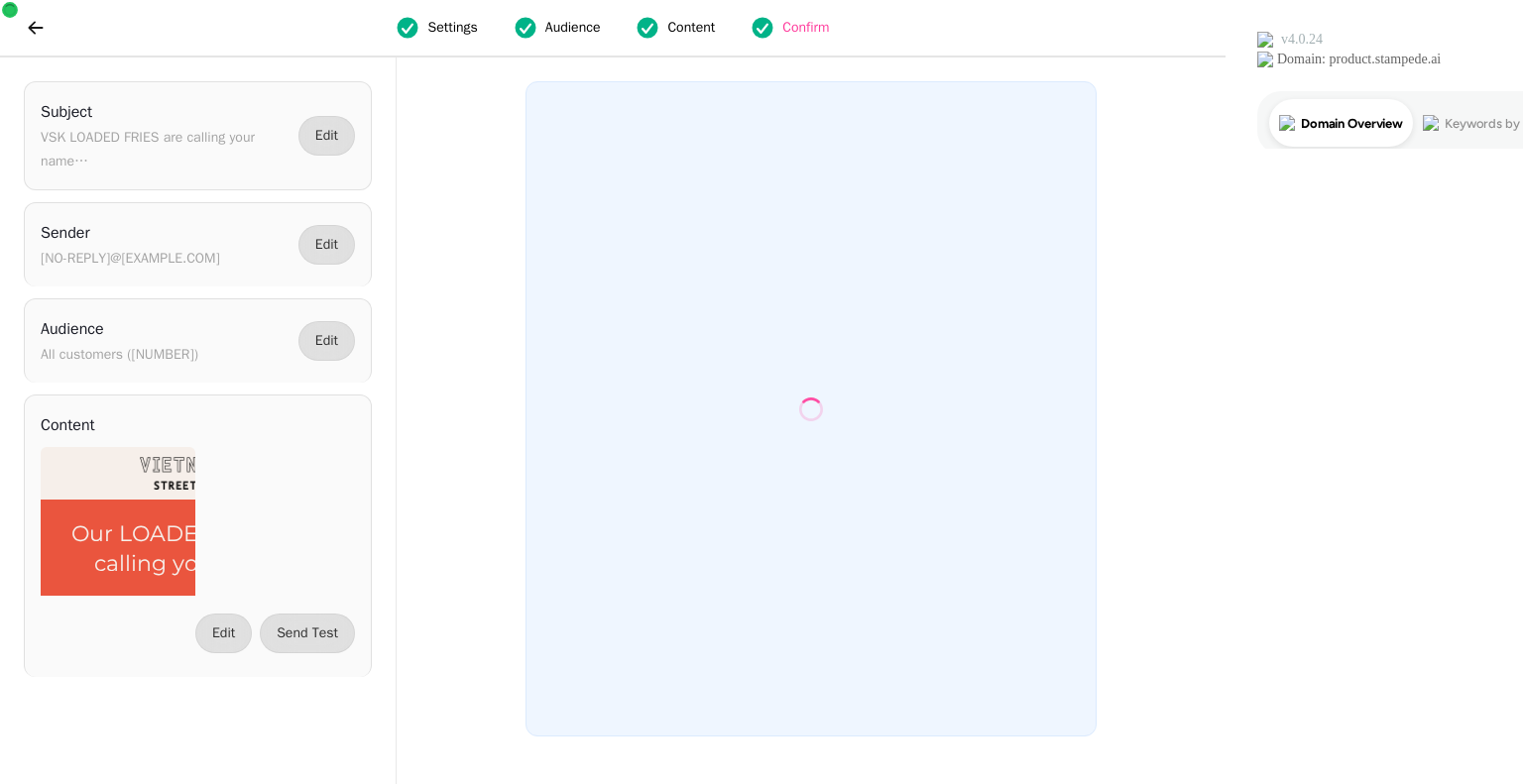 scroll, scrollTop: 0, scrollLeft: 0, axis: both 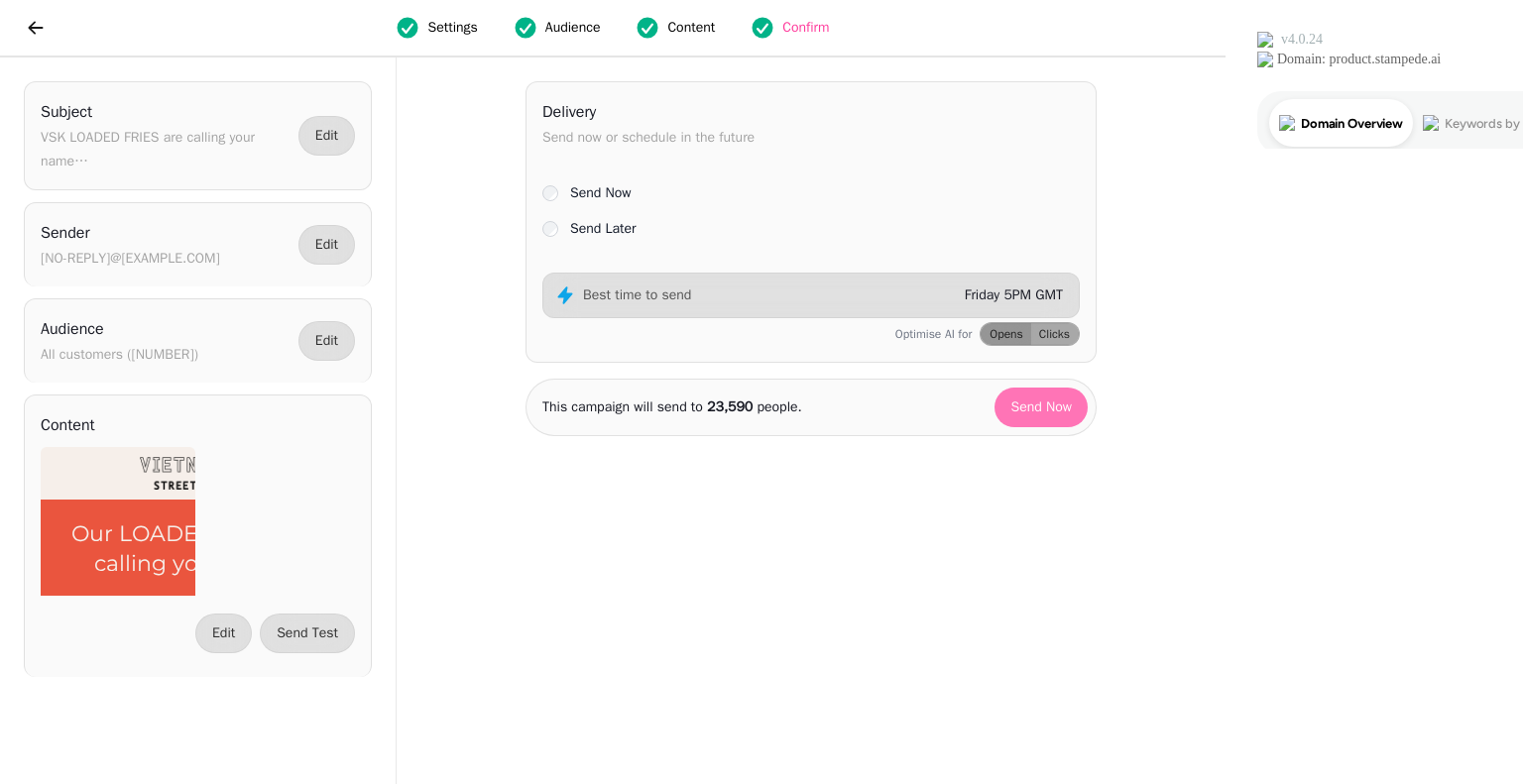 click on "Send Now" at bounding box center (1041, 407) 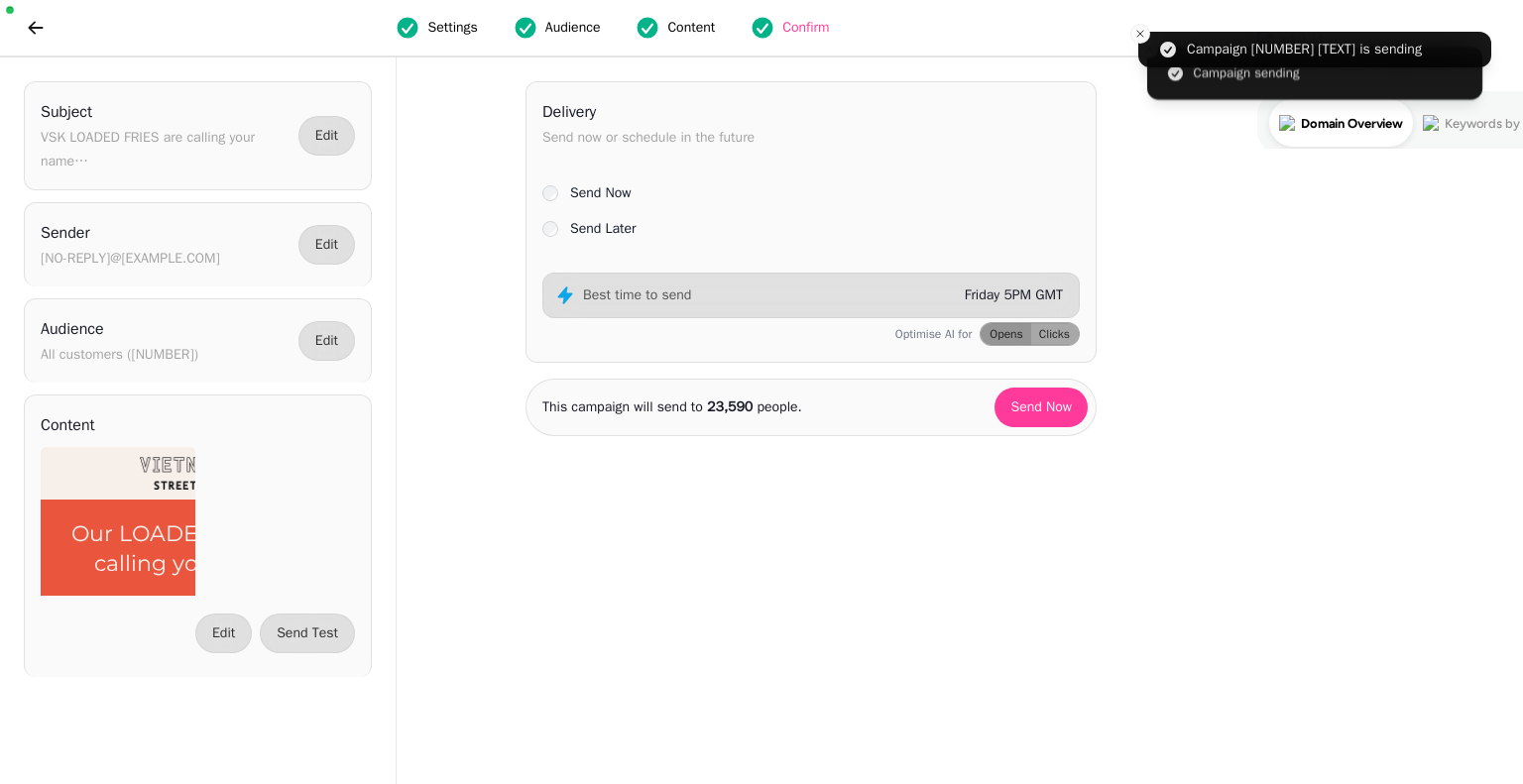 select on "**" 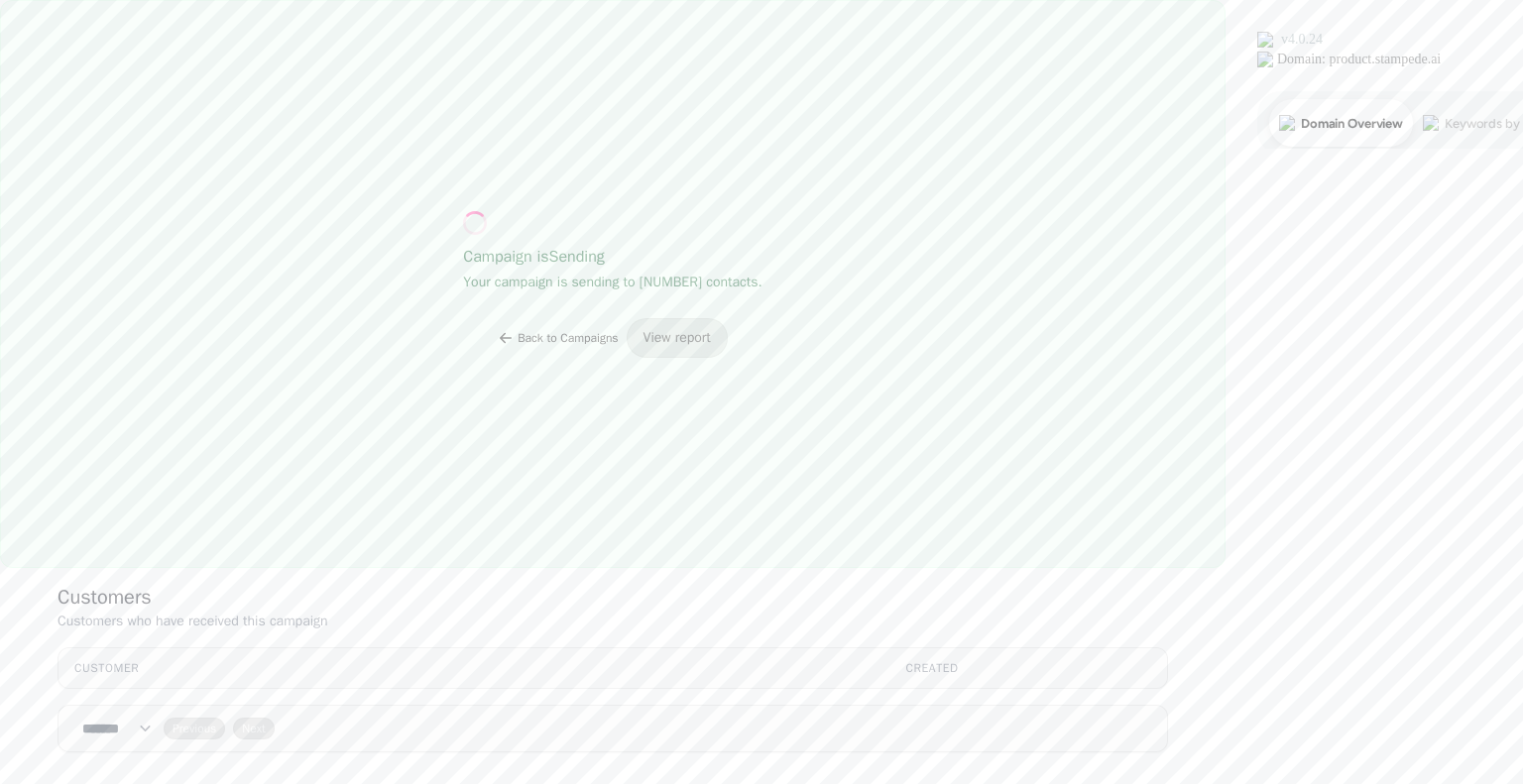 click on "Back to Campaigns" at bounding box center [567, 338] 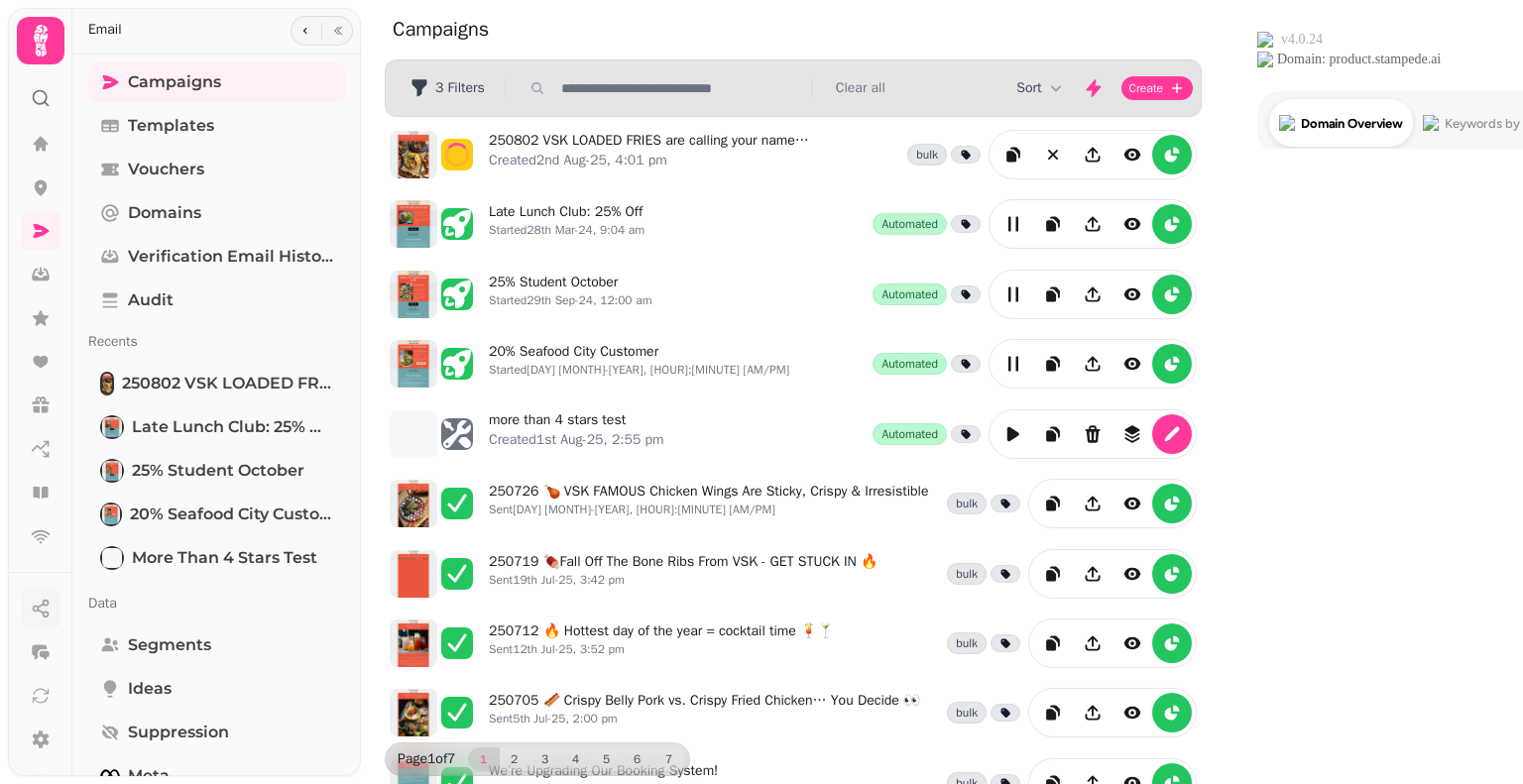scroll, scrollTop: 122, scrollLeft: 0, axis: vertical 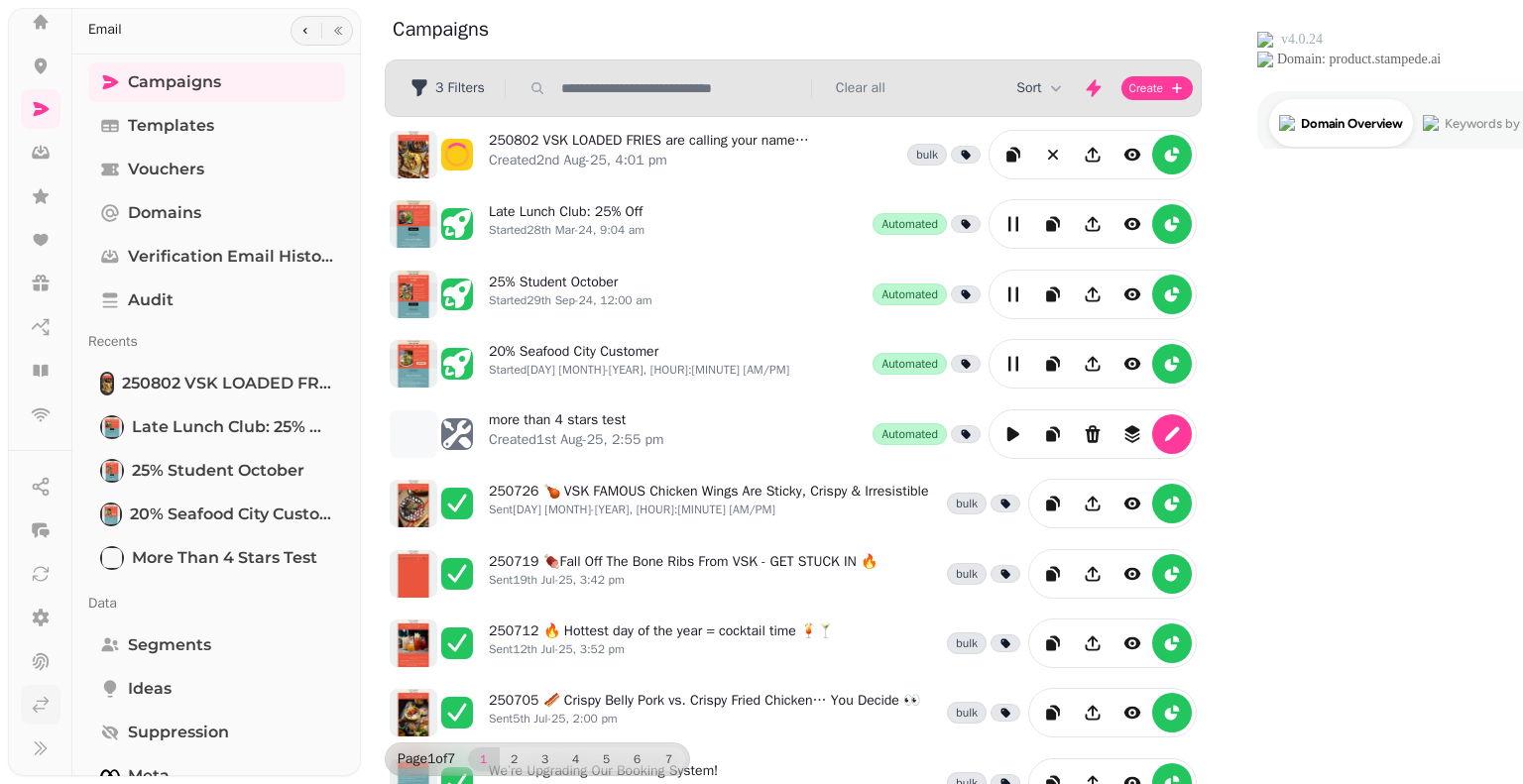 click 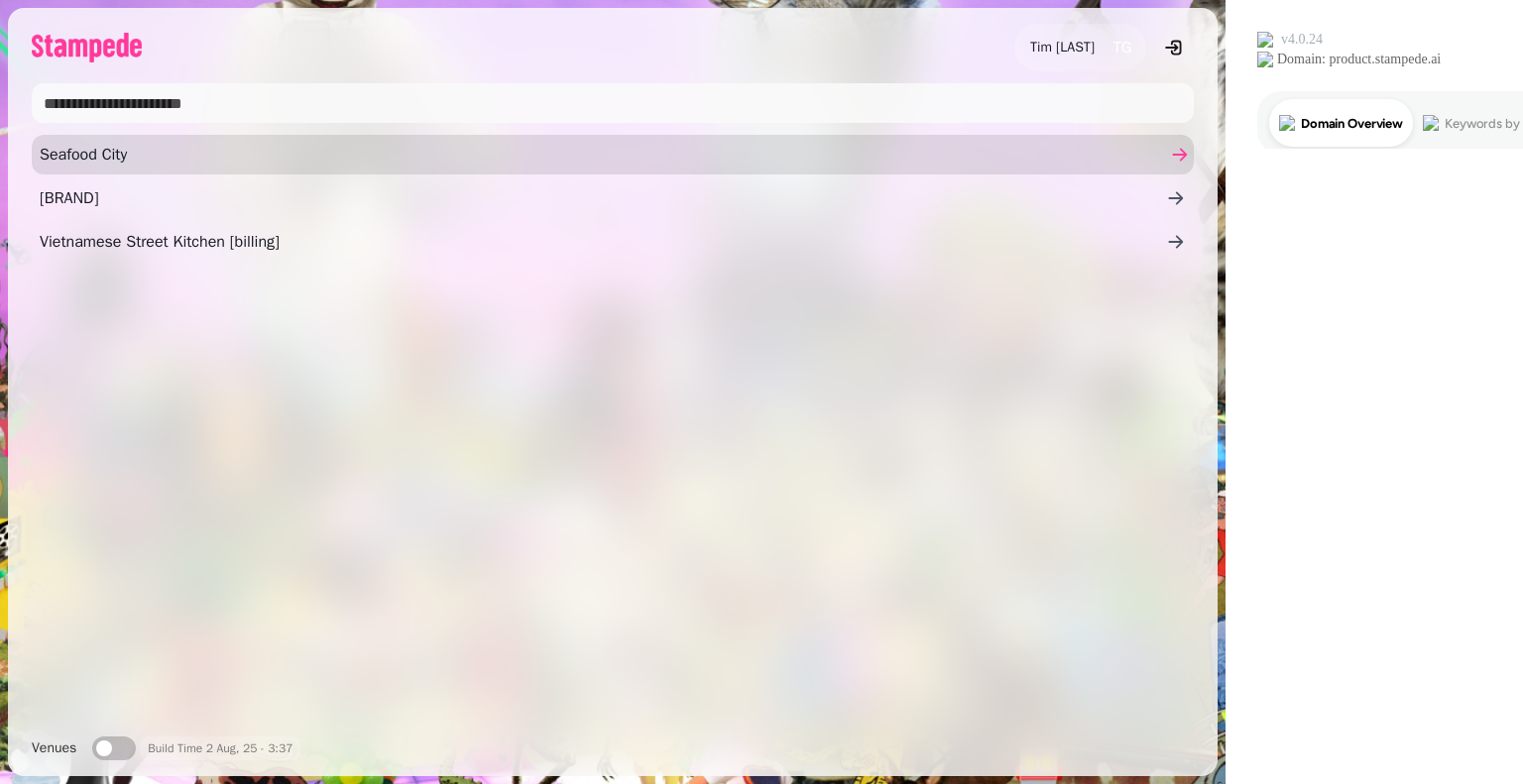 click on "Seafood City" at bounding box center (603, 155) 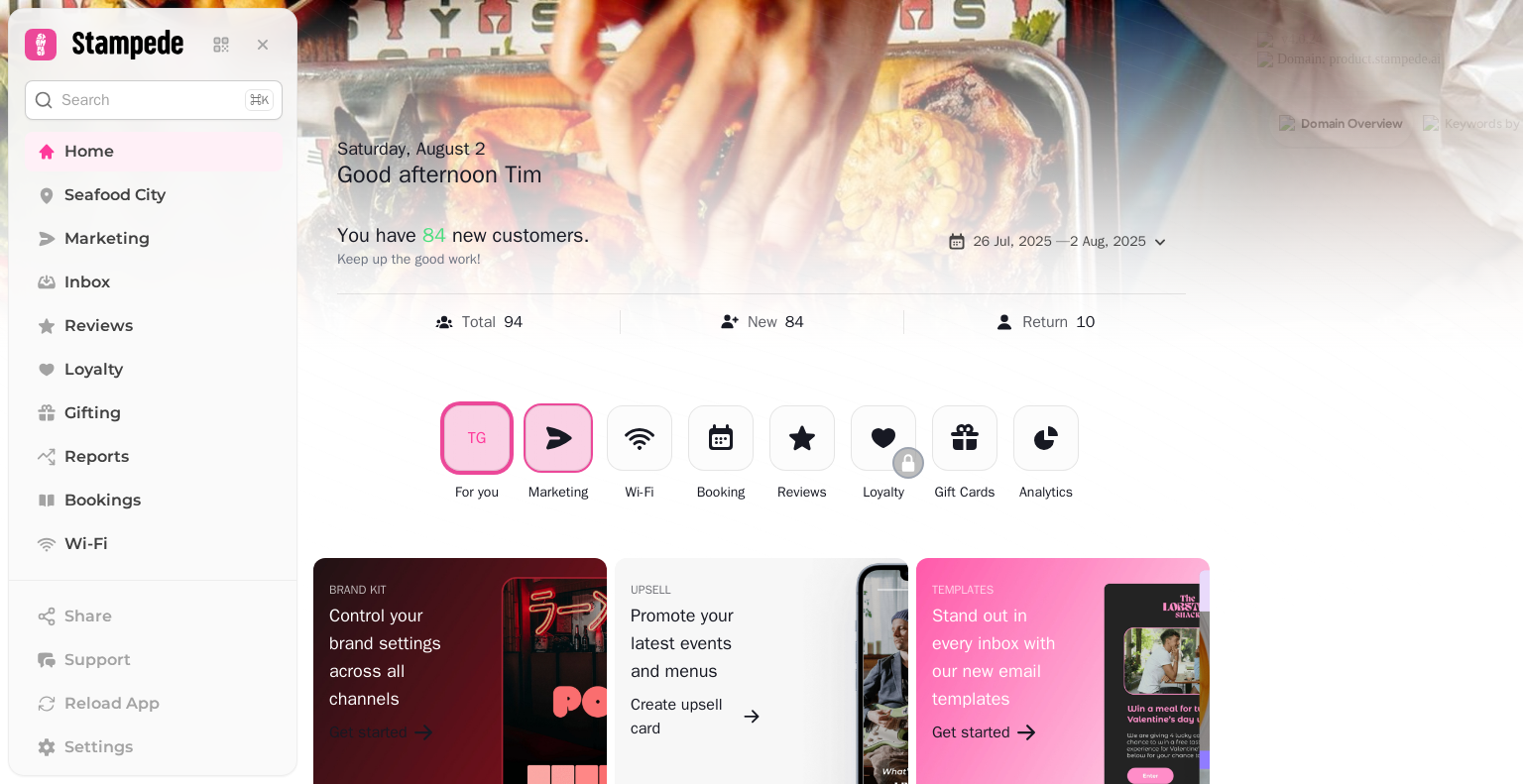 scroll, scrollTop: 52, scrollLeft: 0, axis: vertical 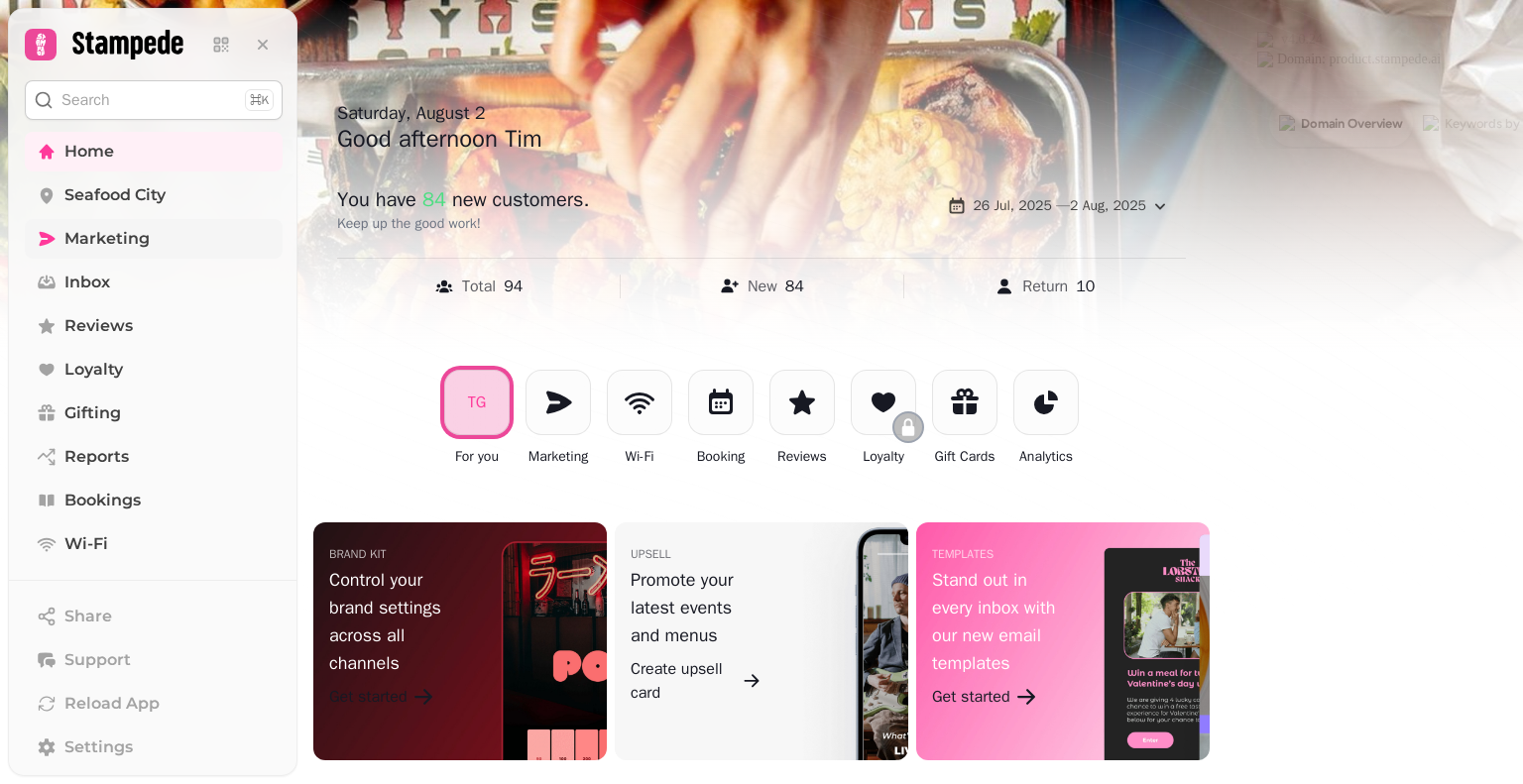 click on "Marketing" at bounding box center [107, 239] 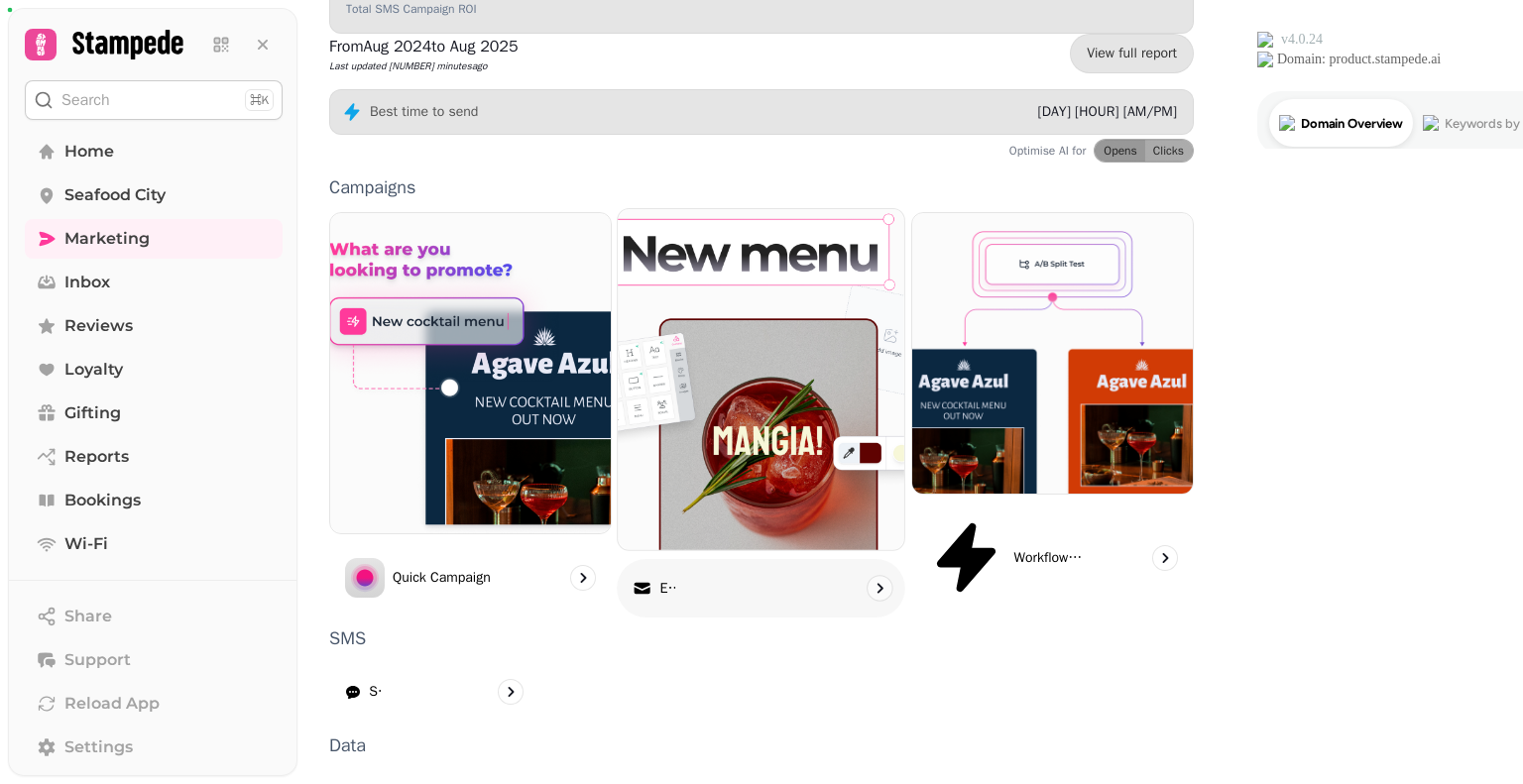 click at bounding box center (762, 380) 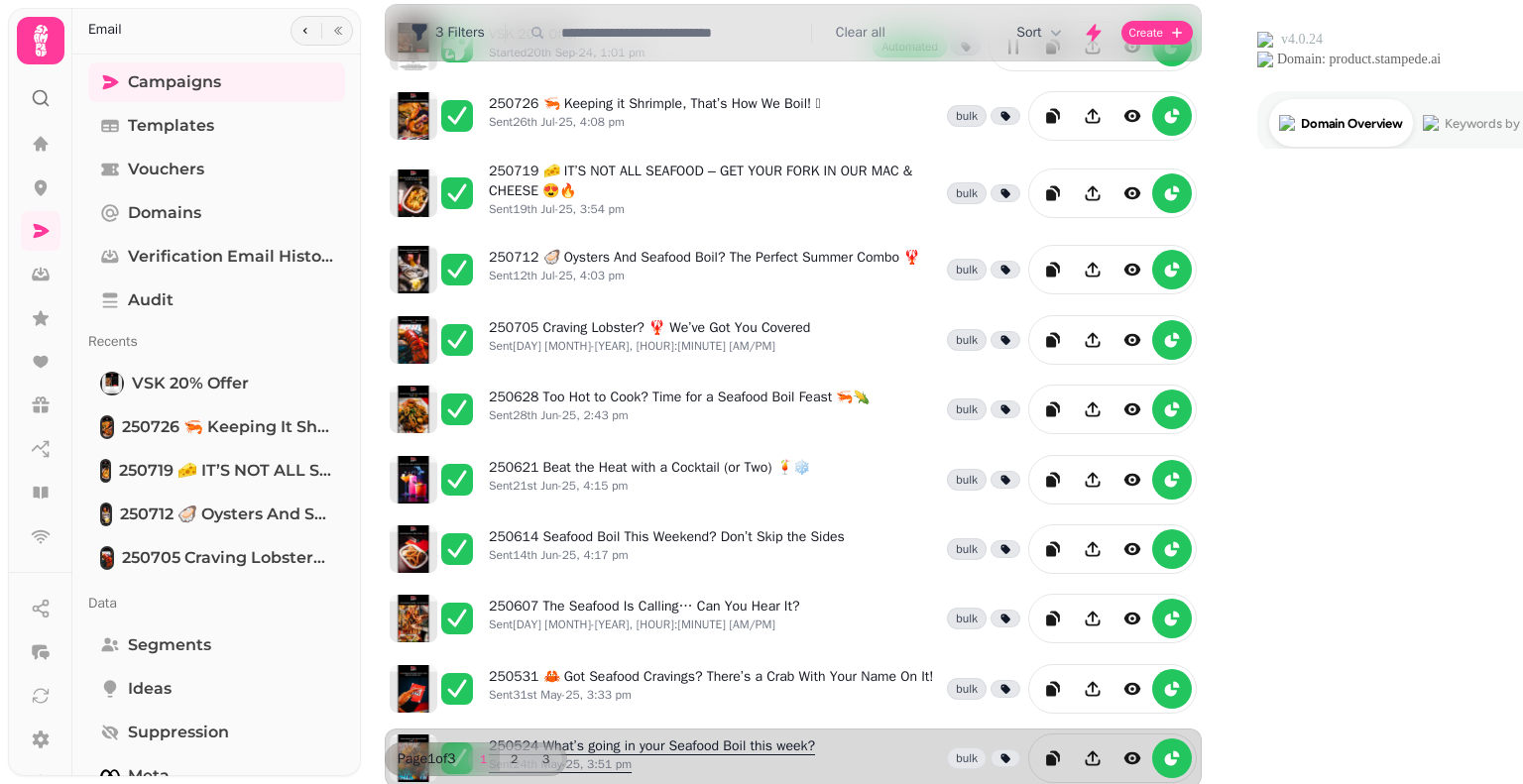 scroll, scrollTop: 0, scrollLeft: 0, axis: both 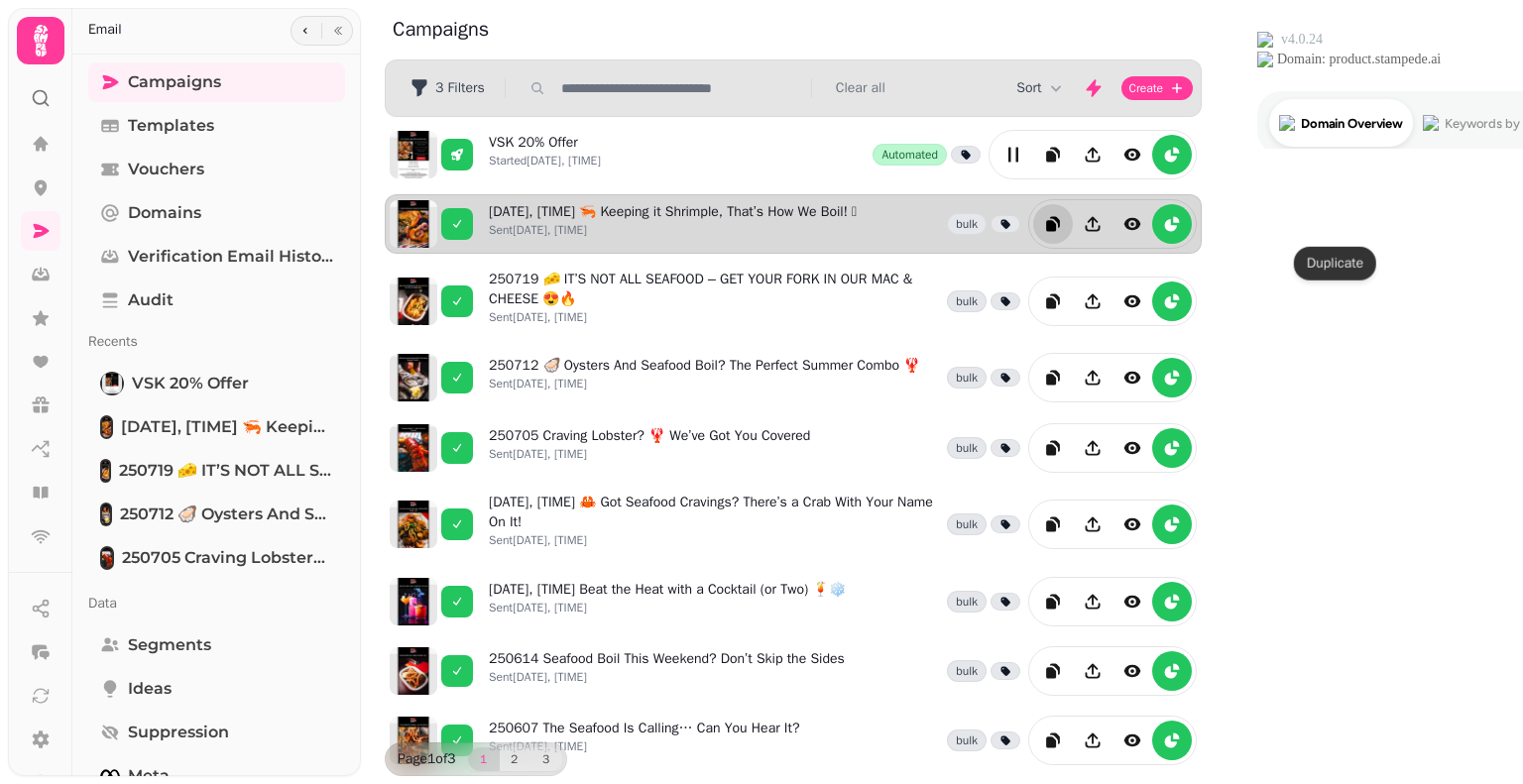 click 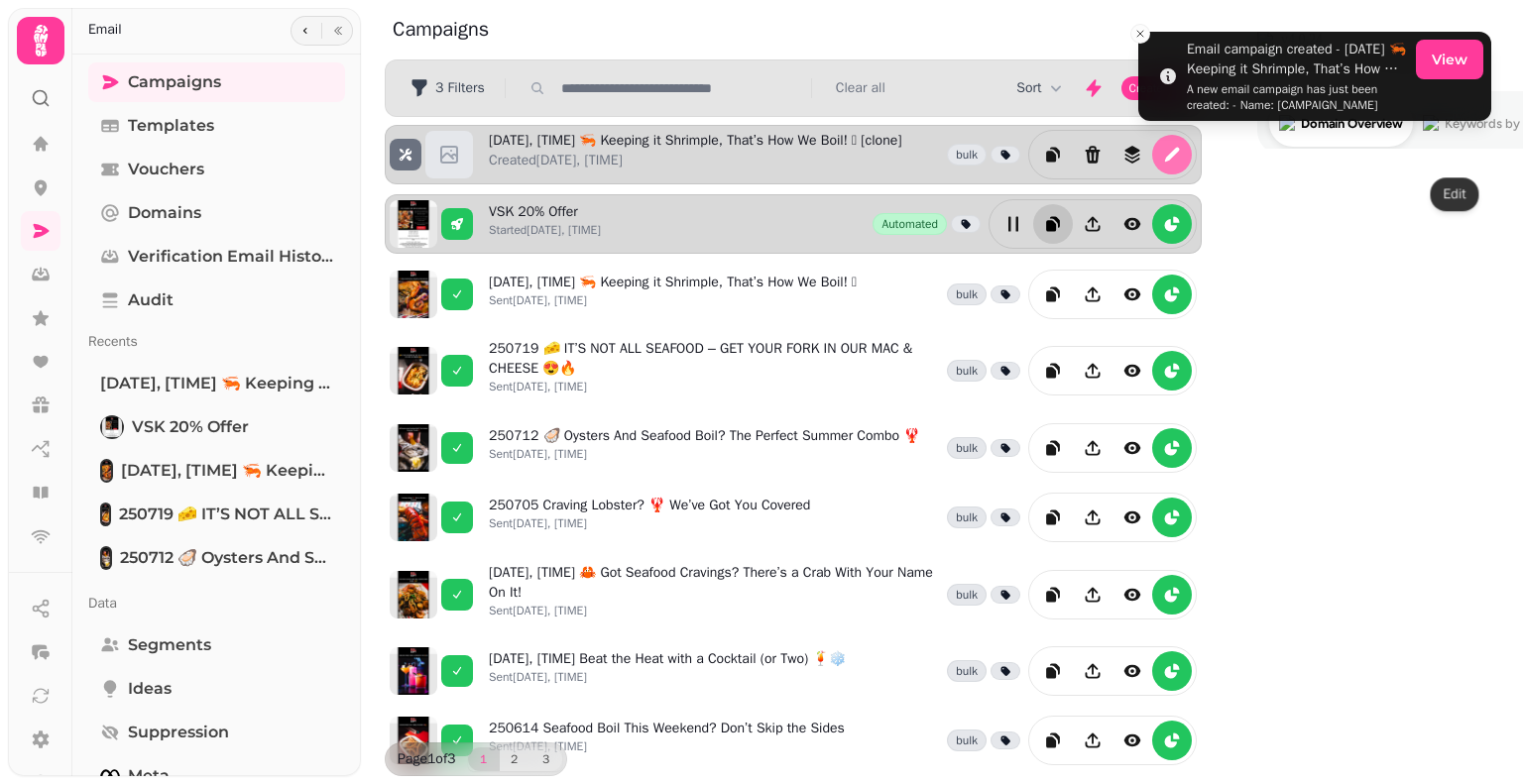 click 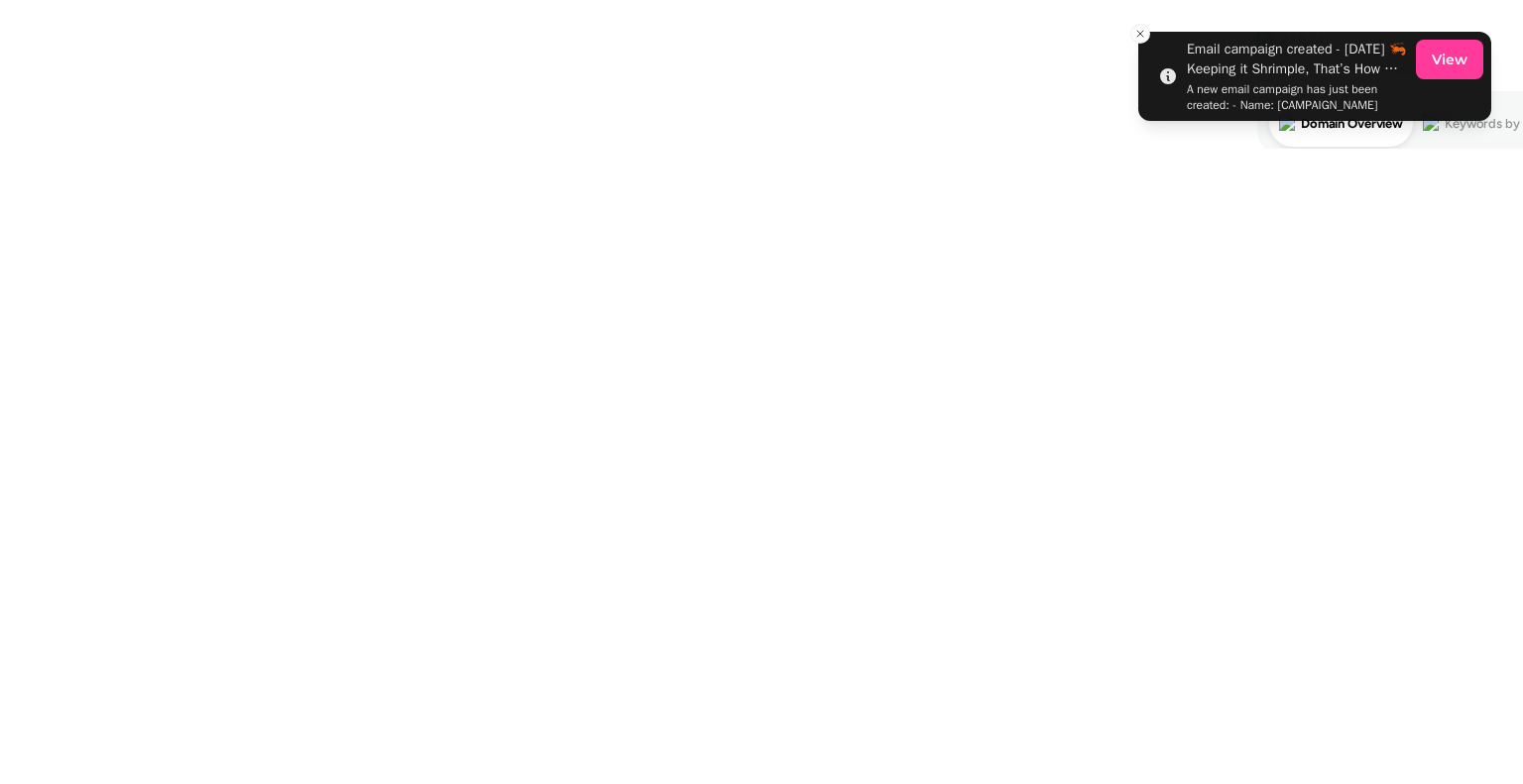 select on "**********" 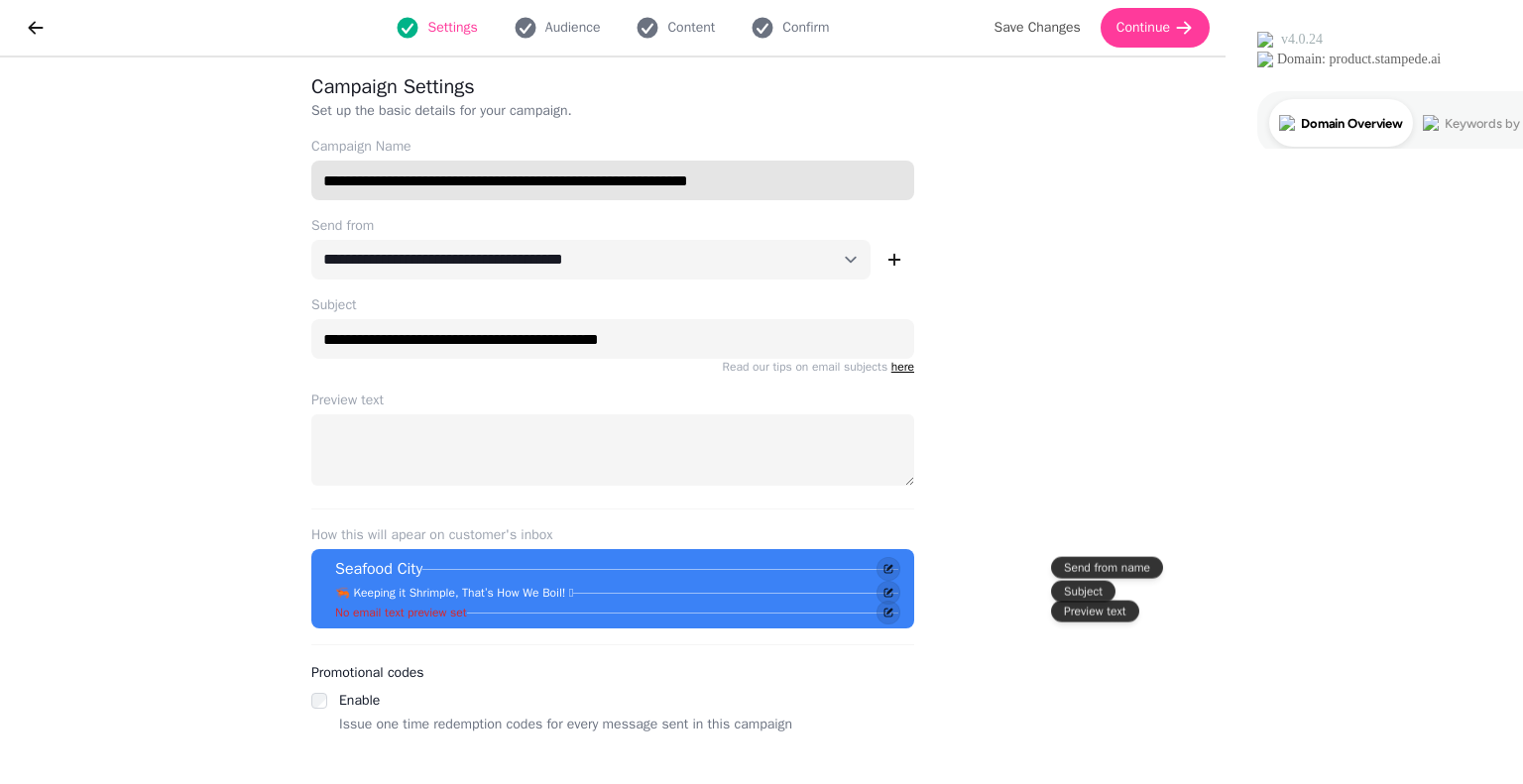 drag, startPoint x: 535, startPoint y: 182, endPoint x: 970, endPoint y: 180, distance: 435.0046 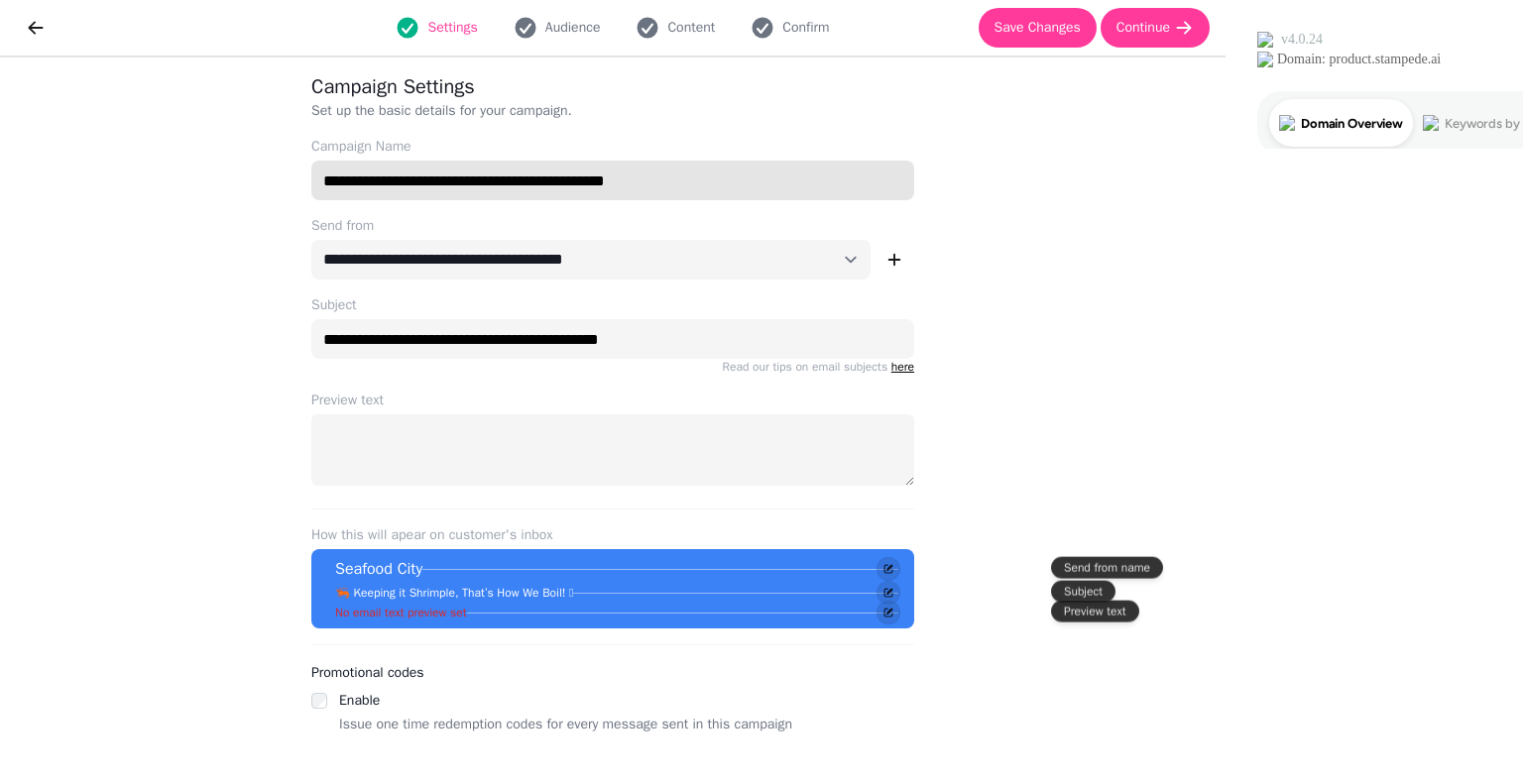 click on "**********" at bounding box center (613, 180) 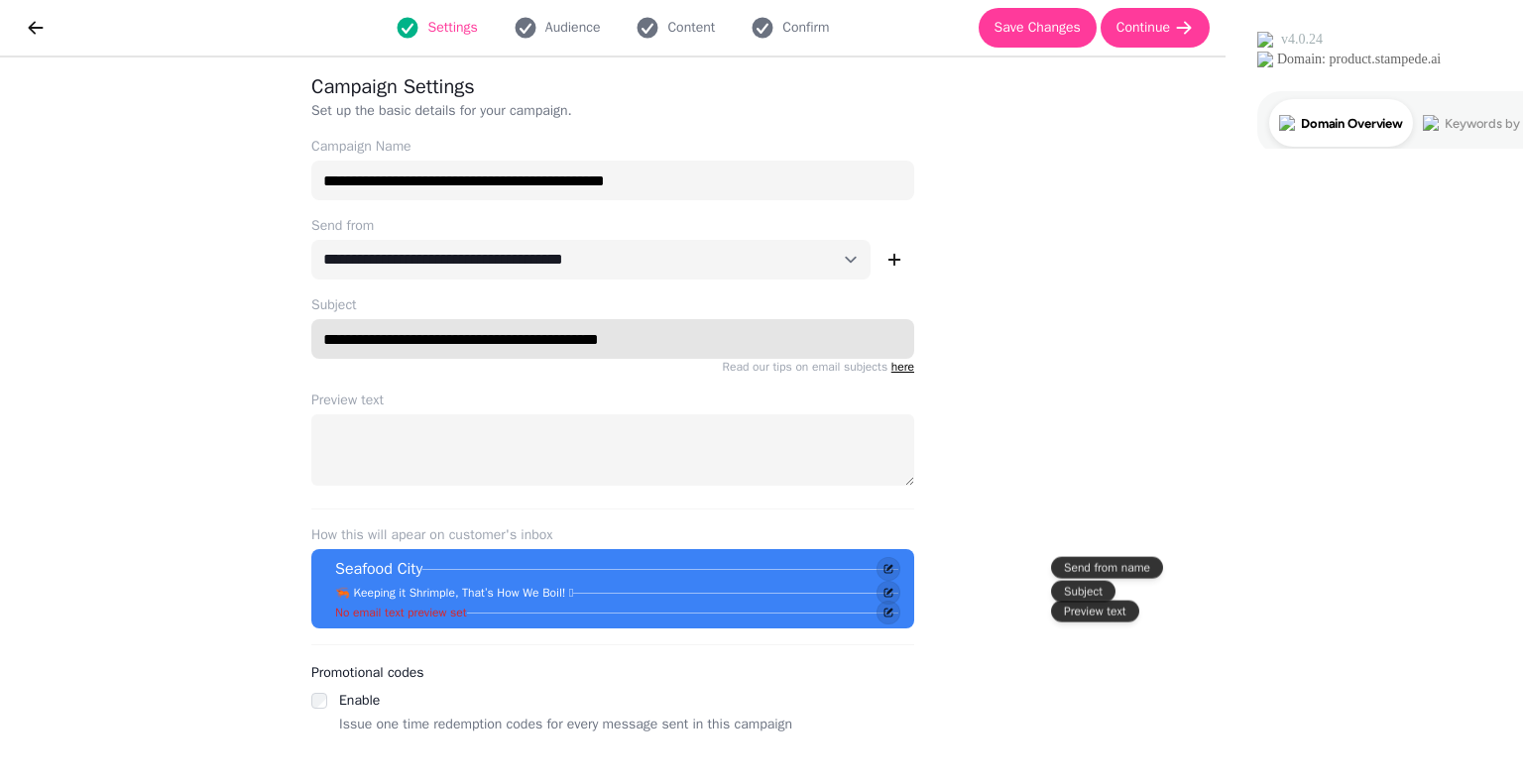 drag, startPoint x: 834, startPoint y: 343, endPoint x: 448, endPoint y: 333, distance: 386.1295 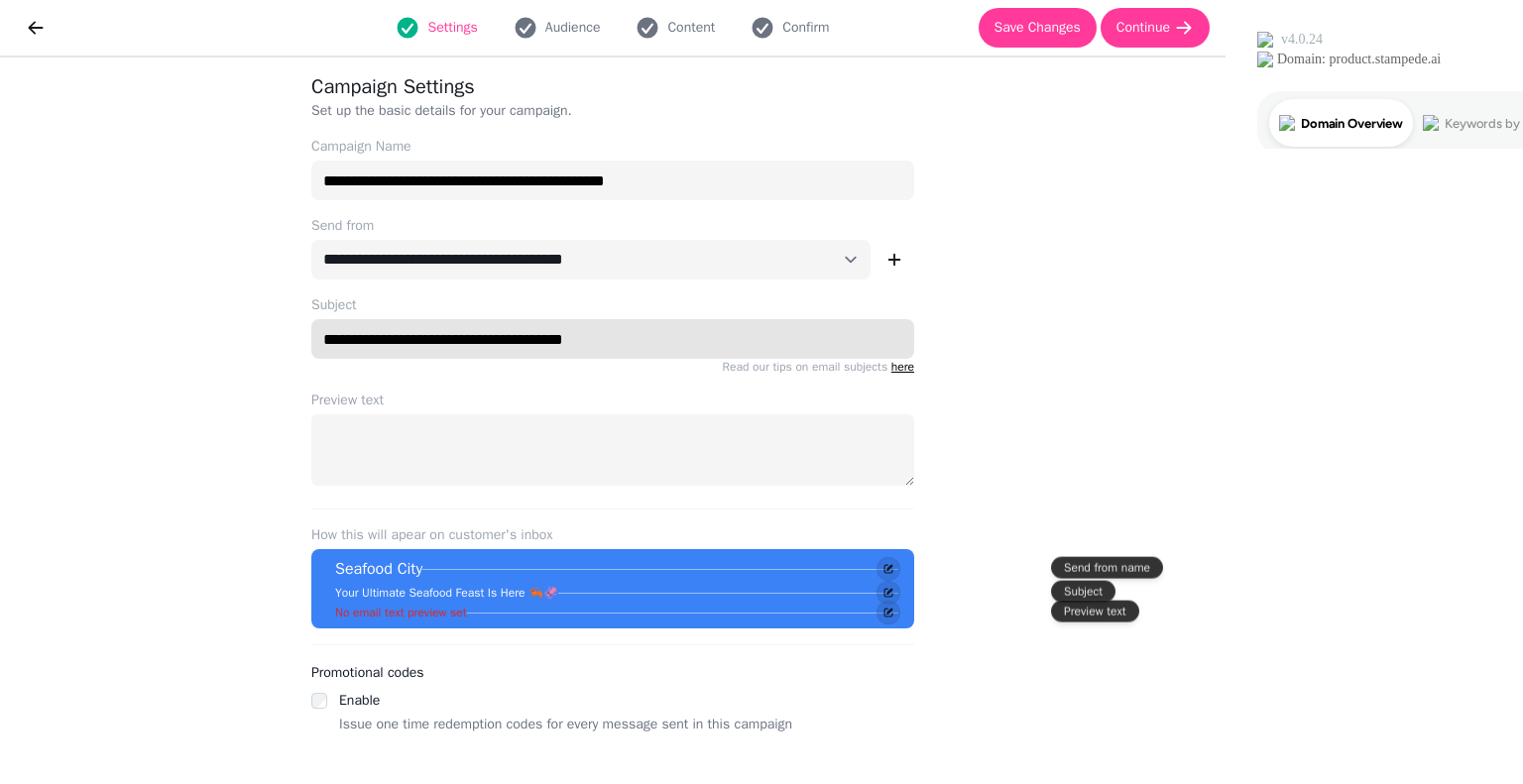 type on "**********" 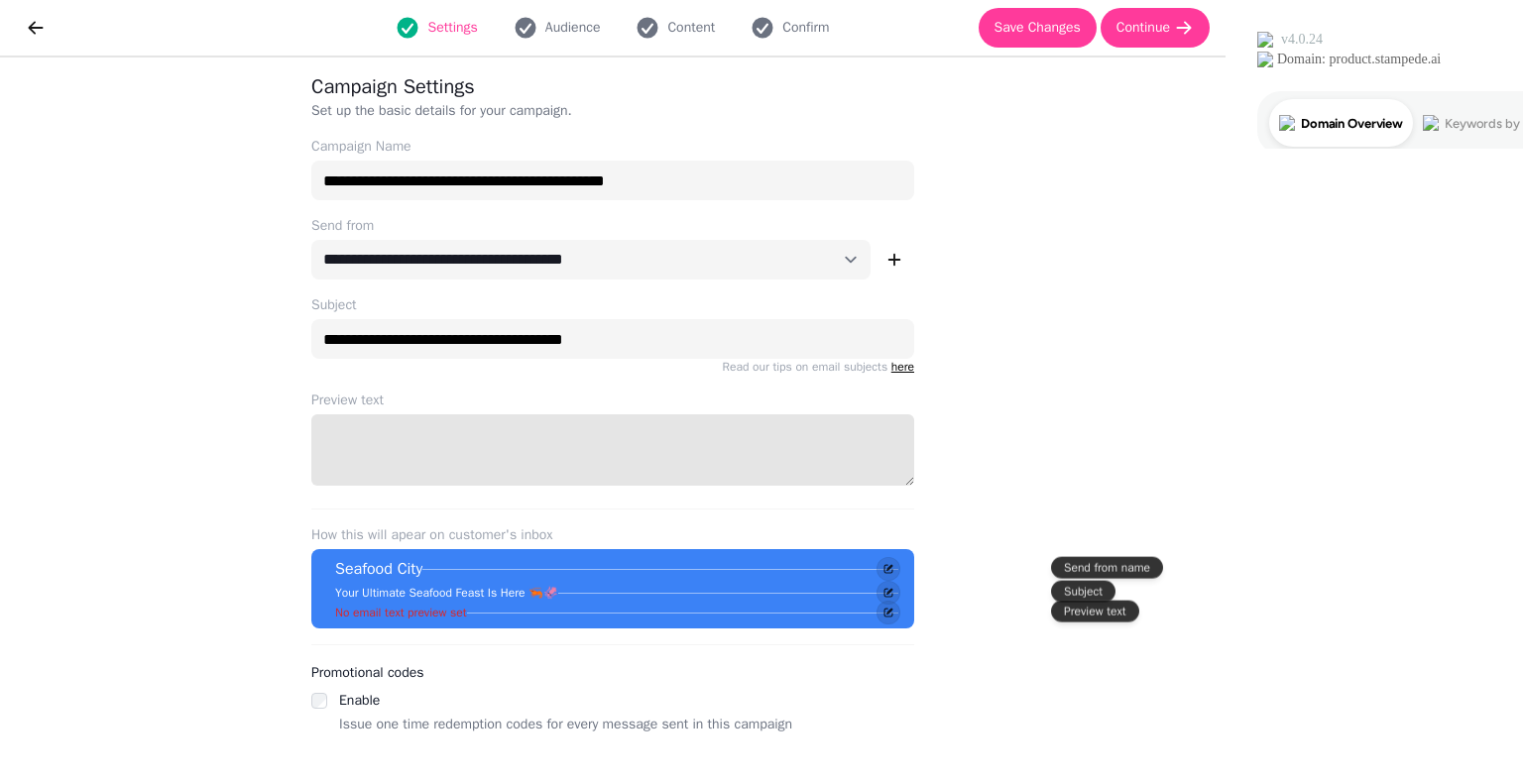 click on "Preview text" at bounding box center [613, 450] 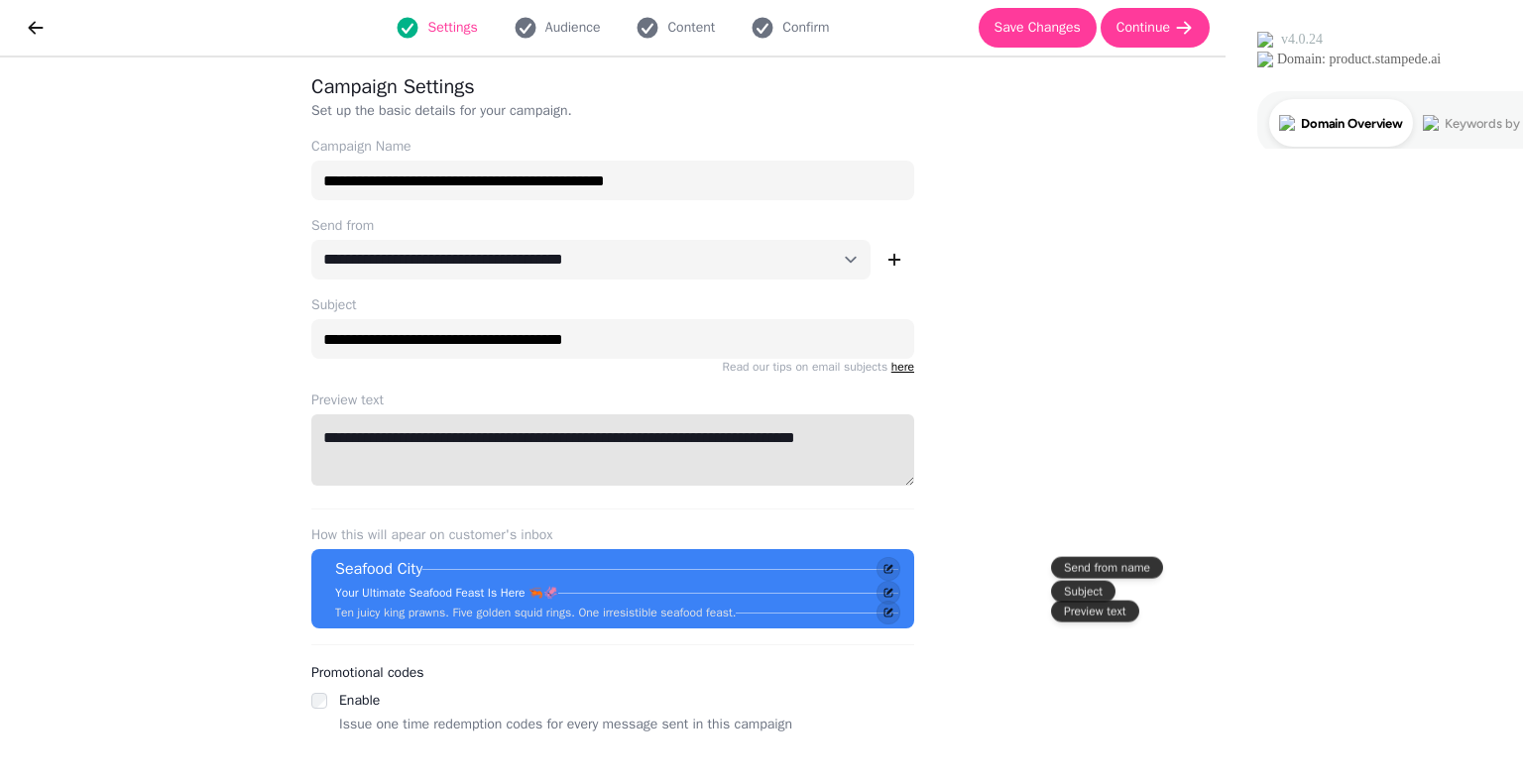 type on "**********" 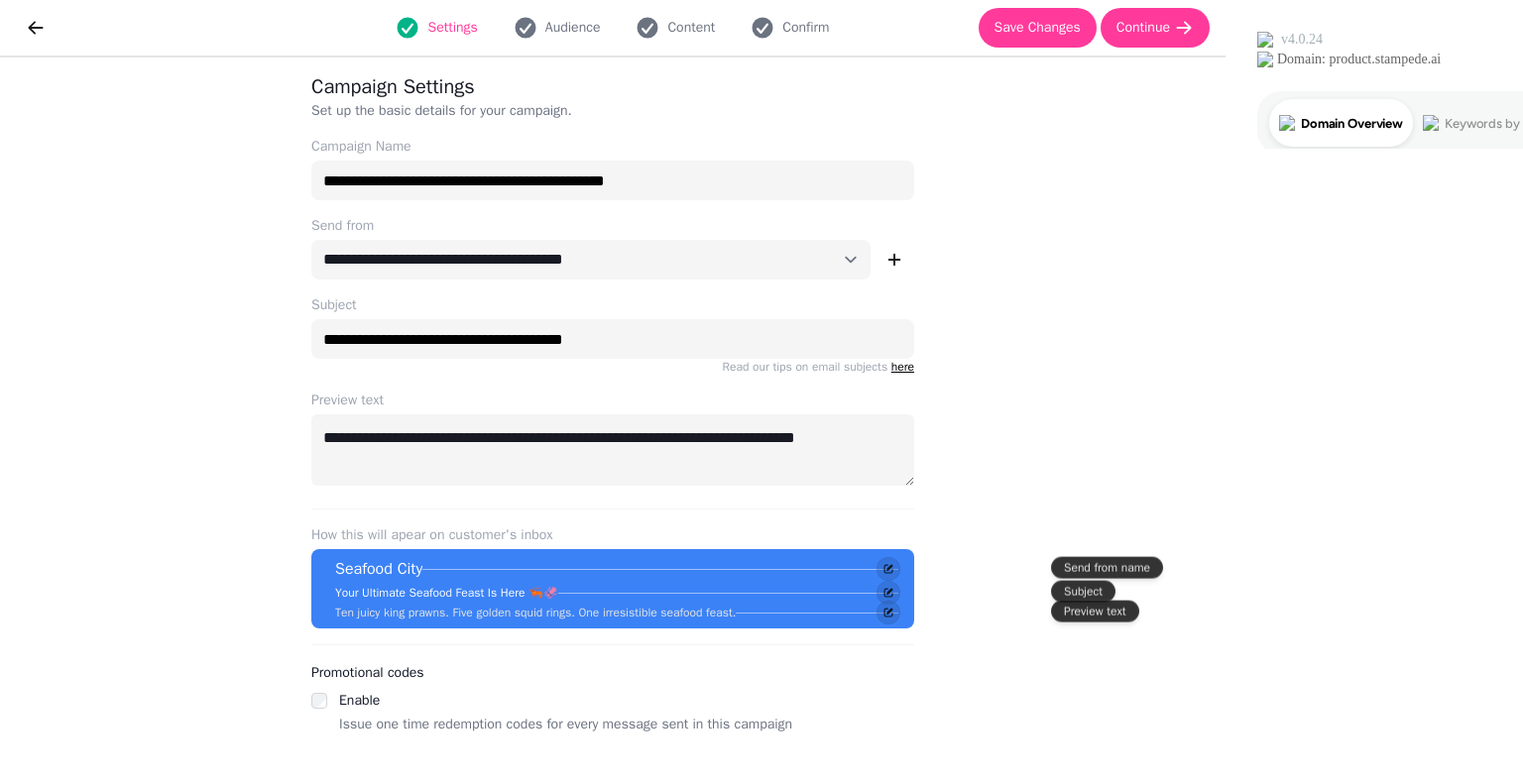 click on "**********" at bounding box center [613, 420] 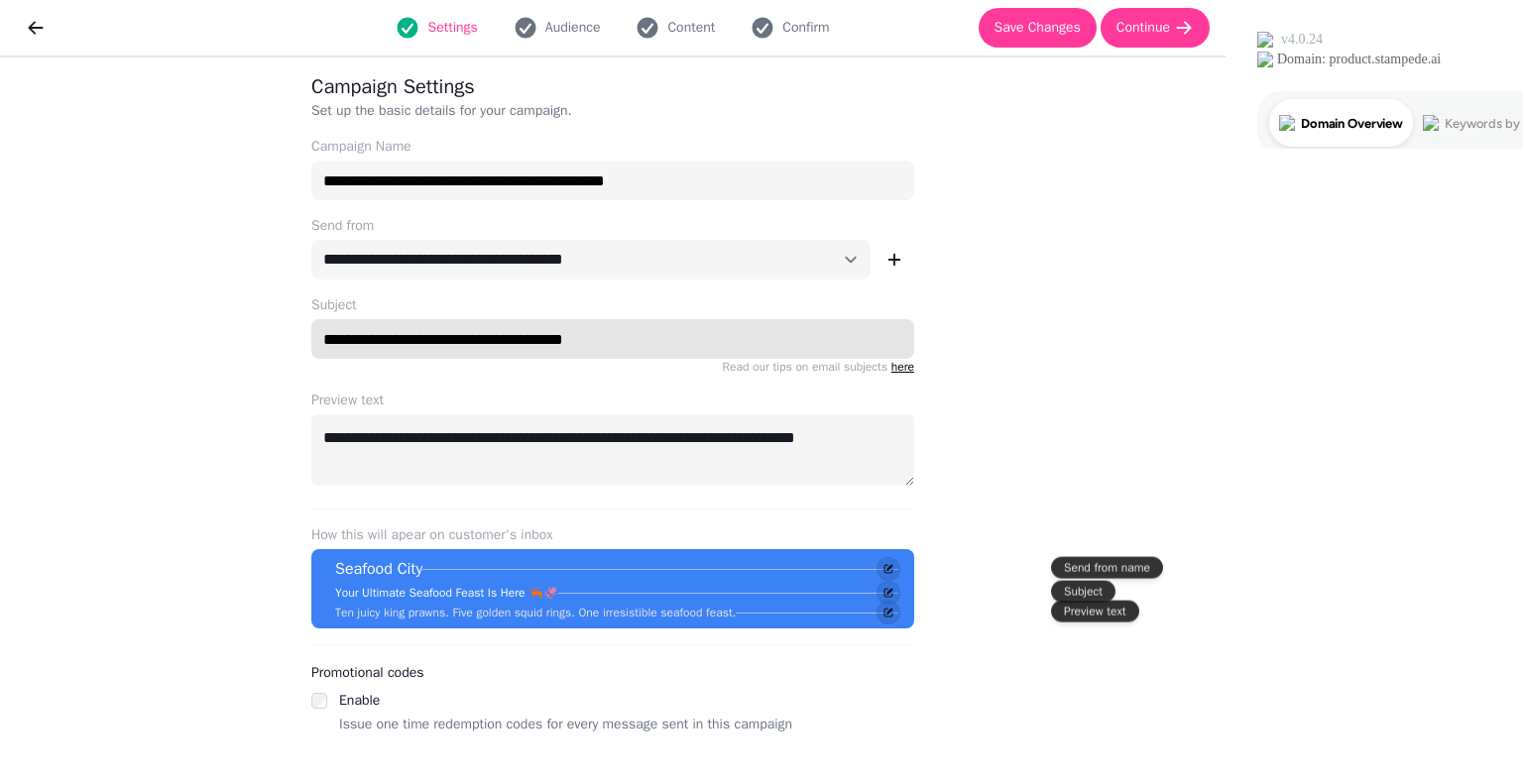 drag, startPoint x: 793, startPoint y: 344, endPoint x: 441, endPoint y: 337, distance: 352.07 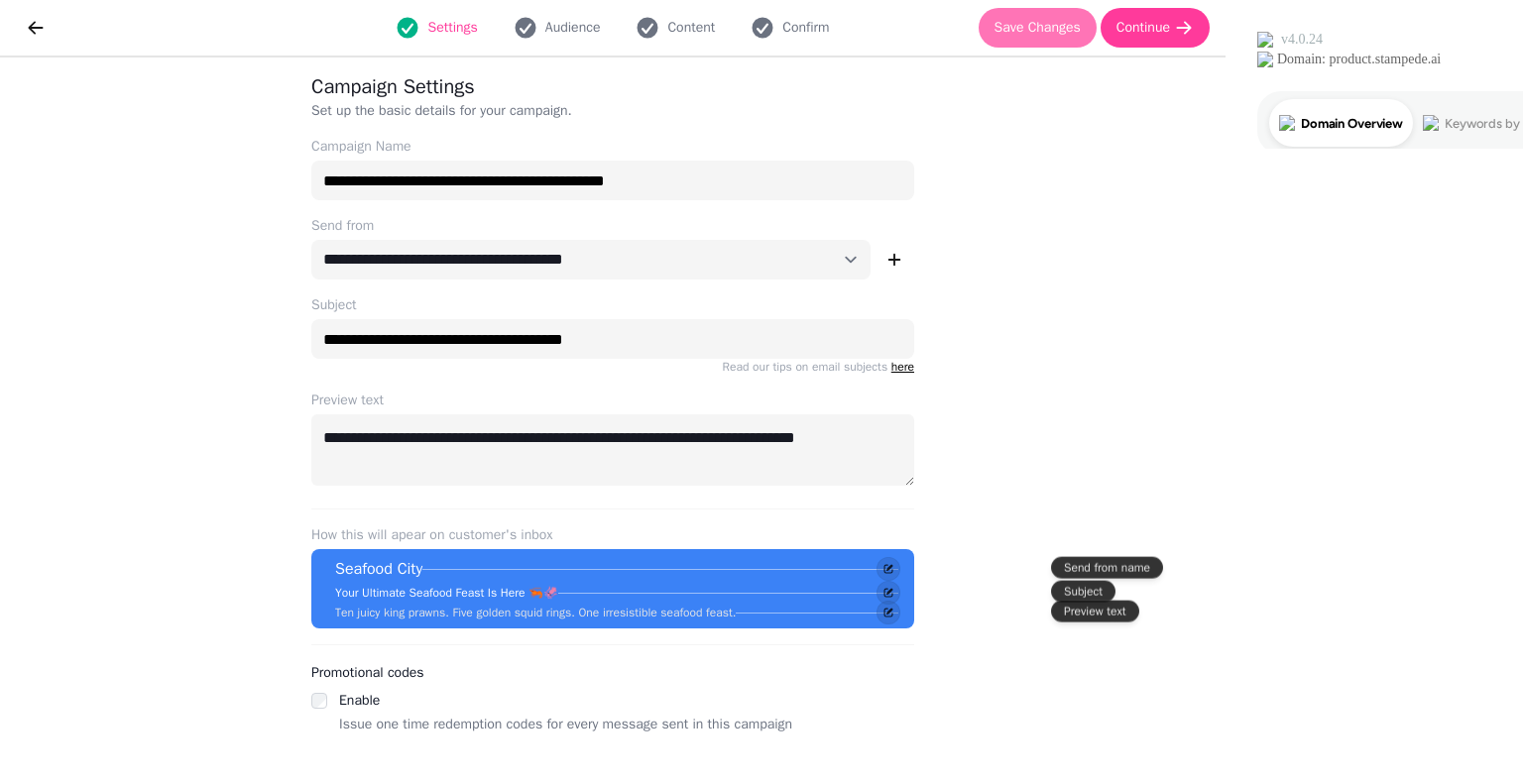click on "Save Changes" at bounding box center [1037, 28] 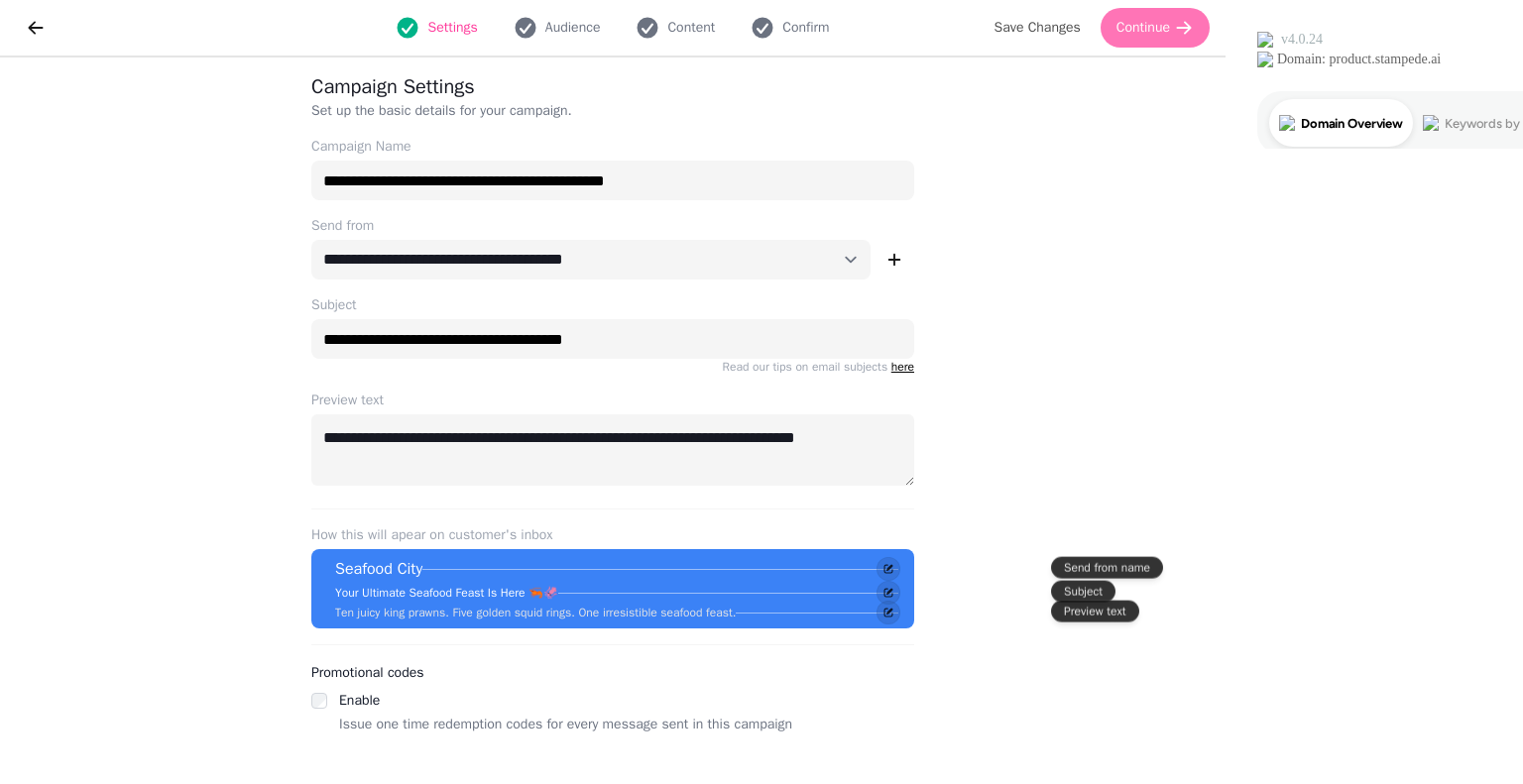 click on "Continue" at bounding box center [1143, 28] 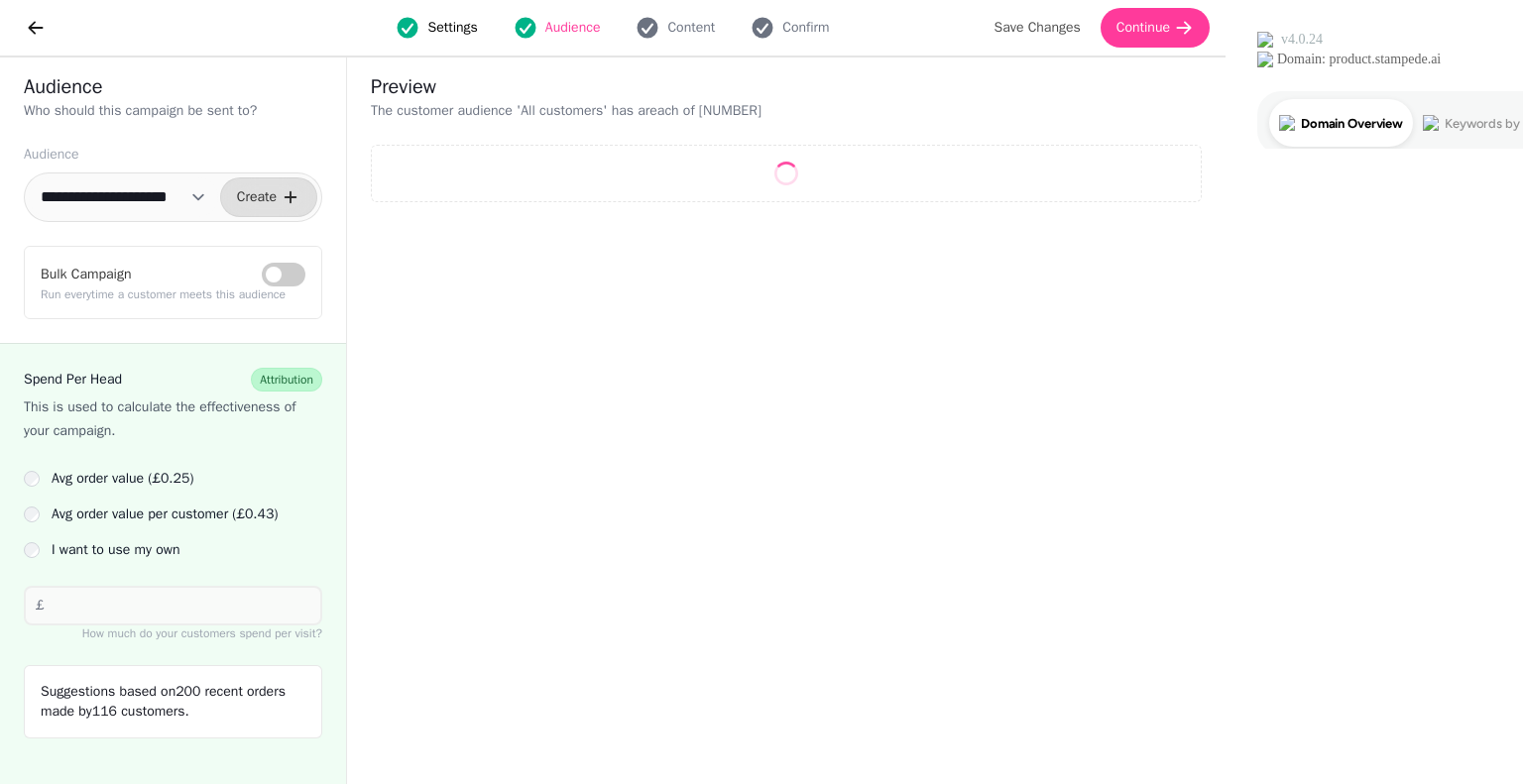 select on "**" 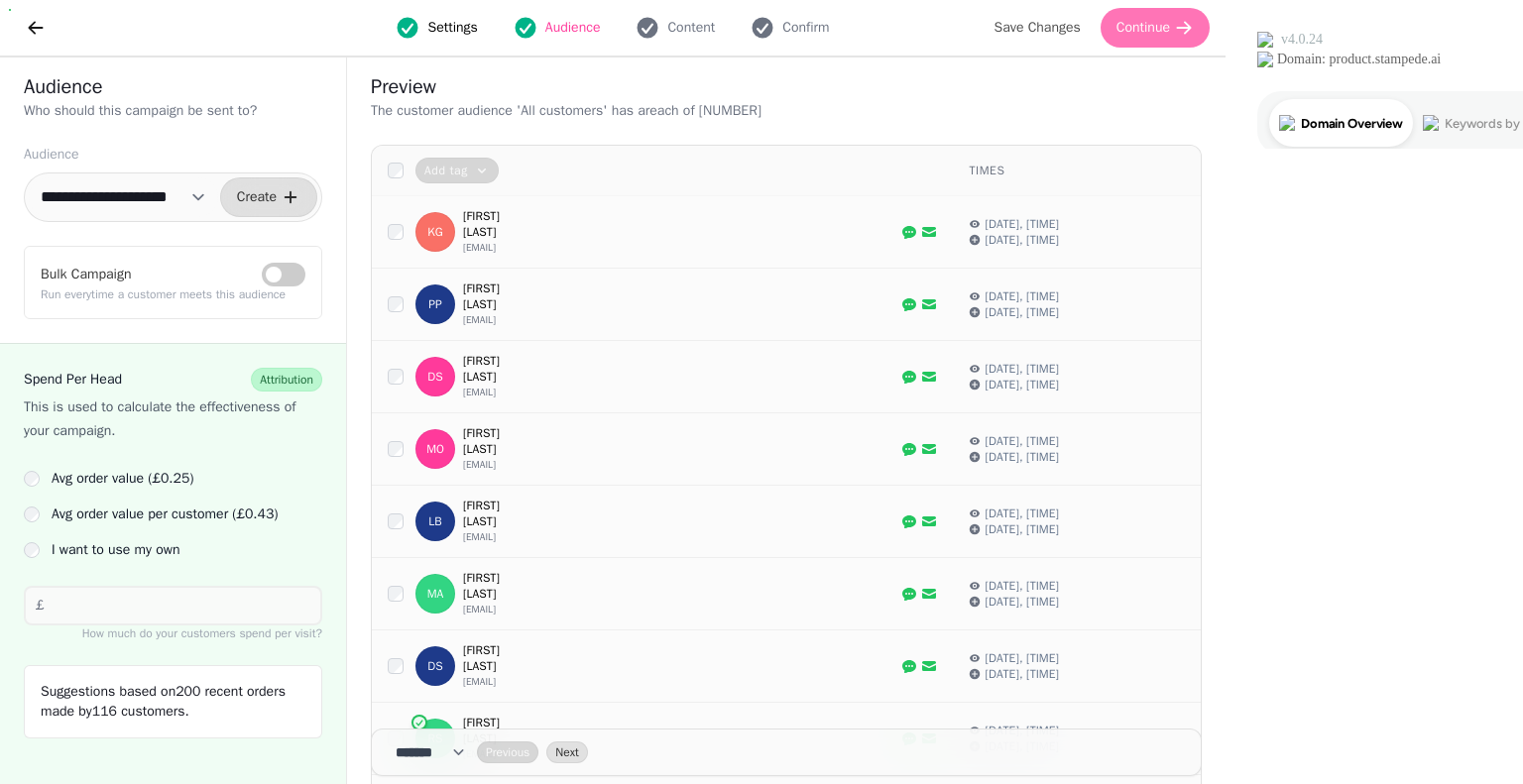 click on "Continue" at bounding box center [1143, 28] 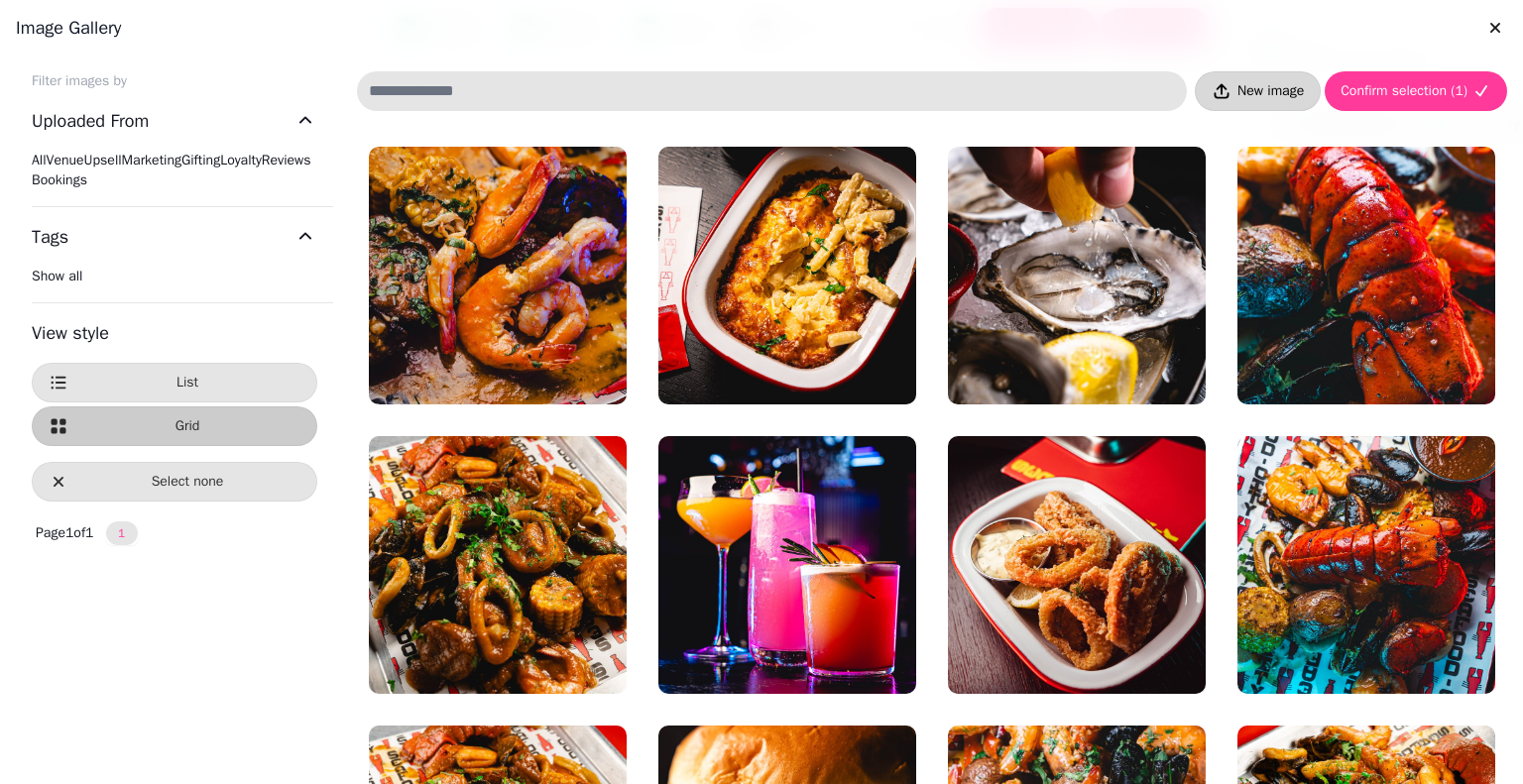 click on "New image" at bounding box center [1257, 91] 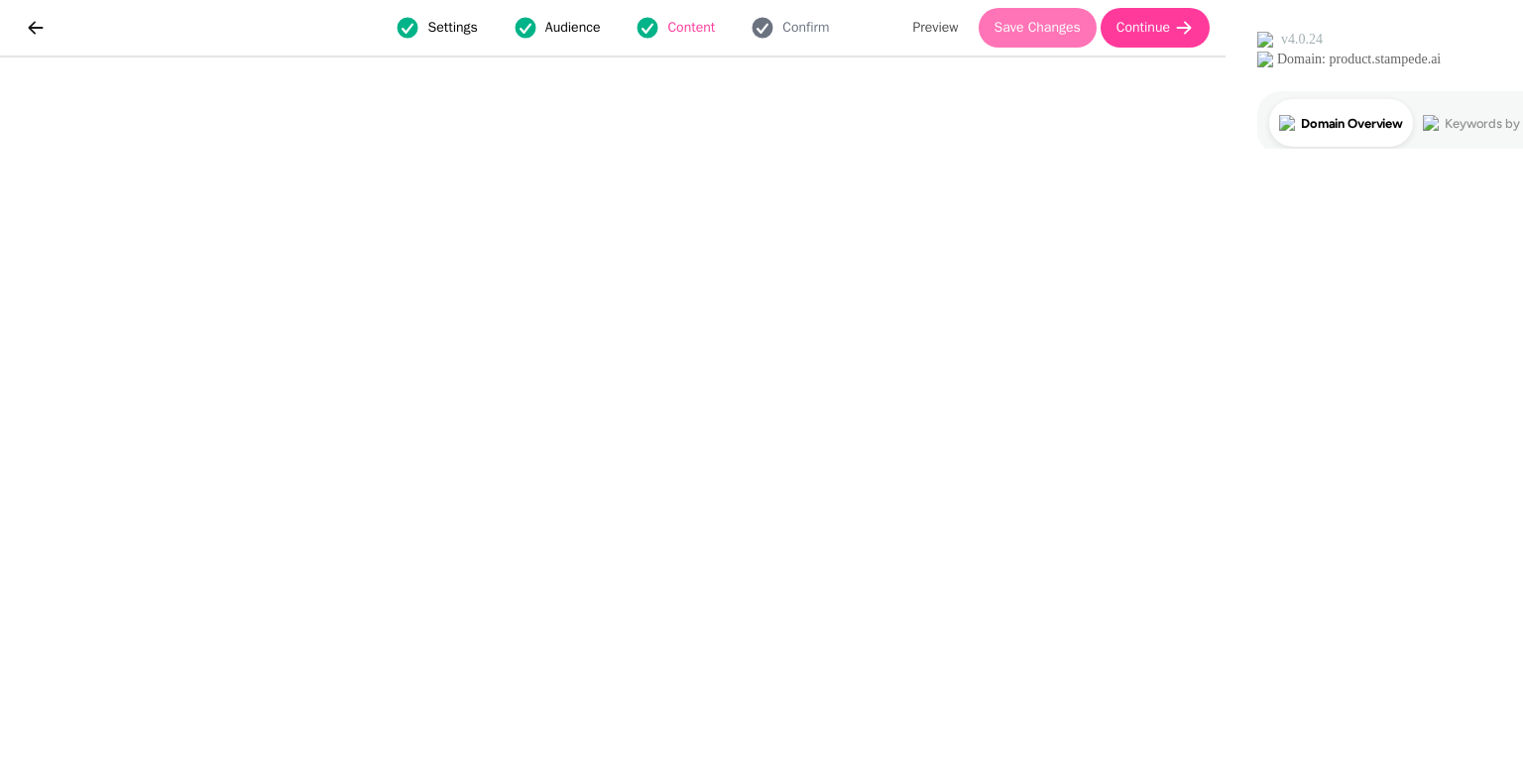 click on "Save Changes" at bounding box center (1037, 28) 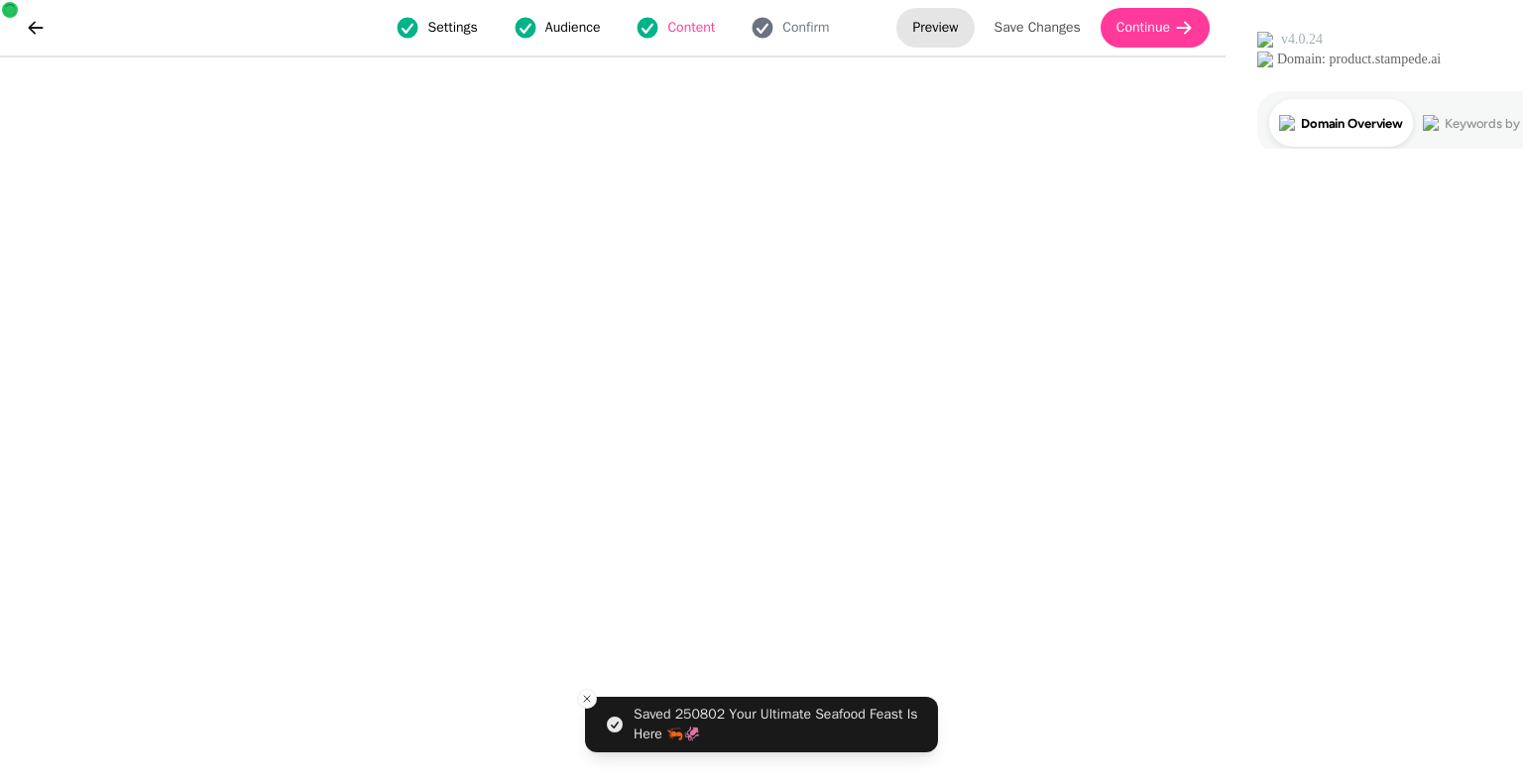 click on "Preview" at bounding box center [935, 28] 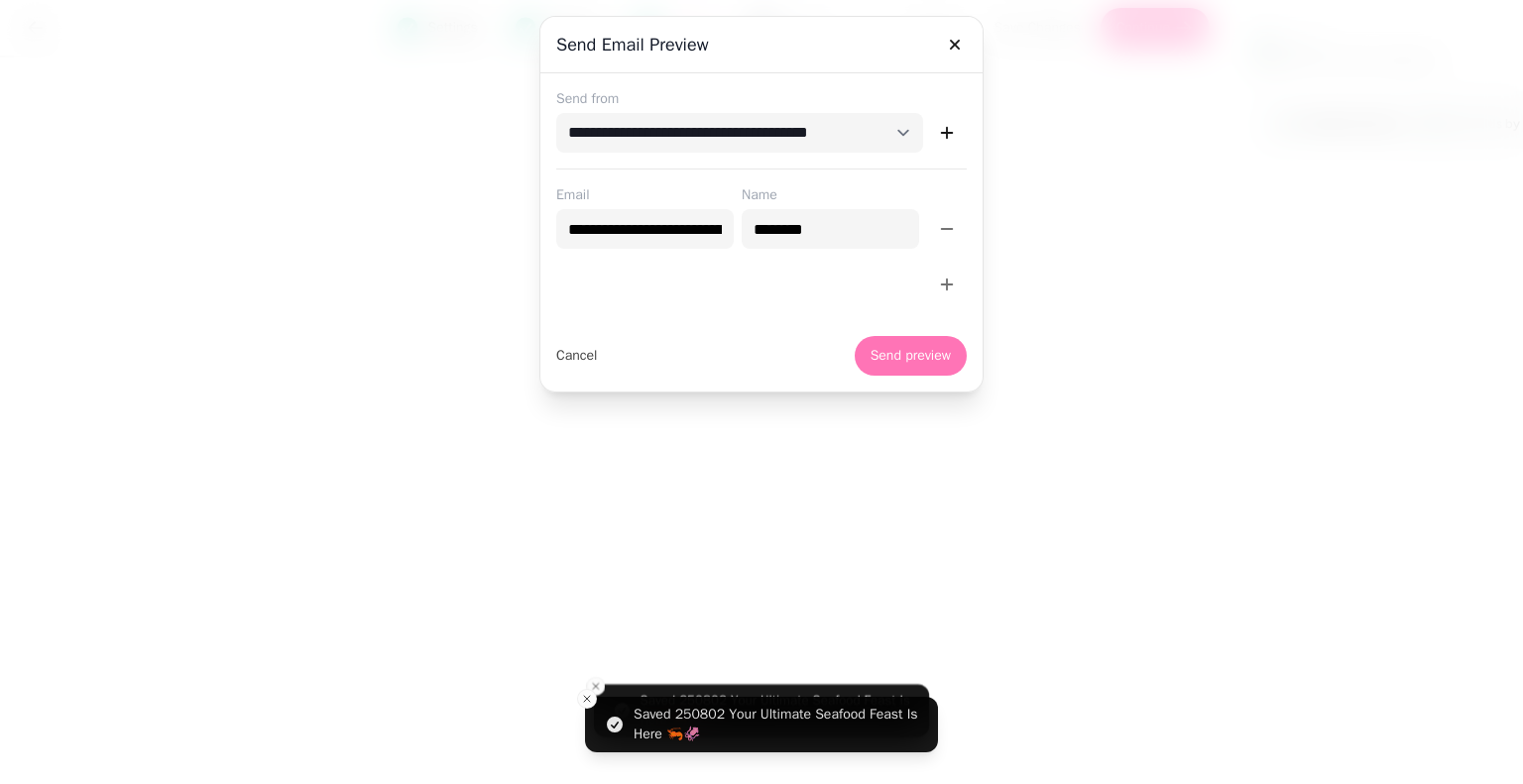 click on "Send preview" at bounding box center [910, 356] 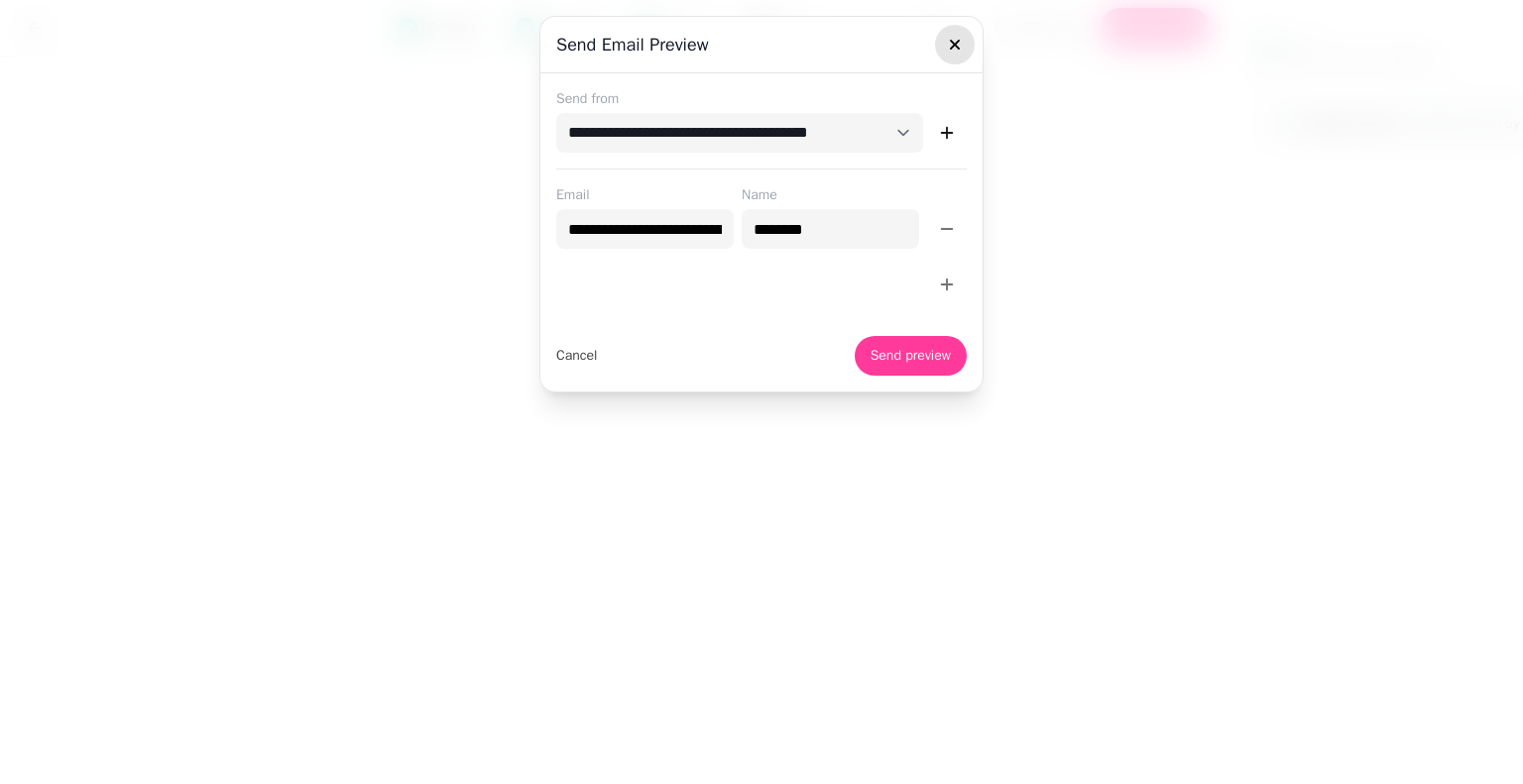 click 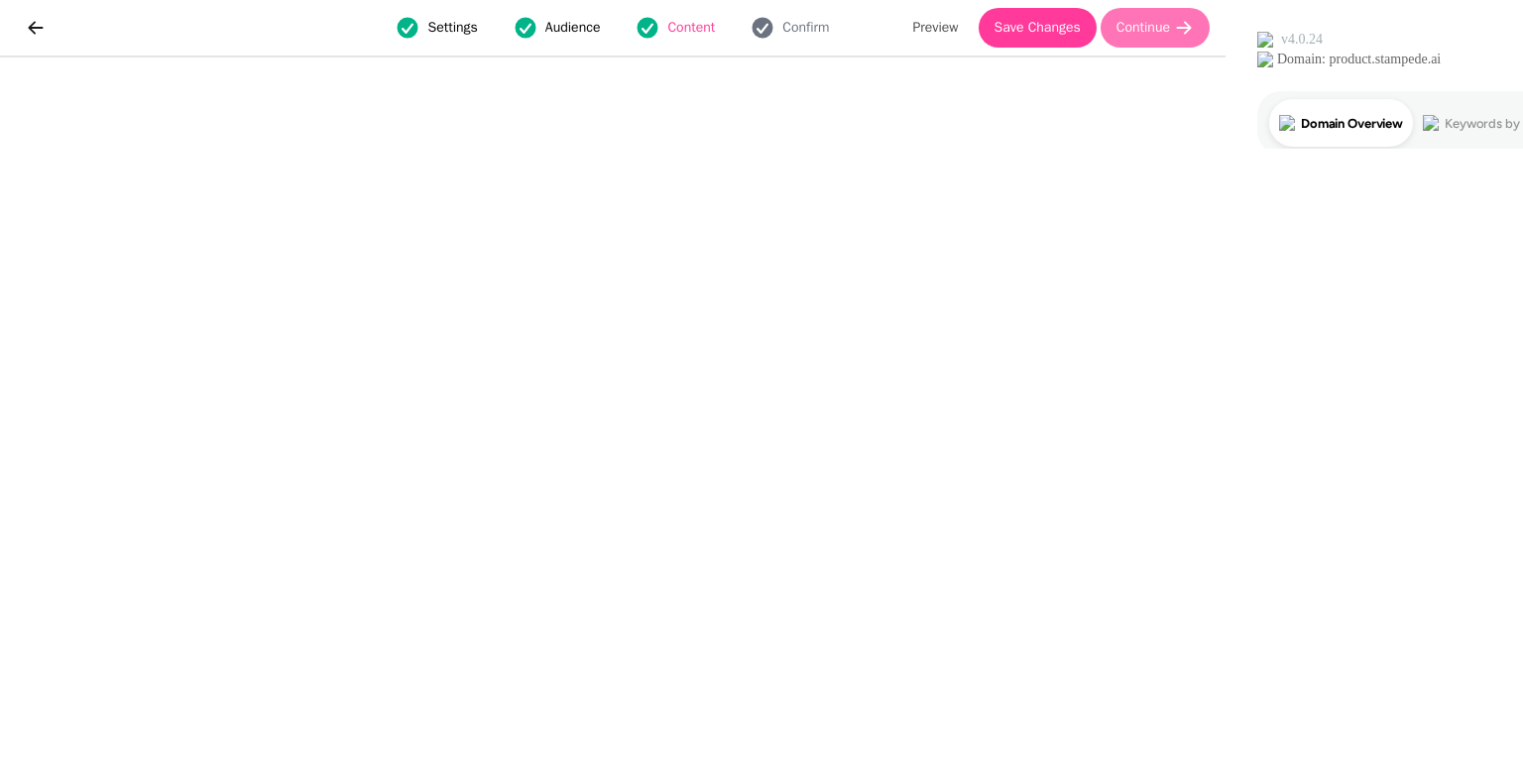 click on "Continue" at bounding box center (1143, 28) 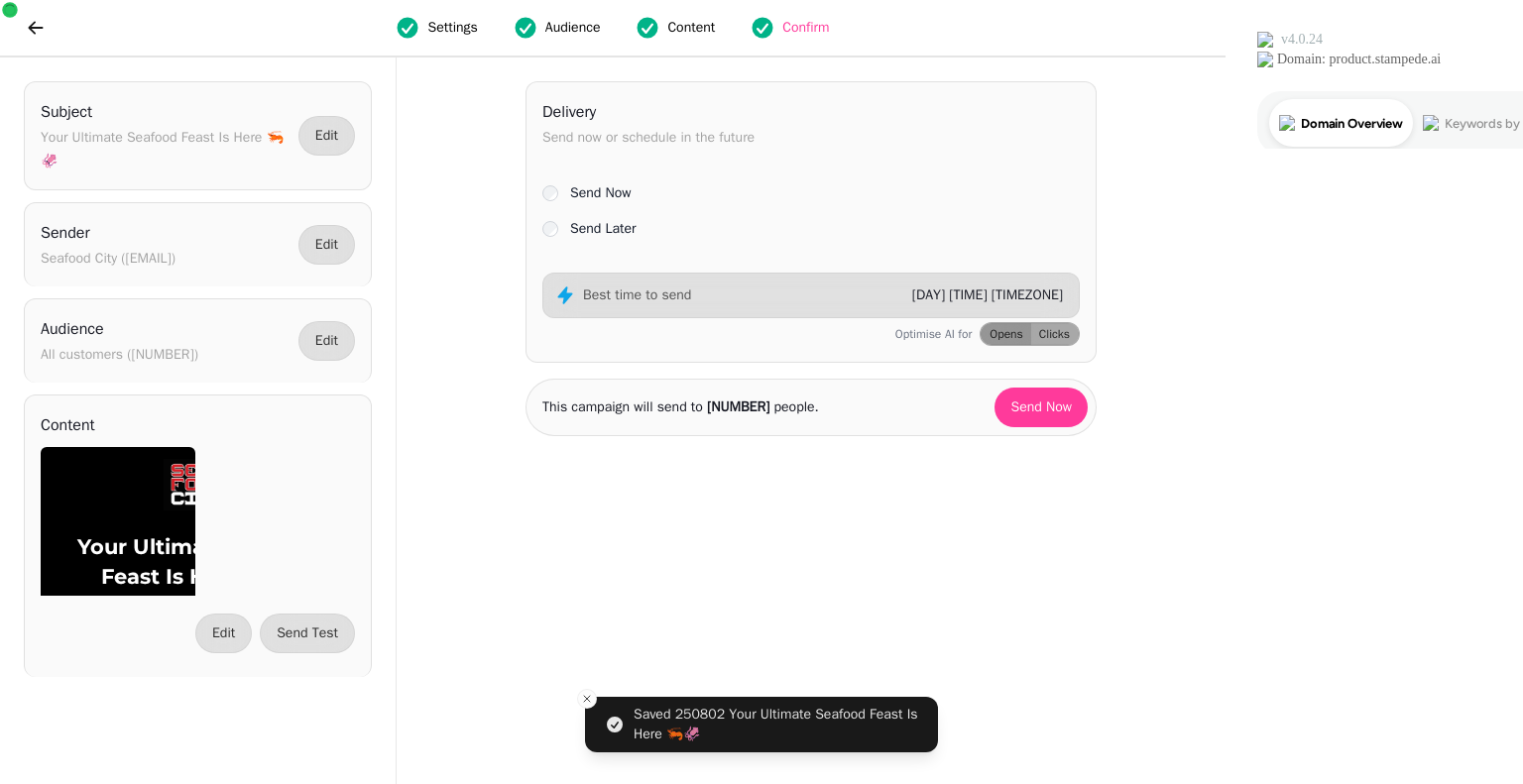 scroll, scrollTop: 0, scrollLeft: 0, axis: both 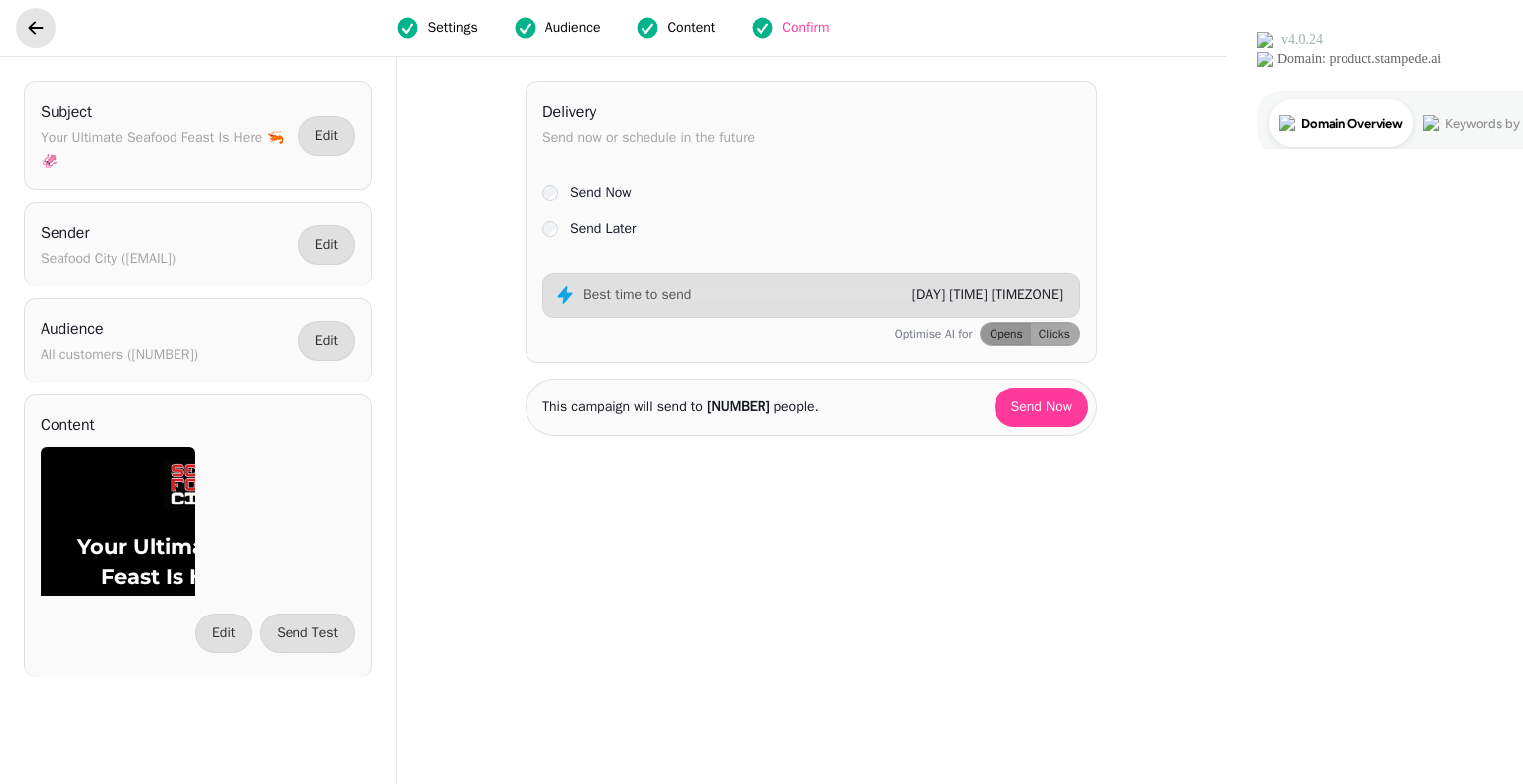 click 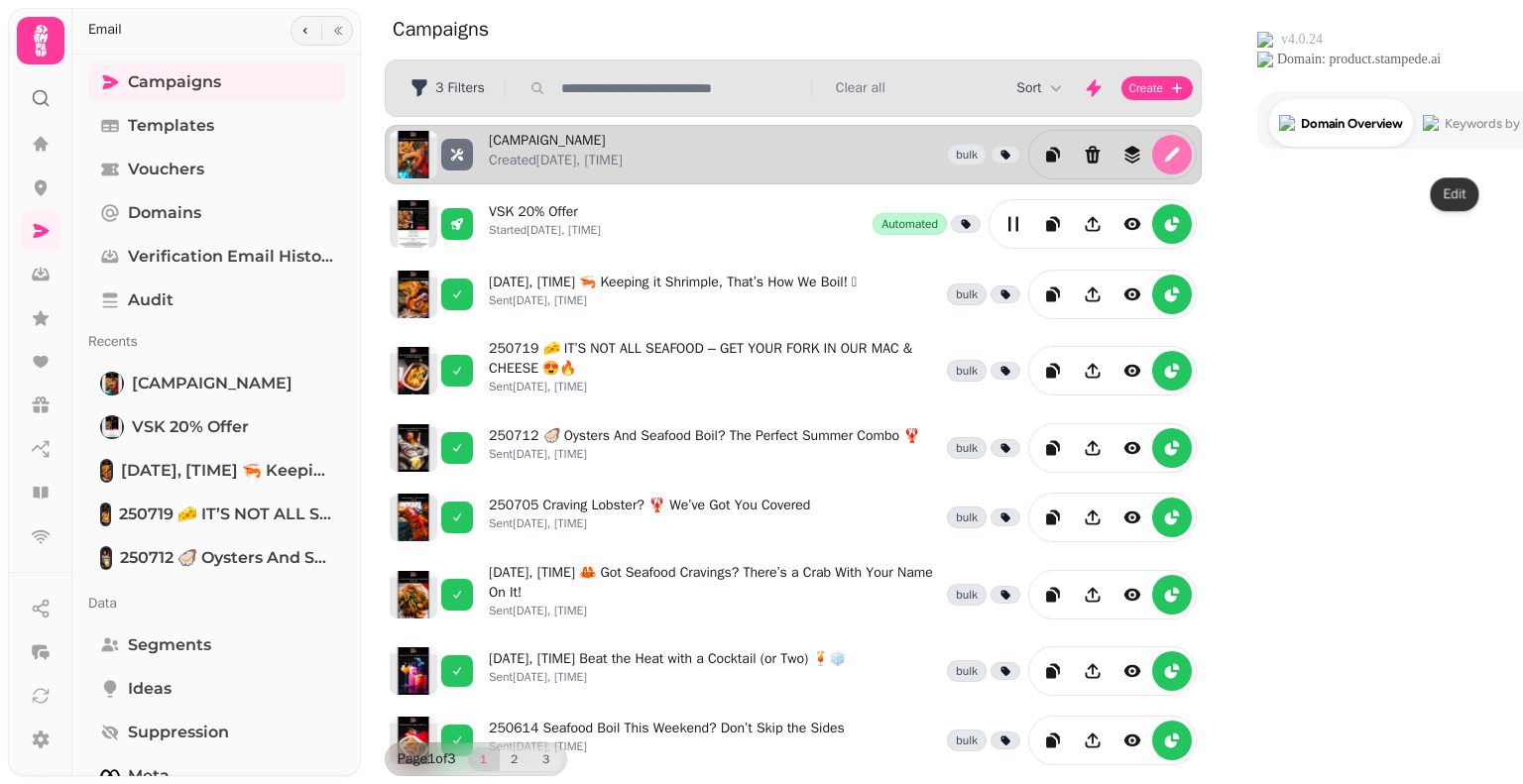 click 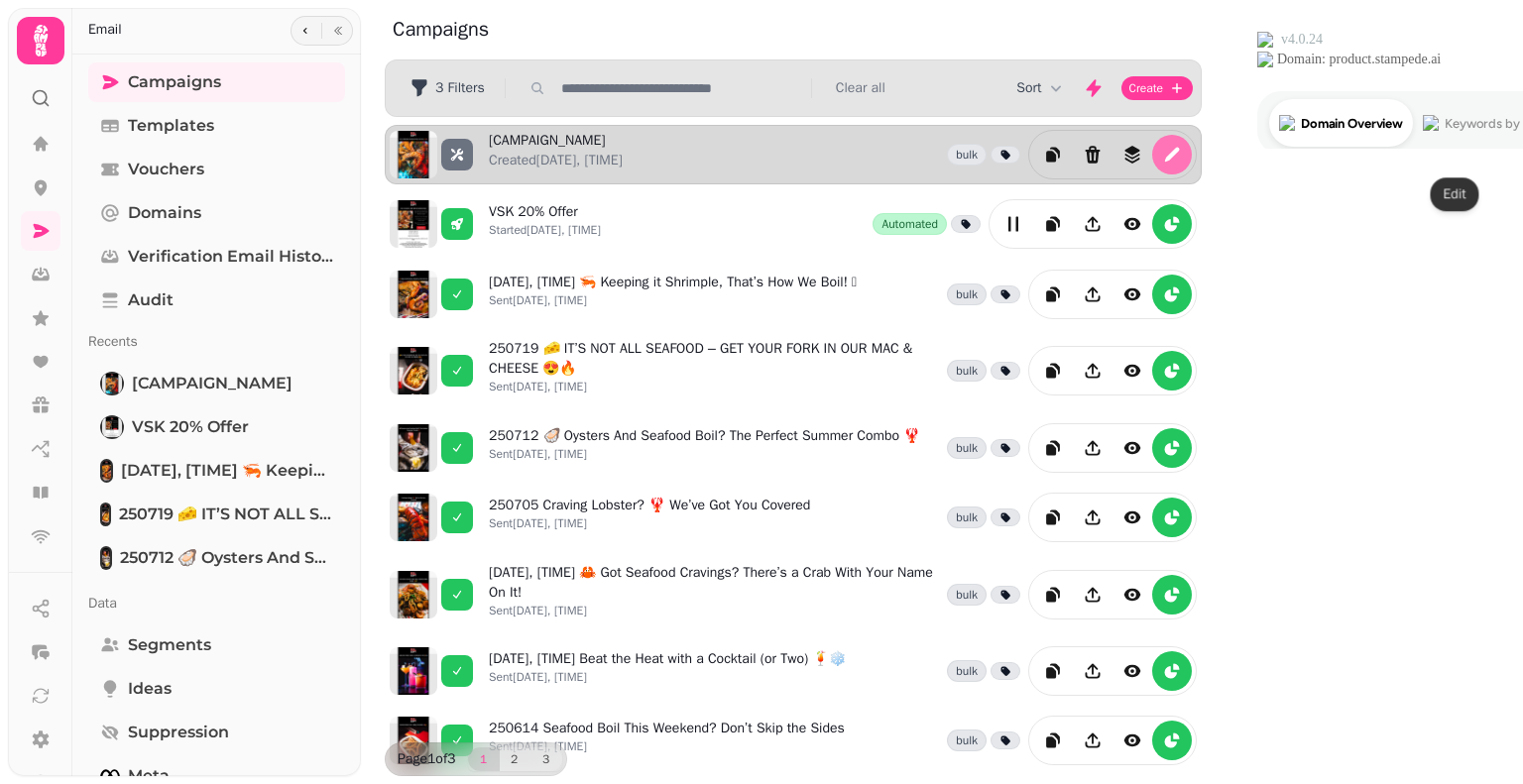 select on "**********" 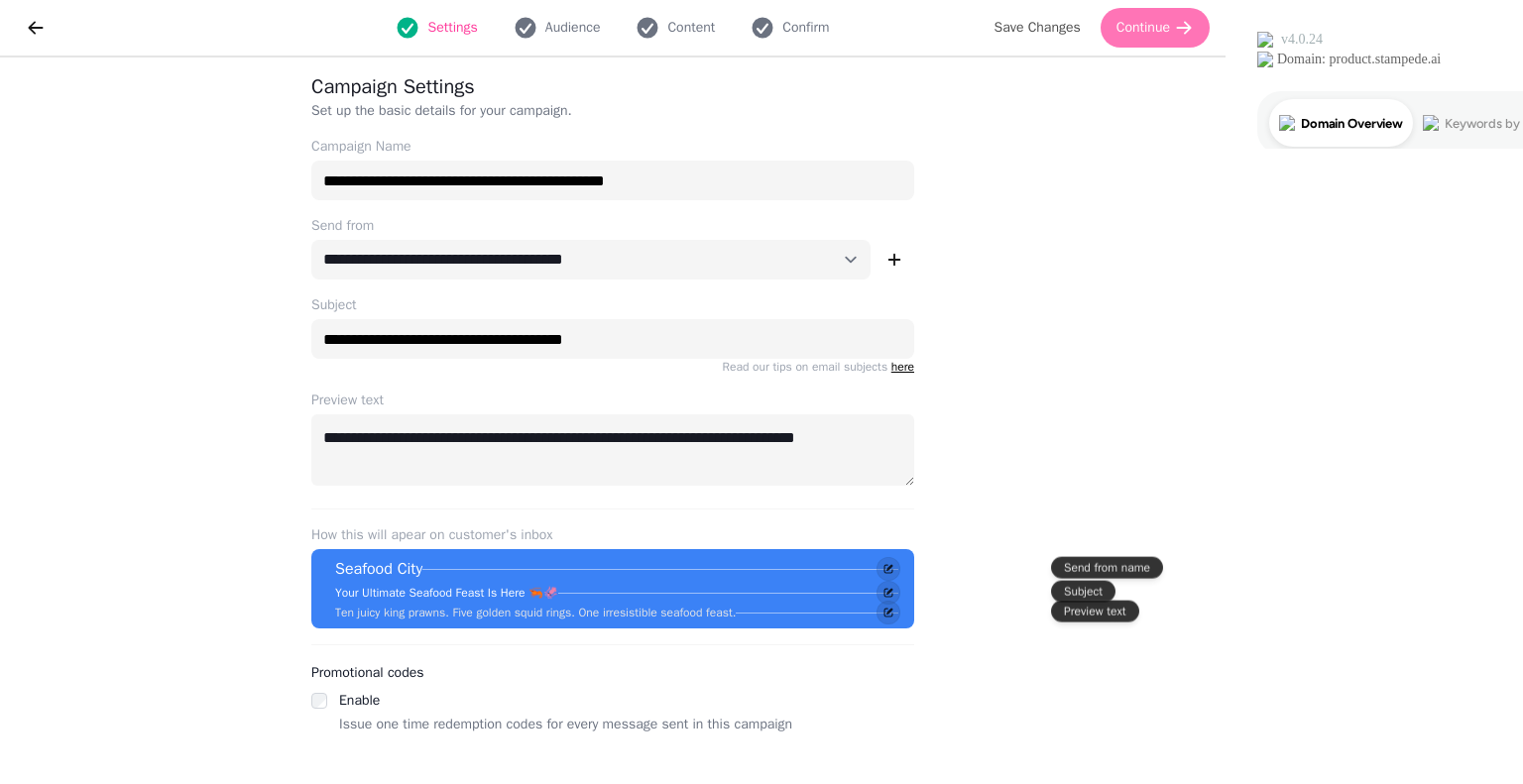 click on "Continue" at bounding box center [1155, 28] 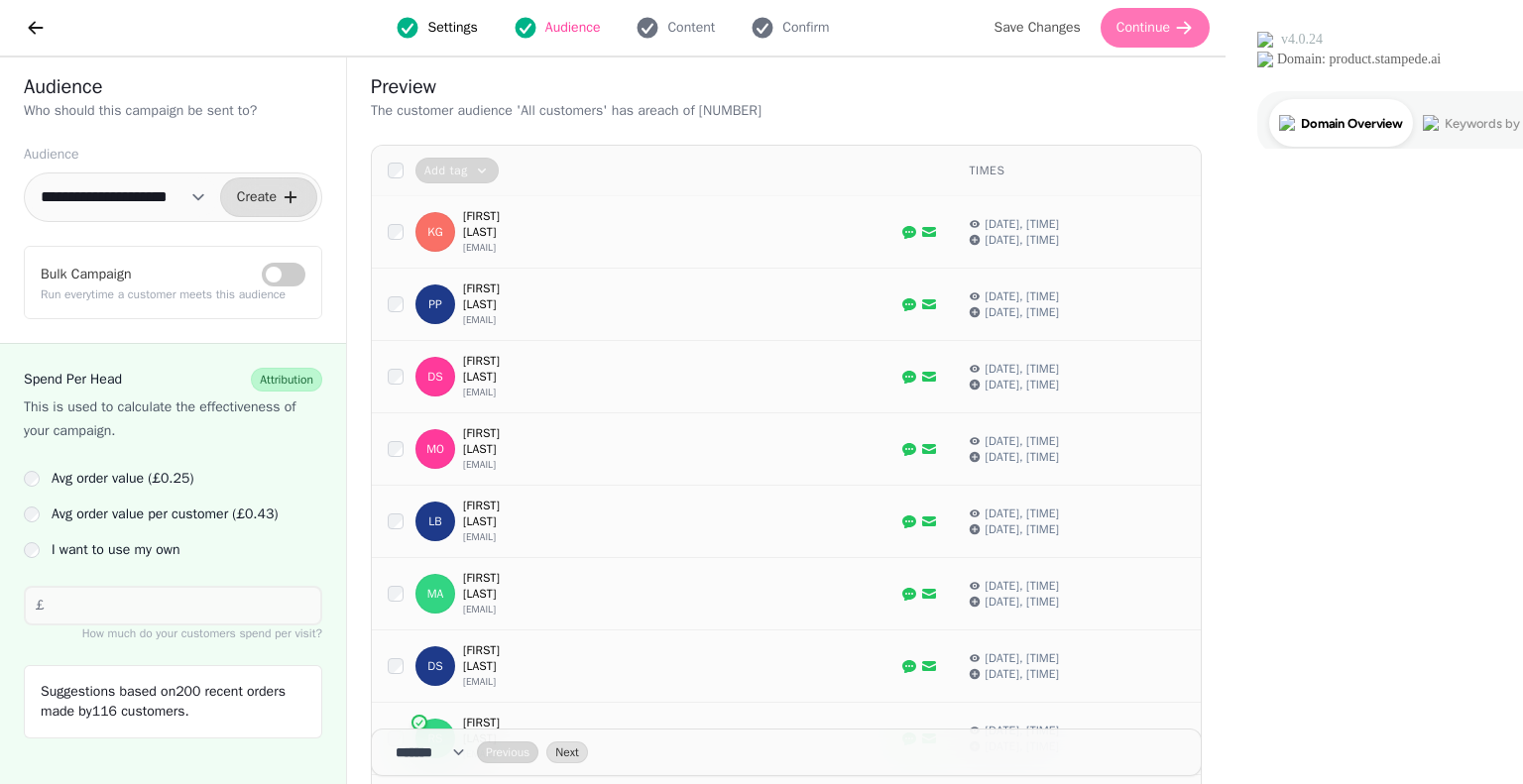 click on "Continue" at bounding box center (1143, 28) 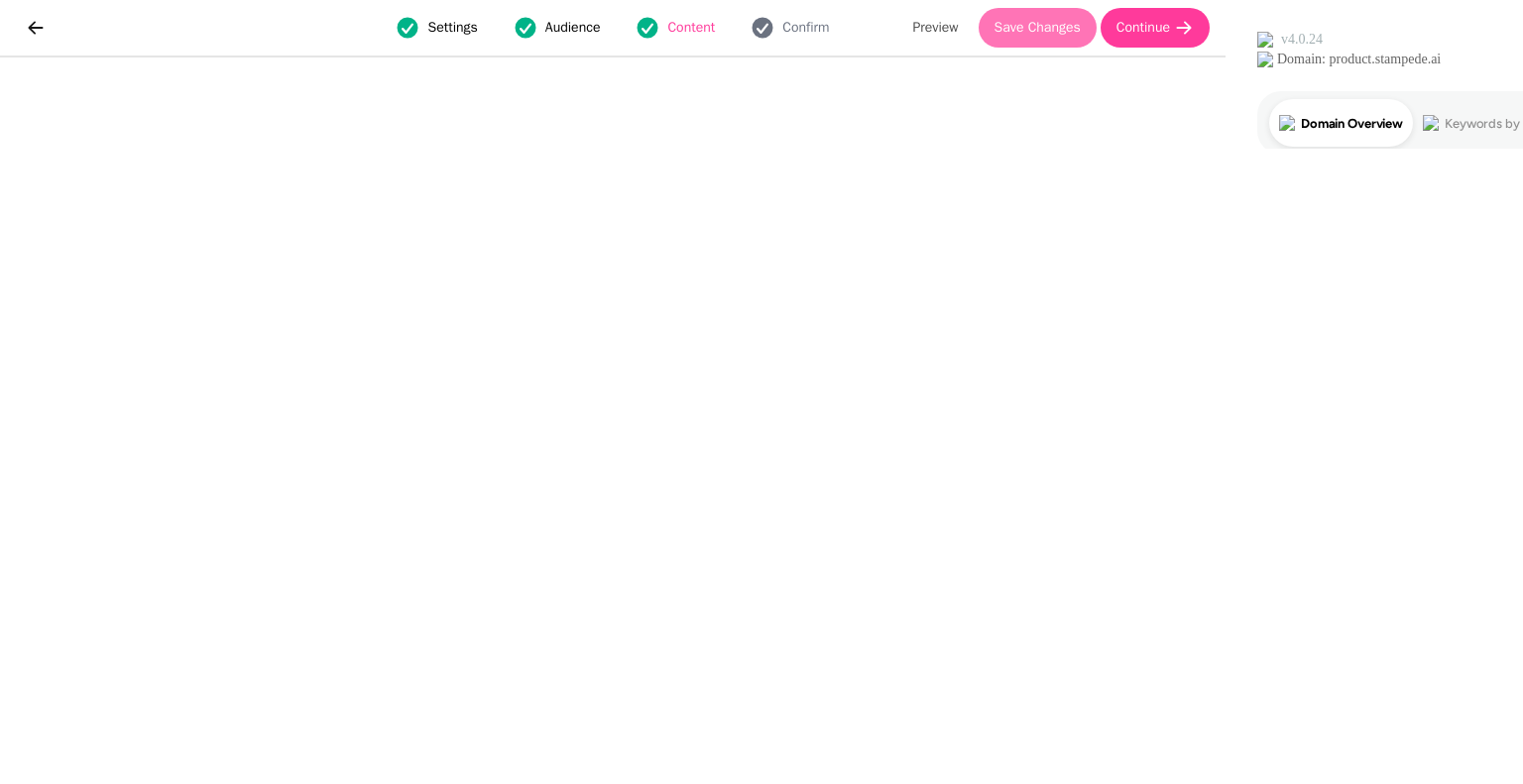 click on "Save Changes" at bounding box center [1037, 28] 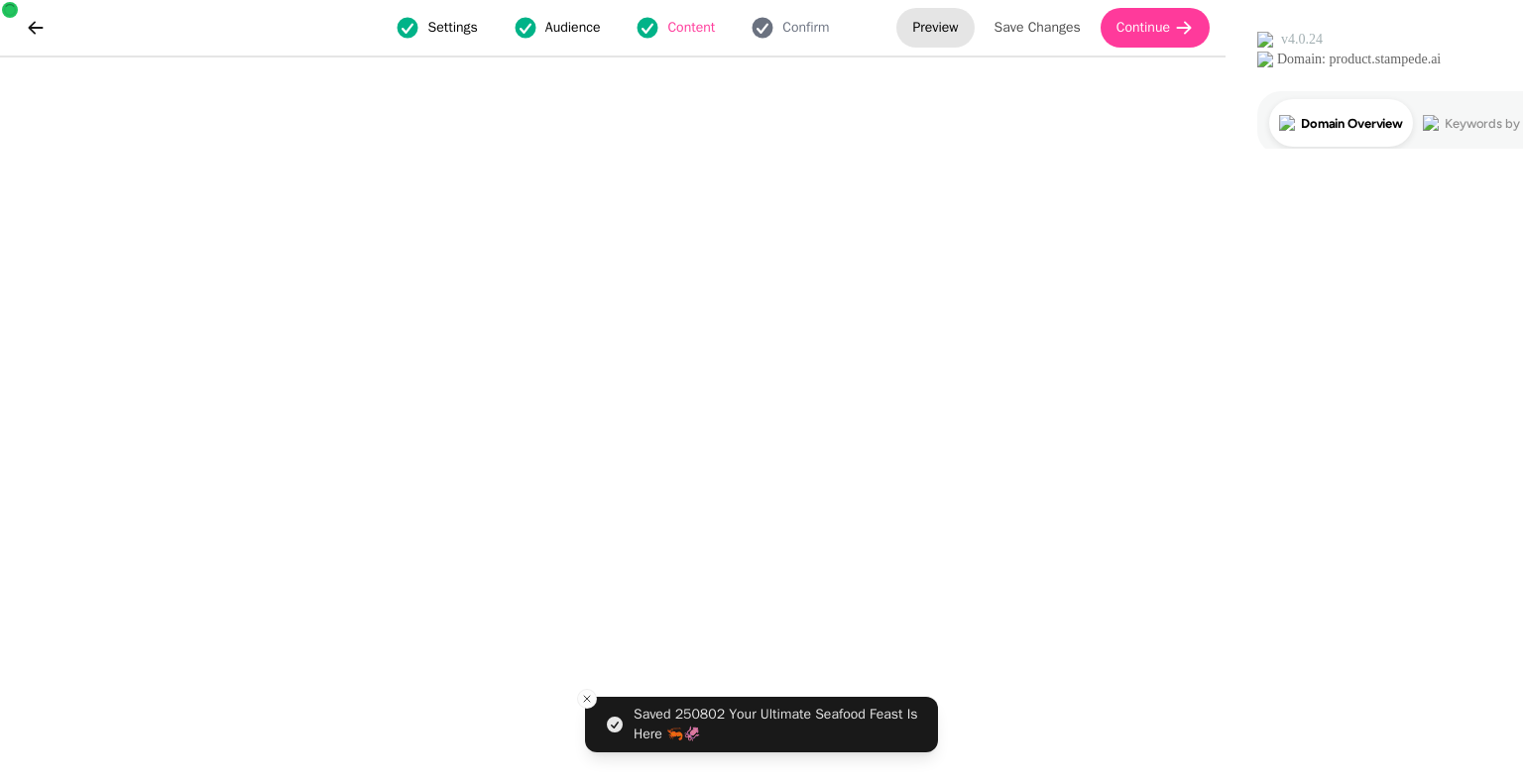 click on "Preview" at bounding box center (935, 28) 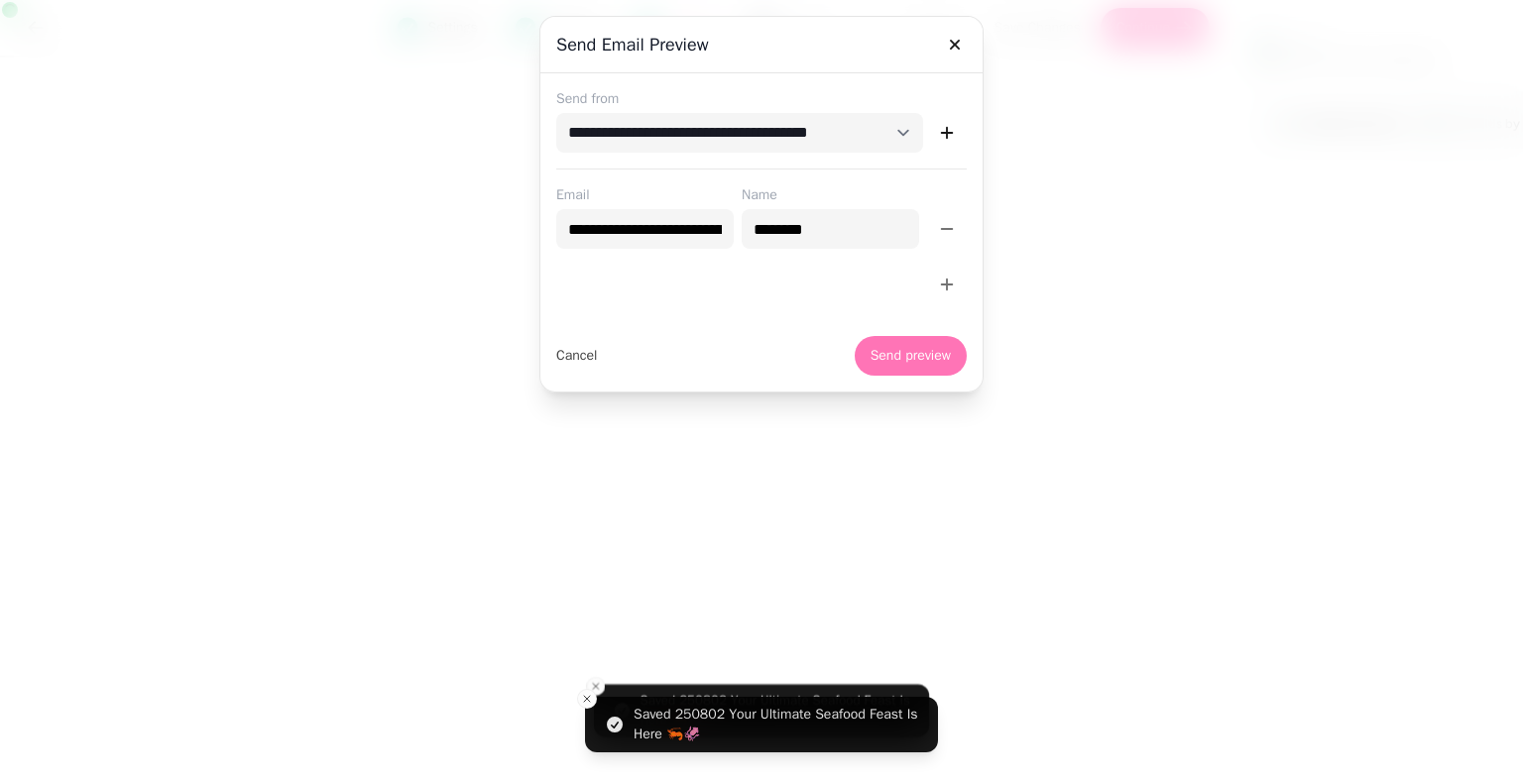 click on "Send preview" at bounding box center [910, 356] 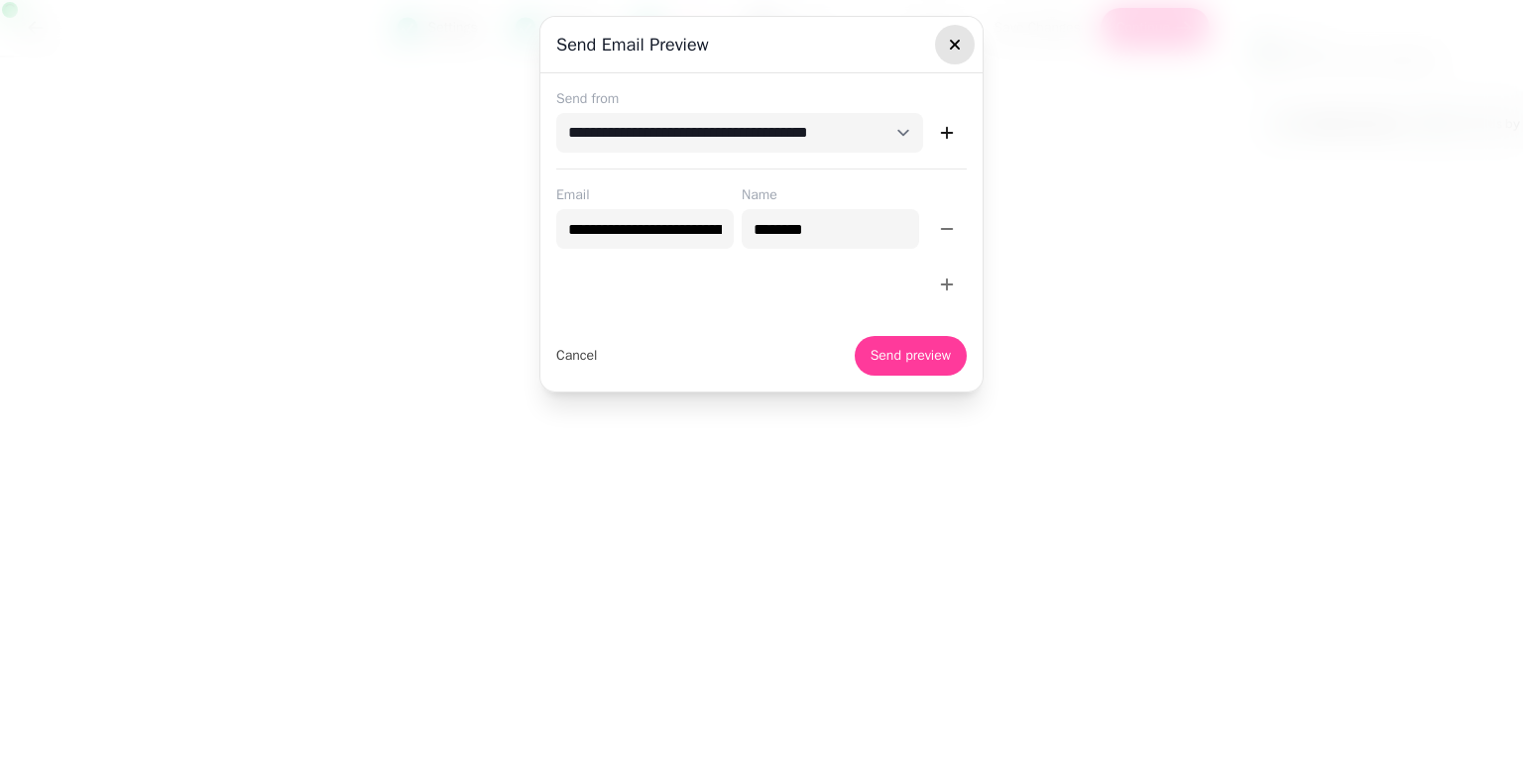click 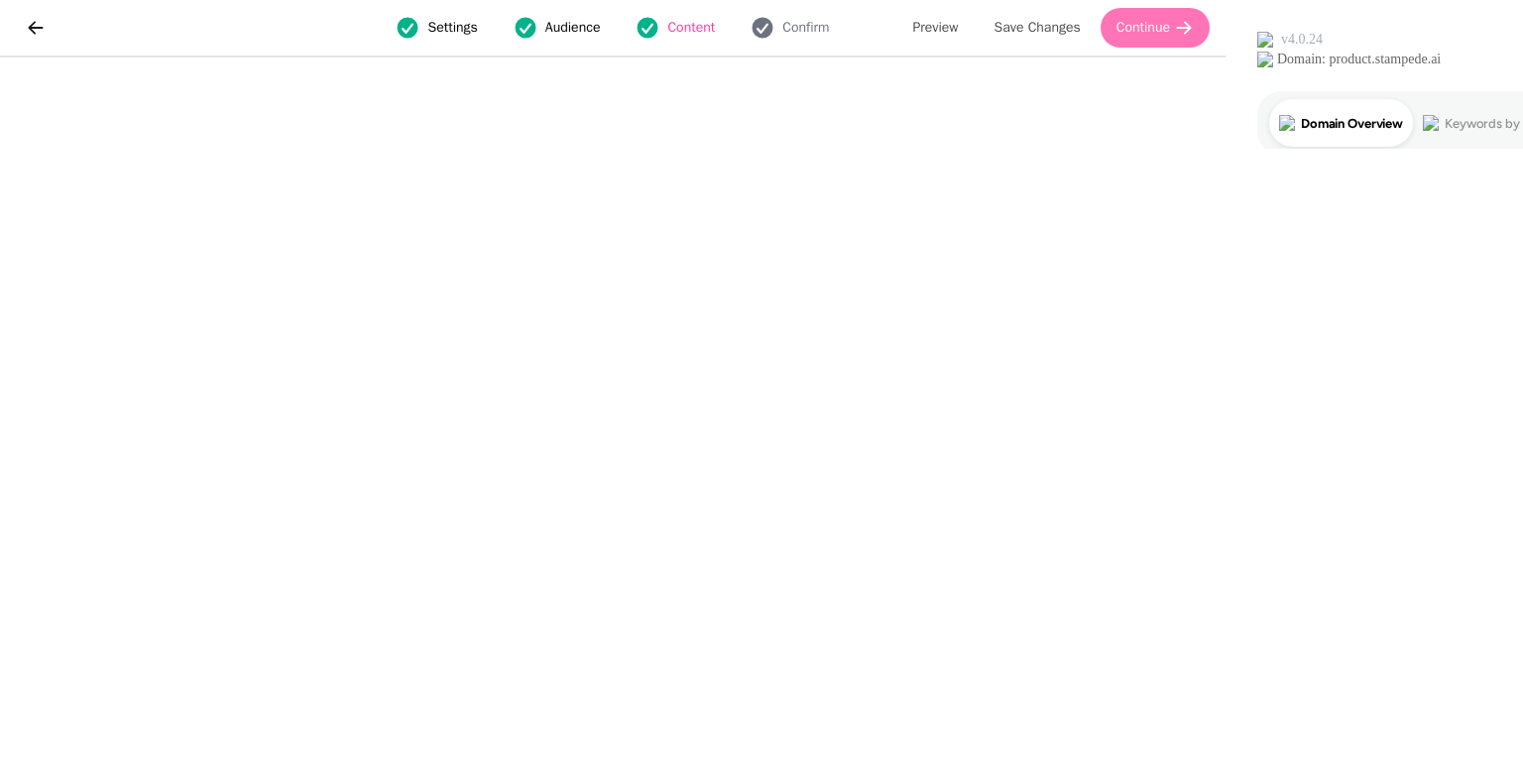 click on "Continue" at bounding box center (1143, 28) 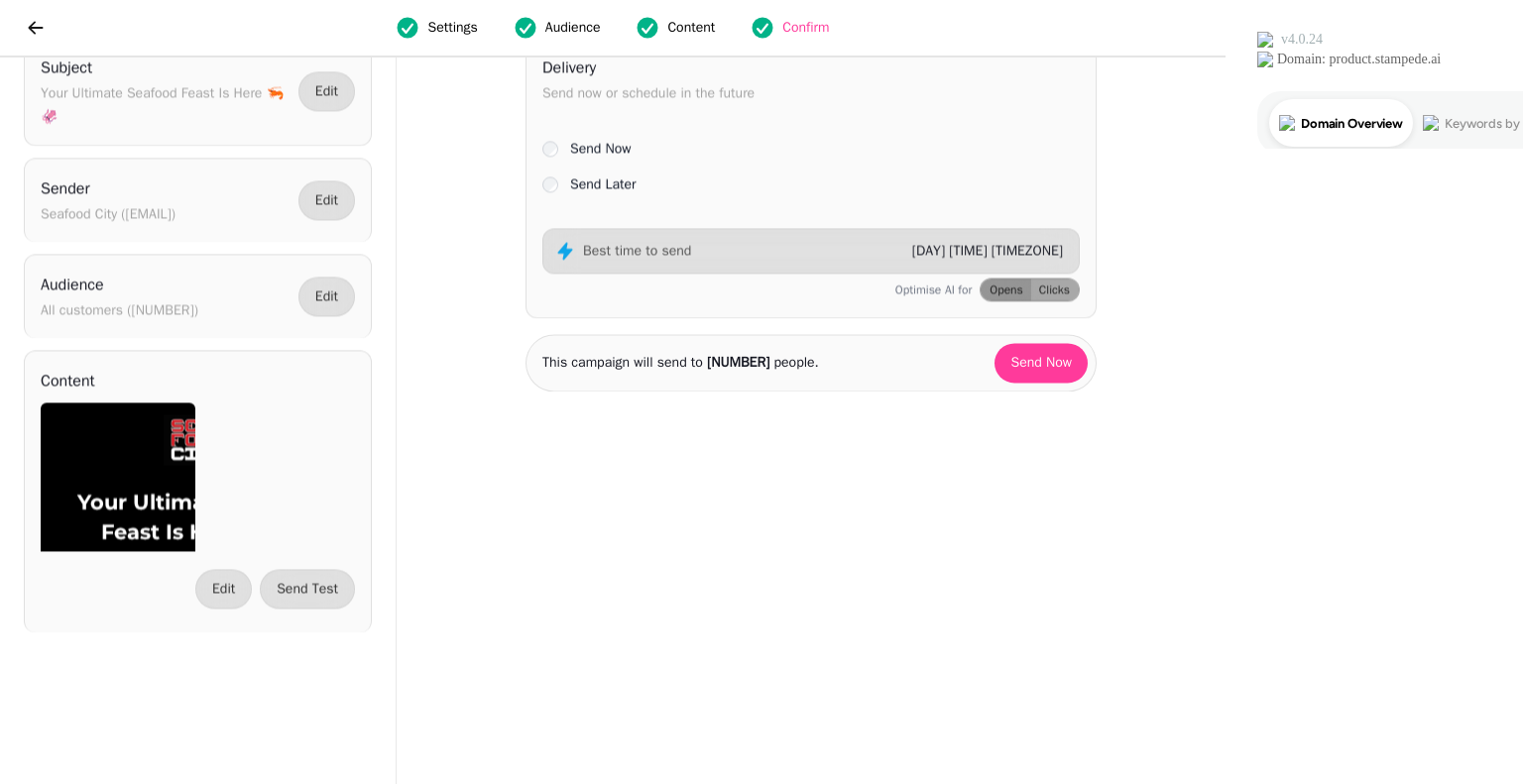 scroll, scrollTop: 0, scrollLeft: 0, axis: both 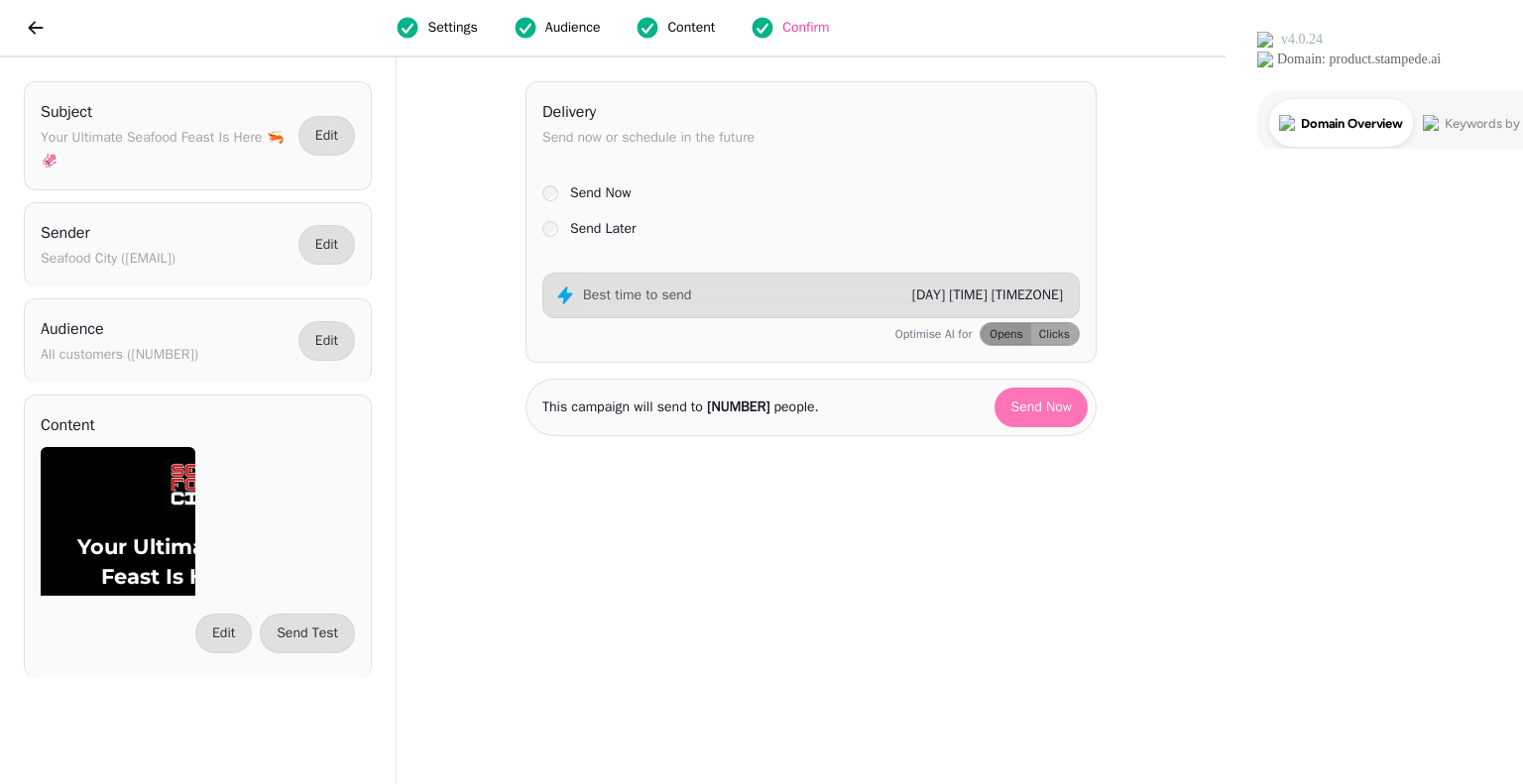 click on "Send Now" at bounding box center [1041, 407] 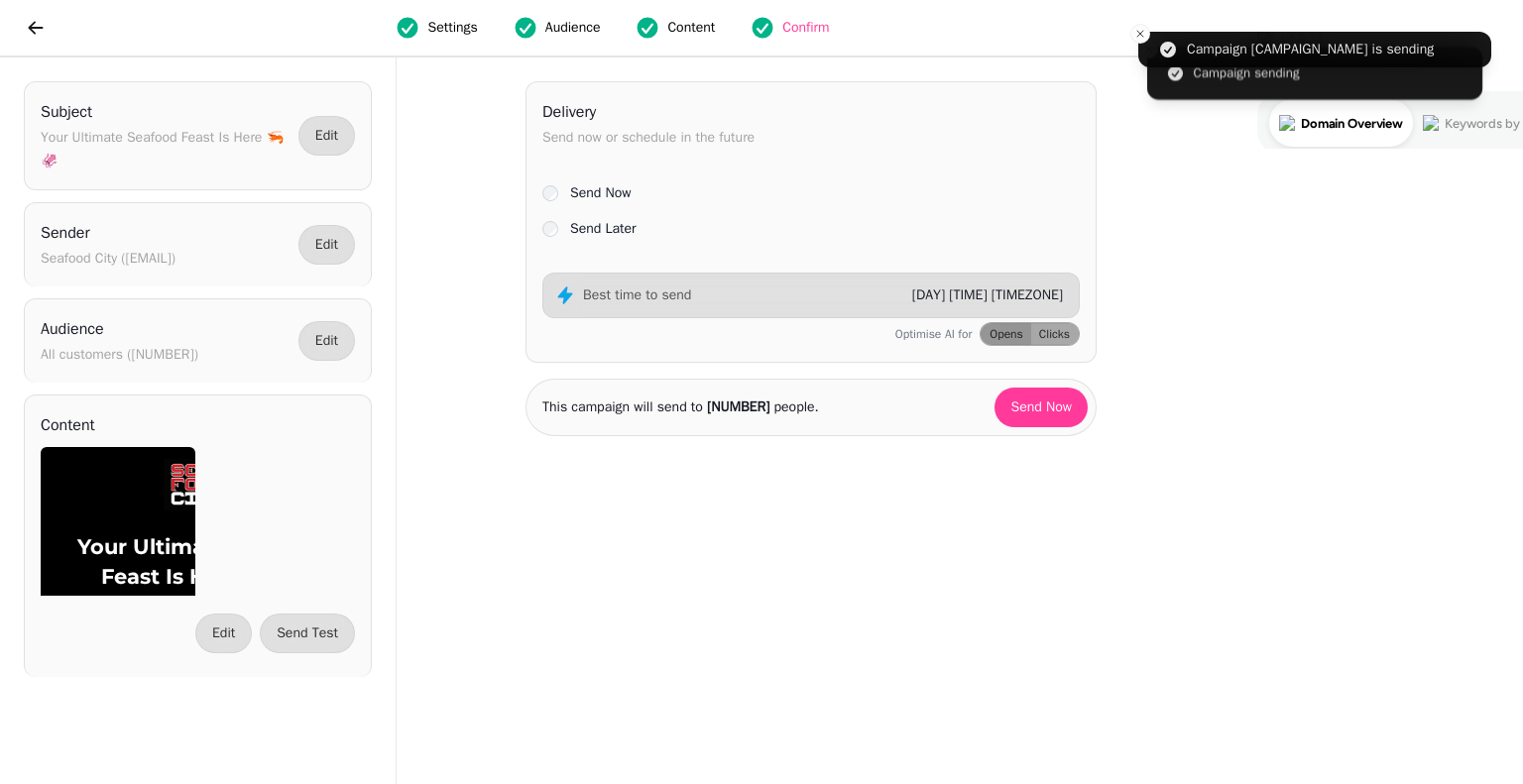 select on "**" 